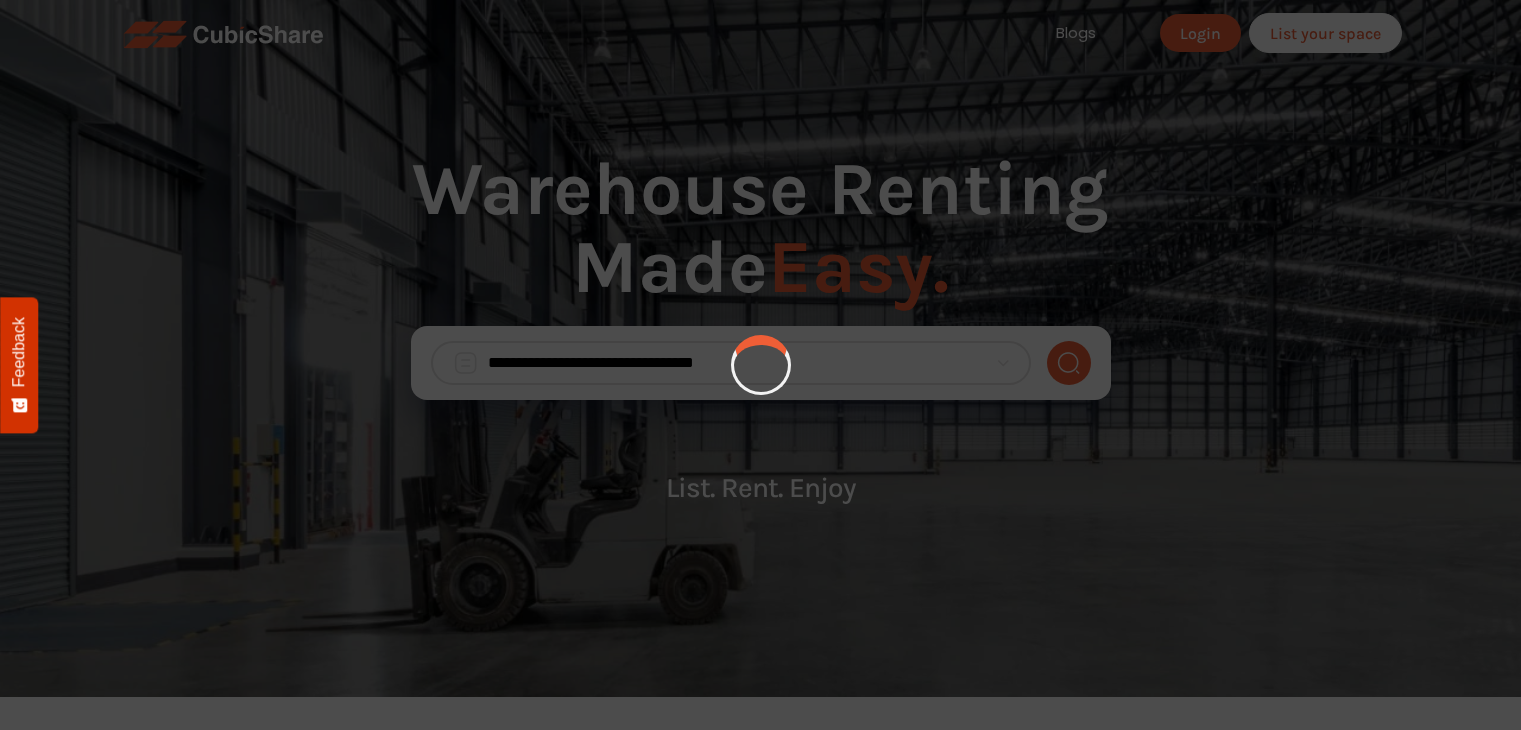 scroll, scrollTop: 0, scrollLeft: 0, axis: both 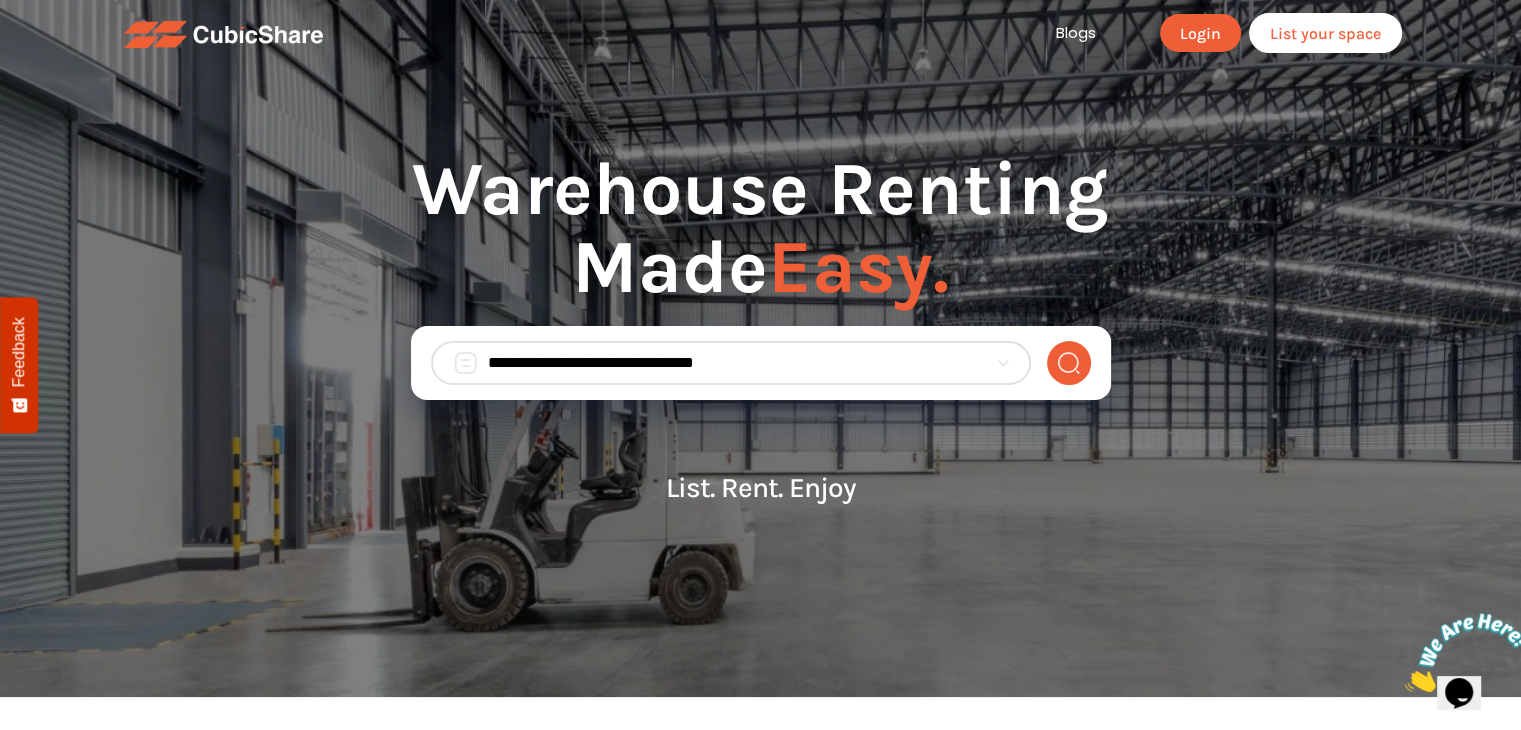 click on "List your space" at bounding box center (1325, 33) 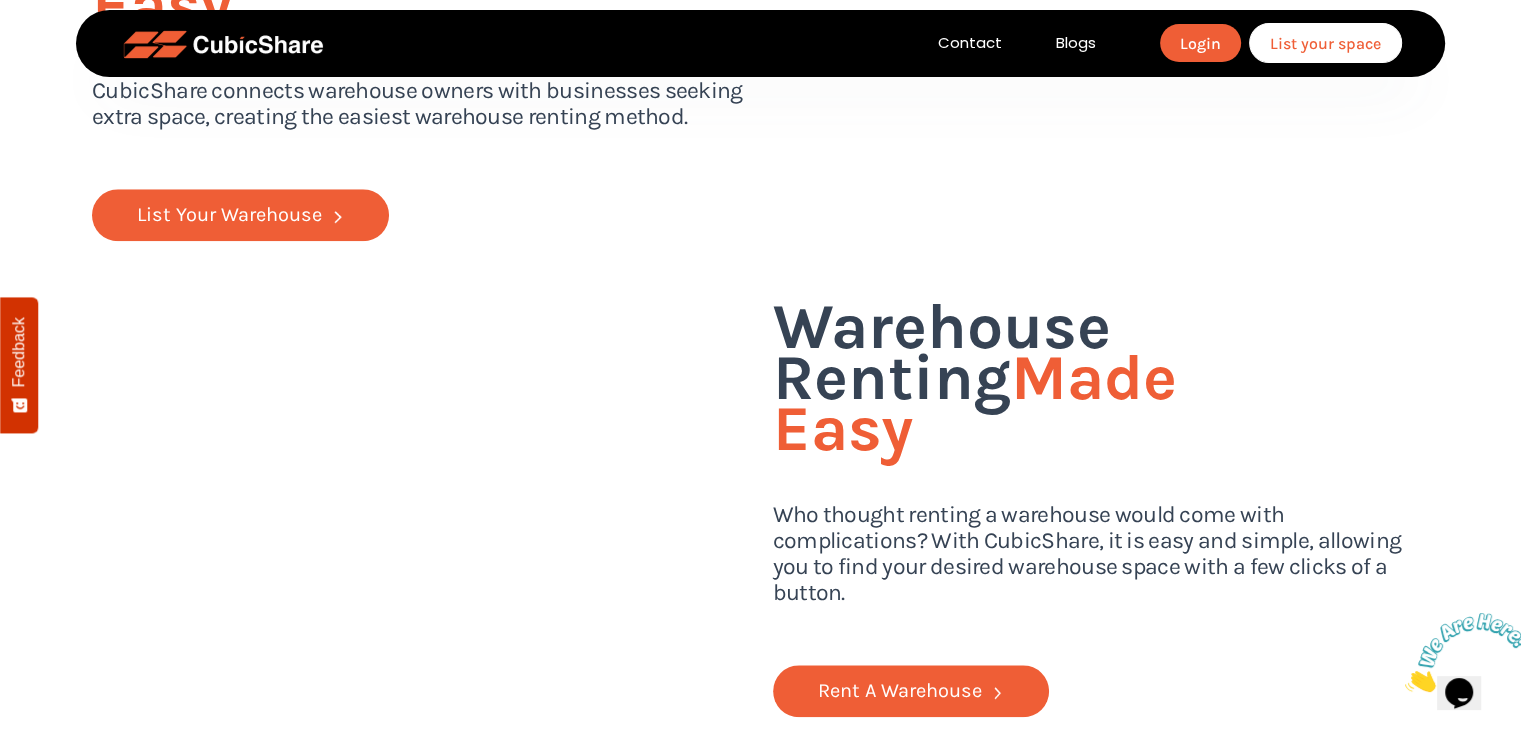 scroll, scrollTop: 1926, scrollLeft: 0, axis: vertical 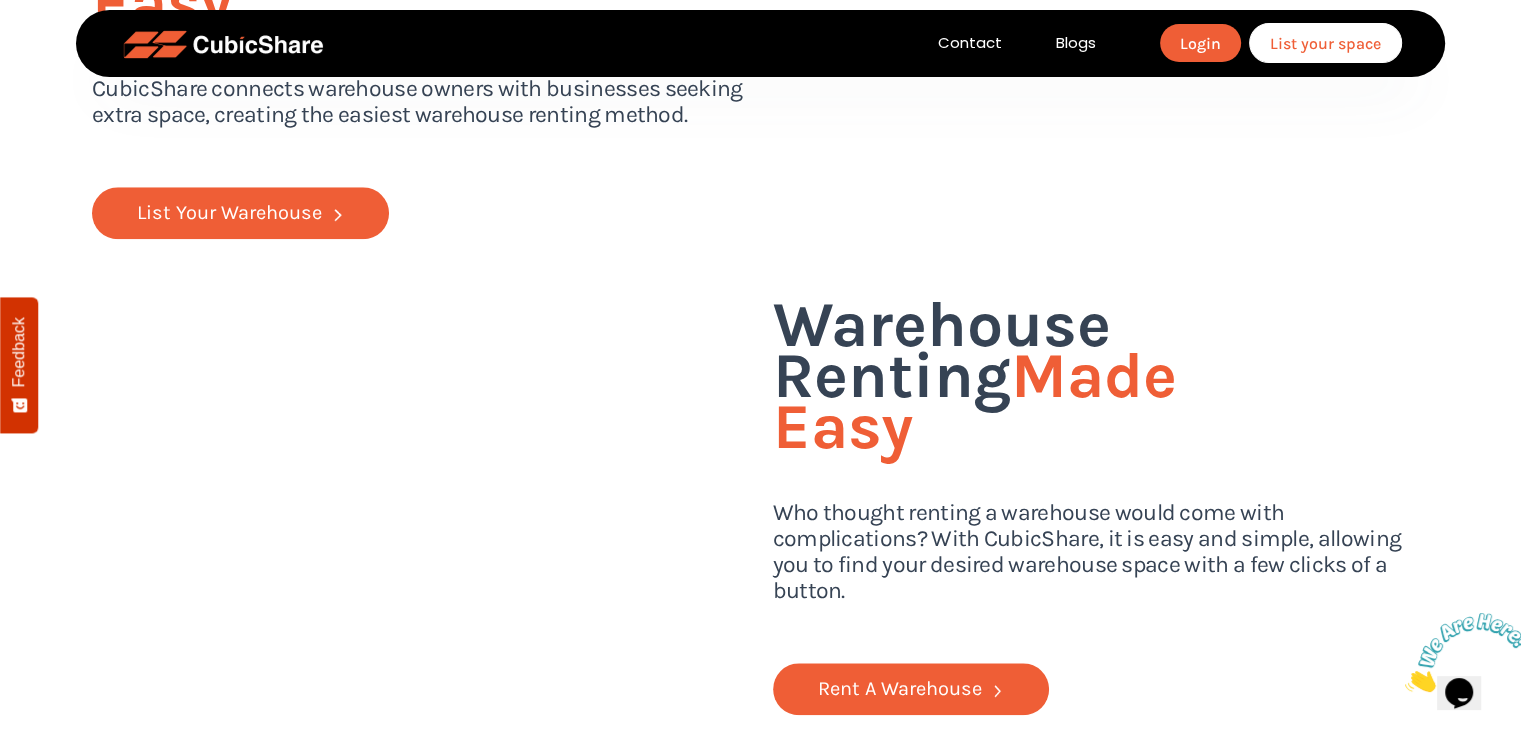 click on "List Your Warehouse" at bounding box center (229, 213) 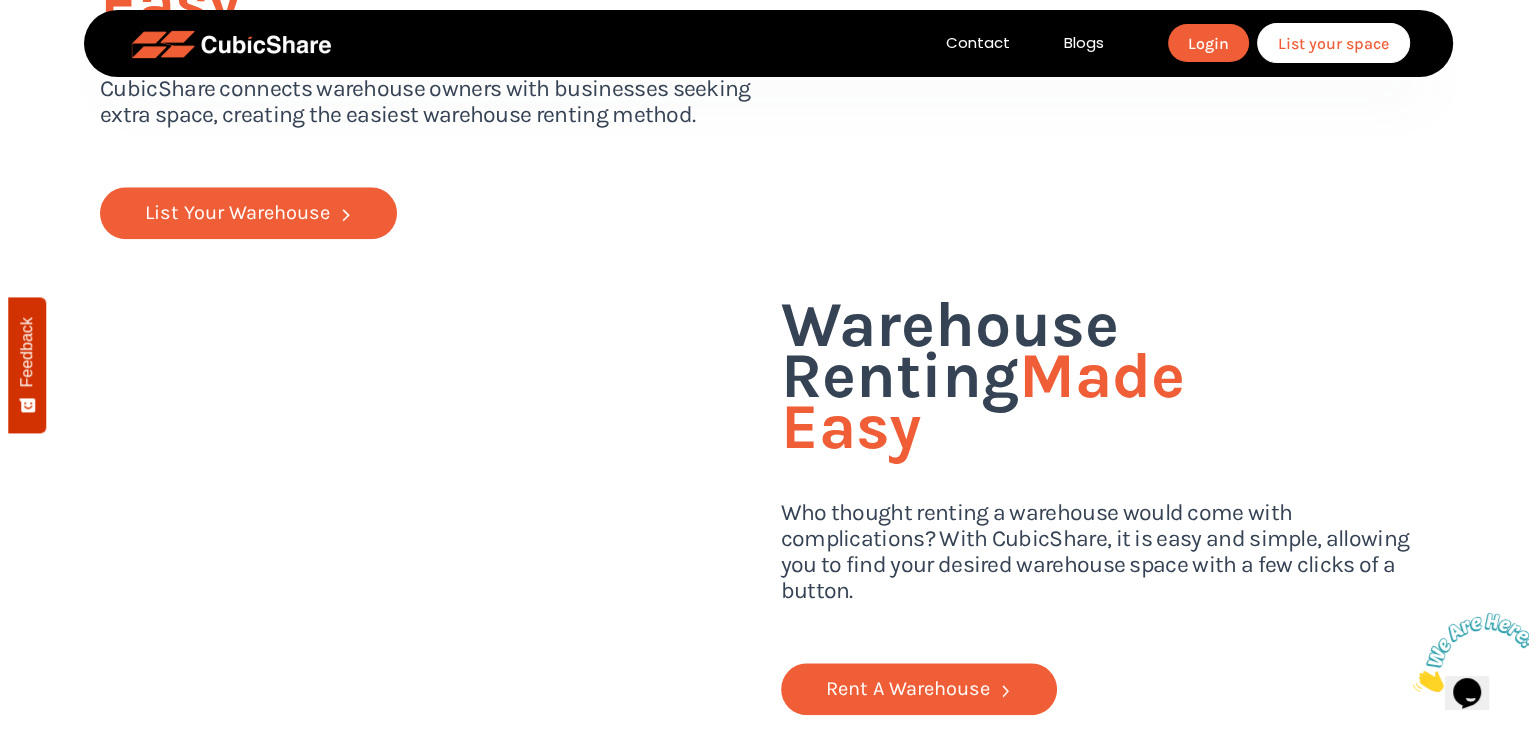 scroll, scrollTop: 1932, scrollLeft: 0, axis: vertical 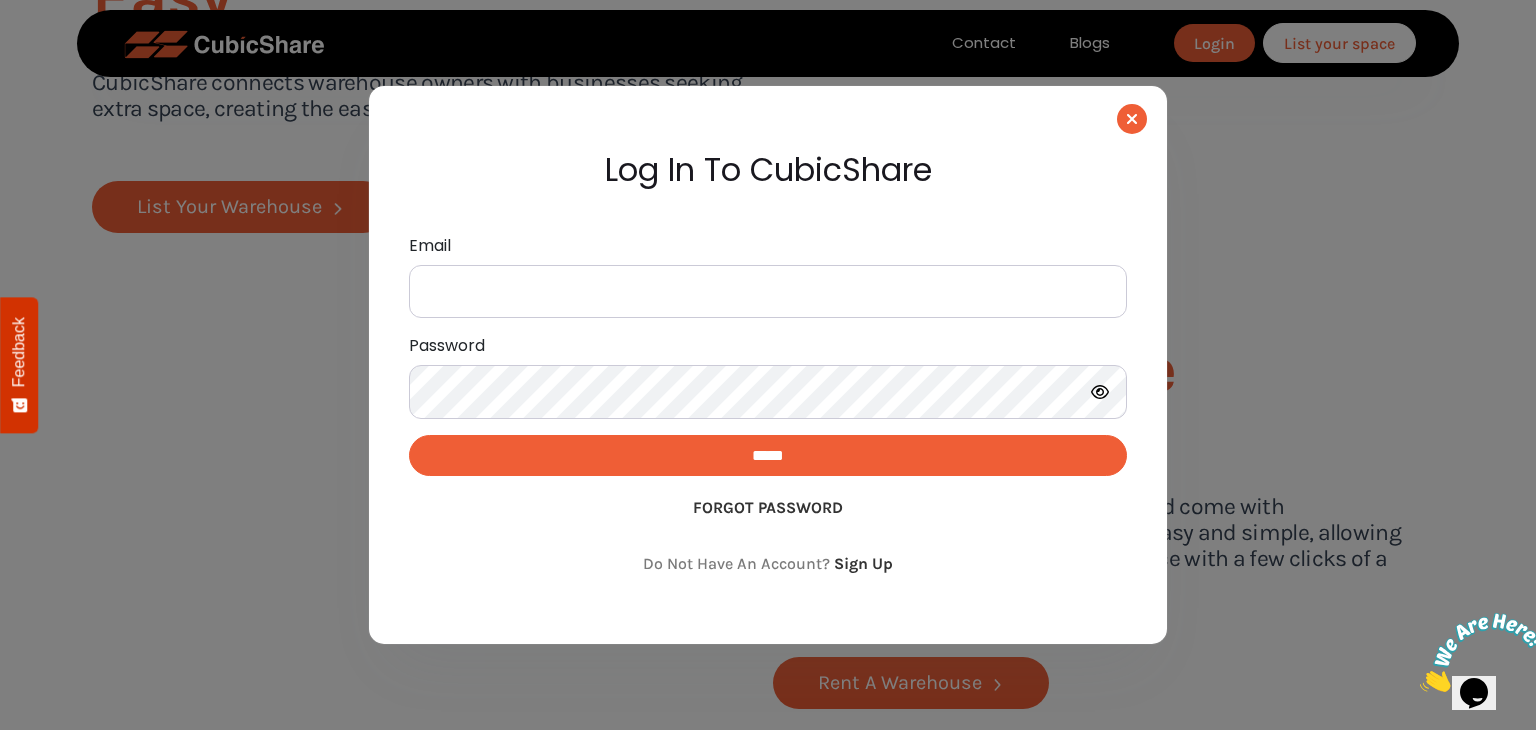 click at bounding box center [768, 291] 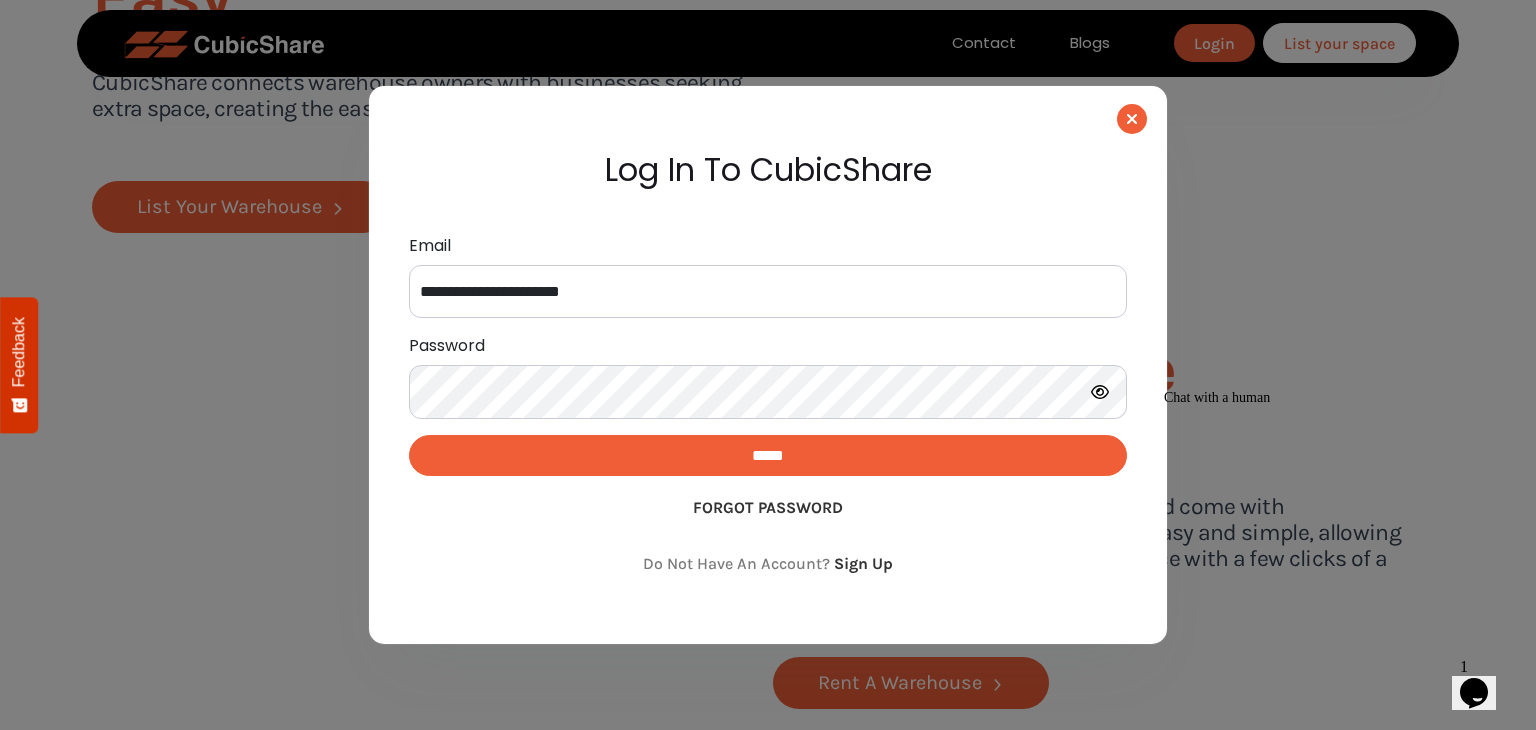 type on "**********" 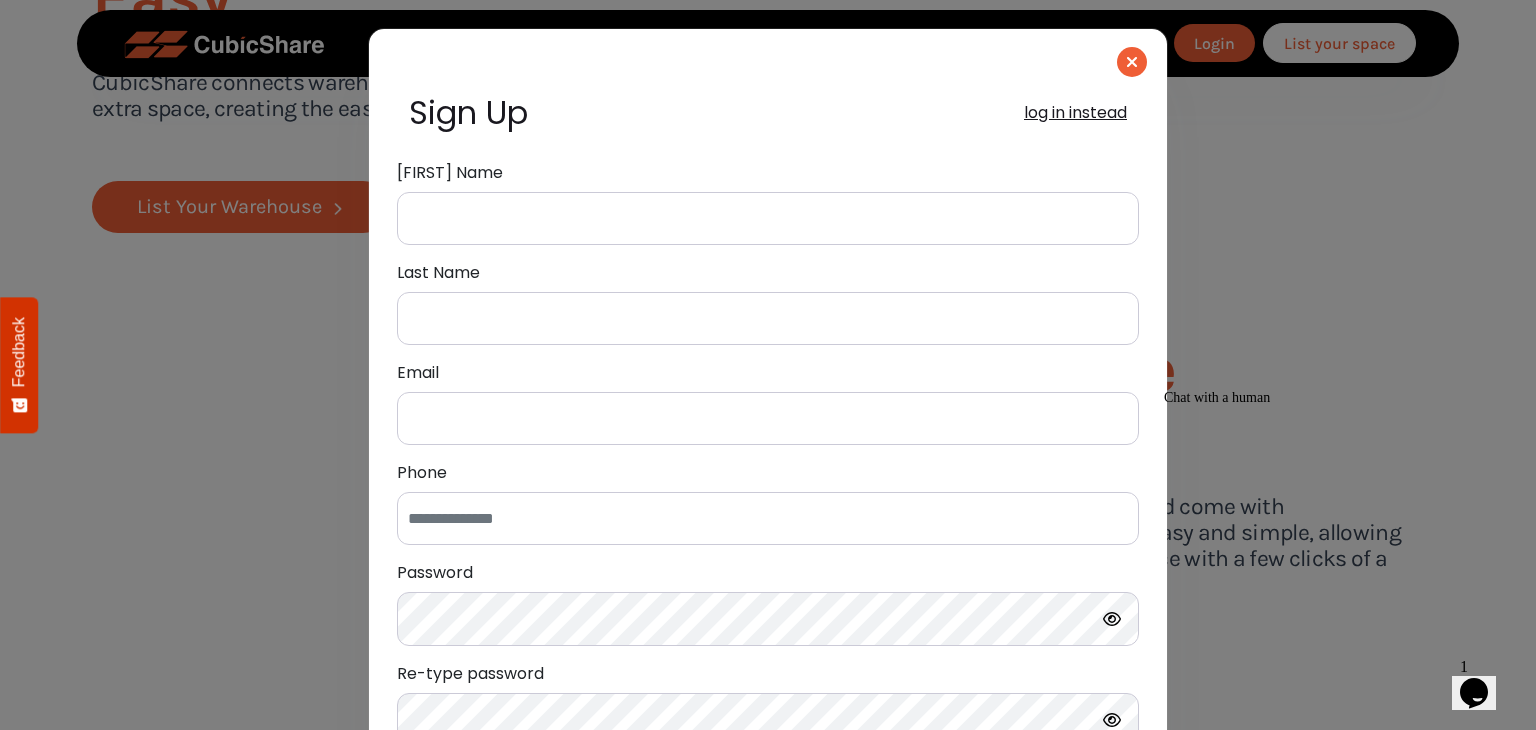 click at bounding box center [768, 218] 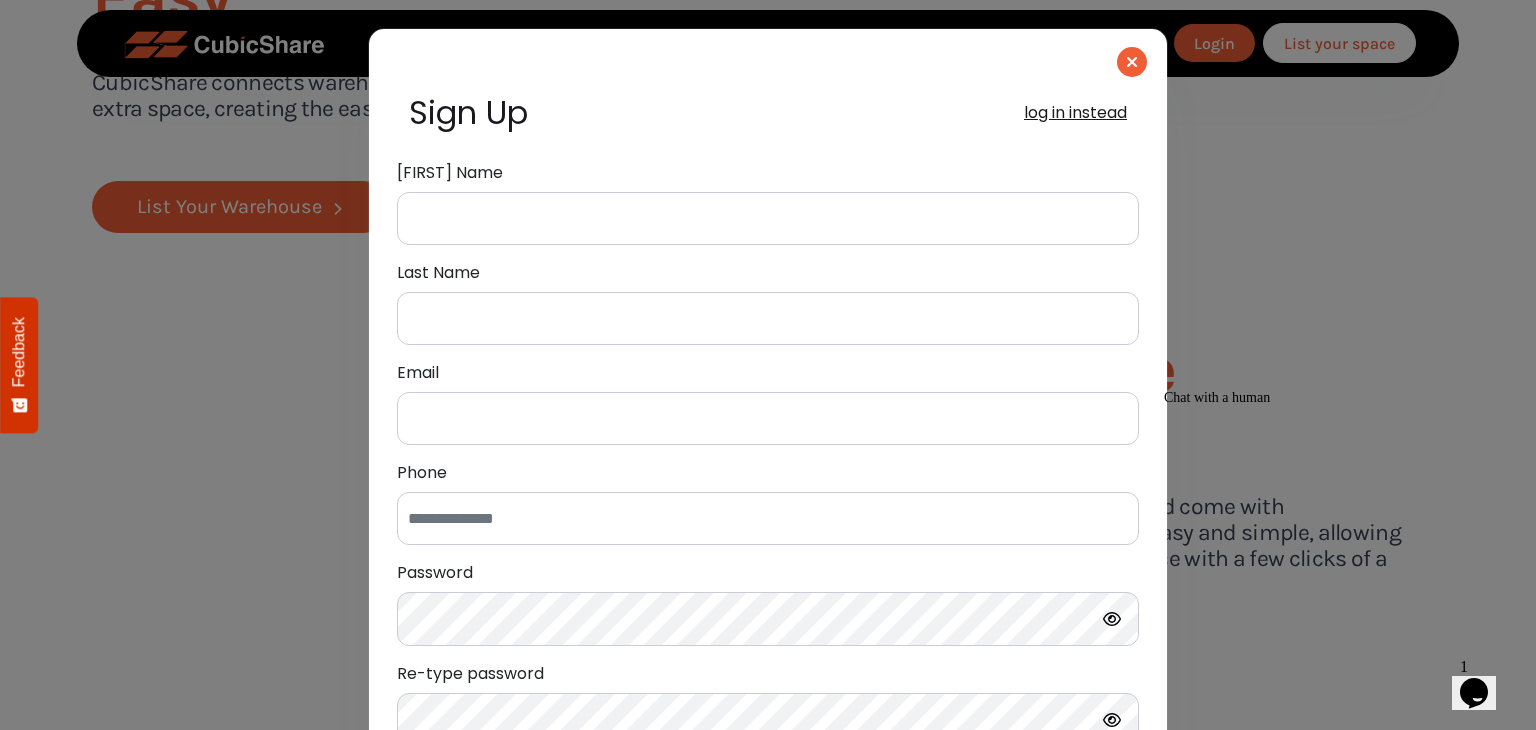type on "****" 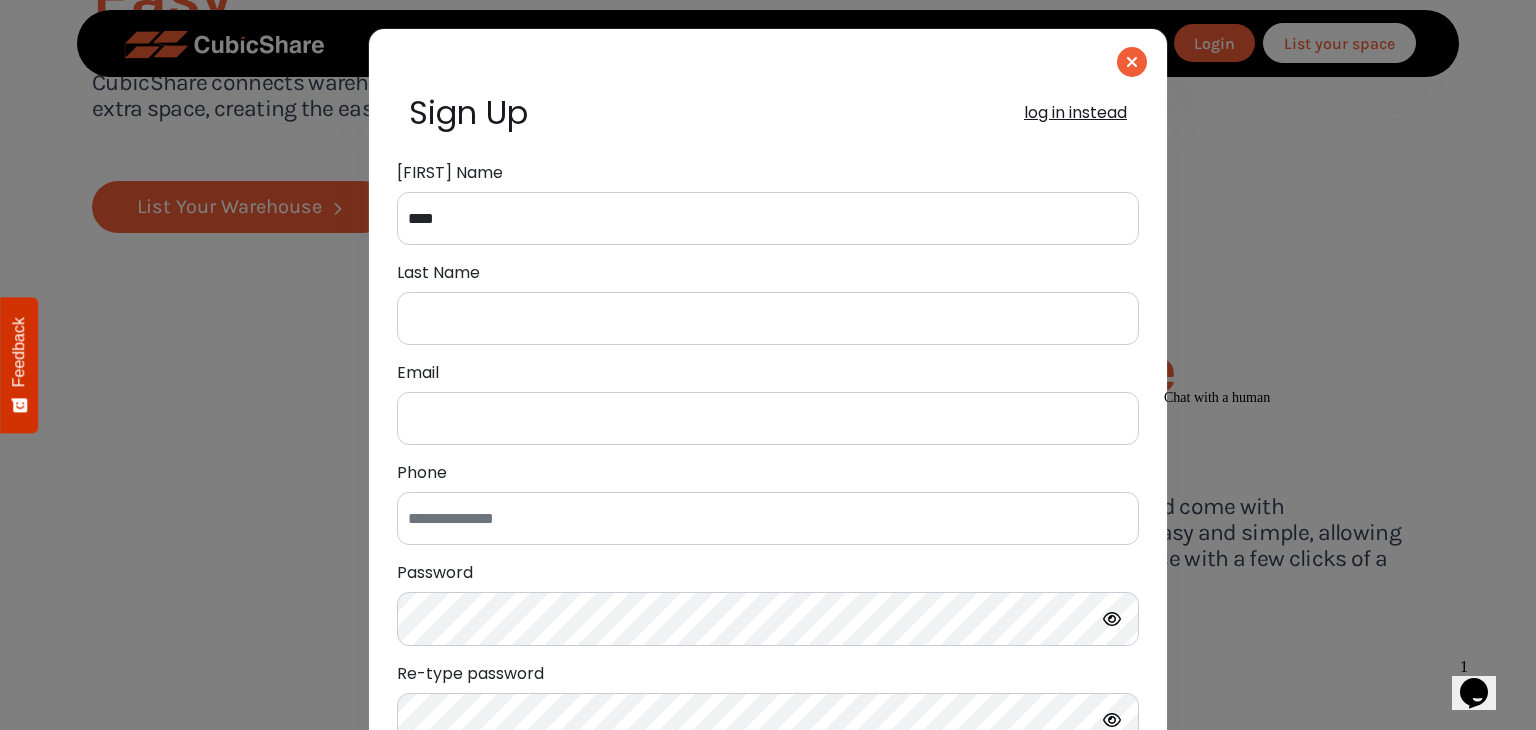type on "**********" 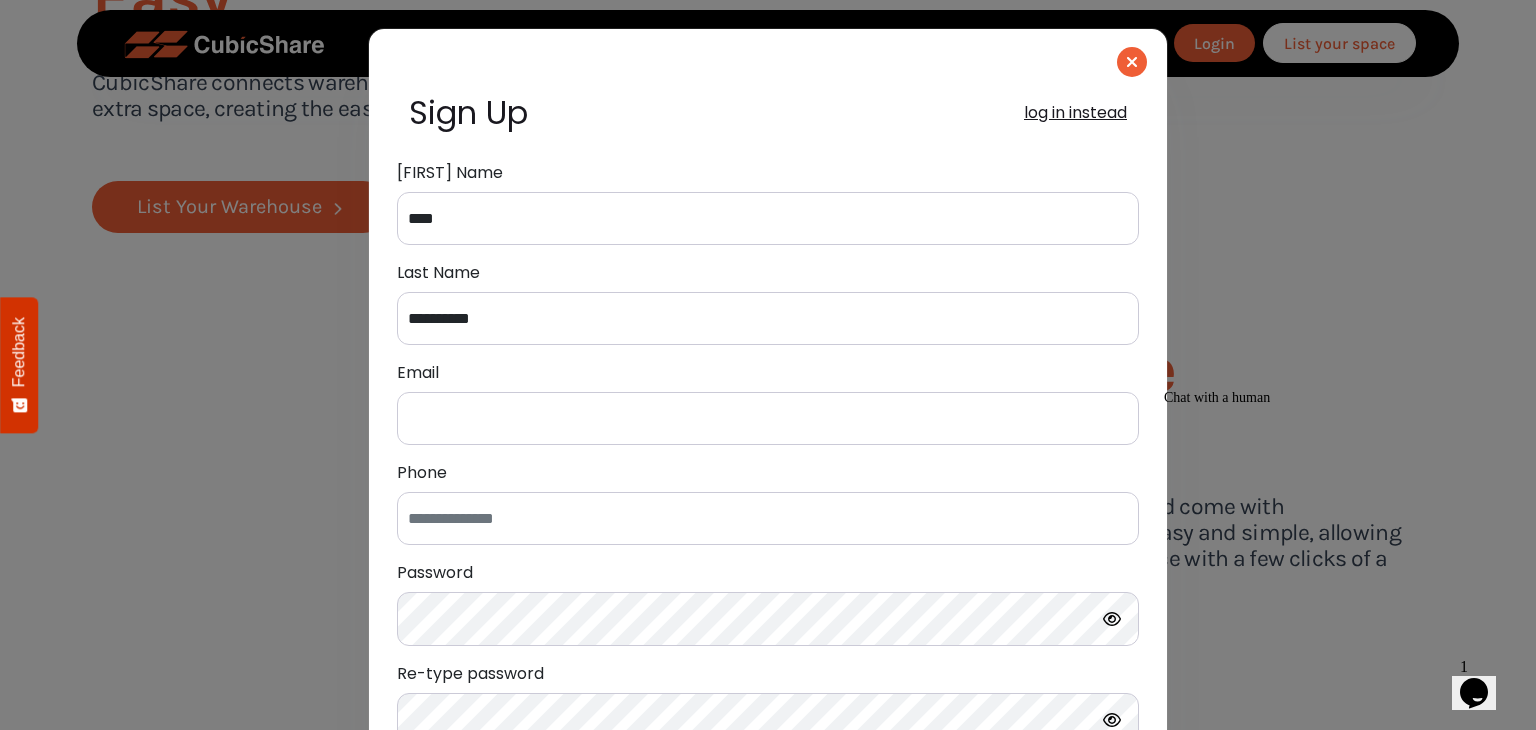 type on "**********" 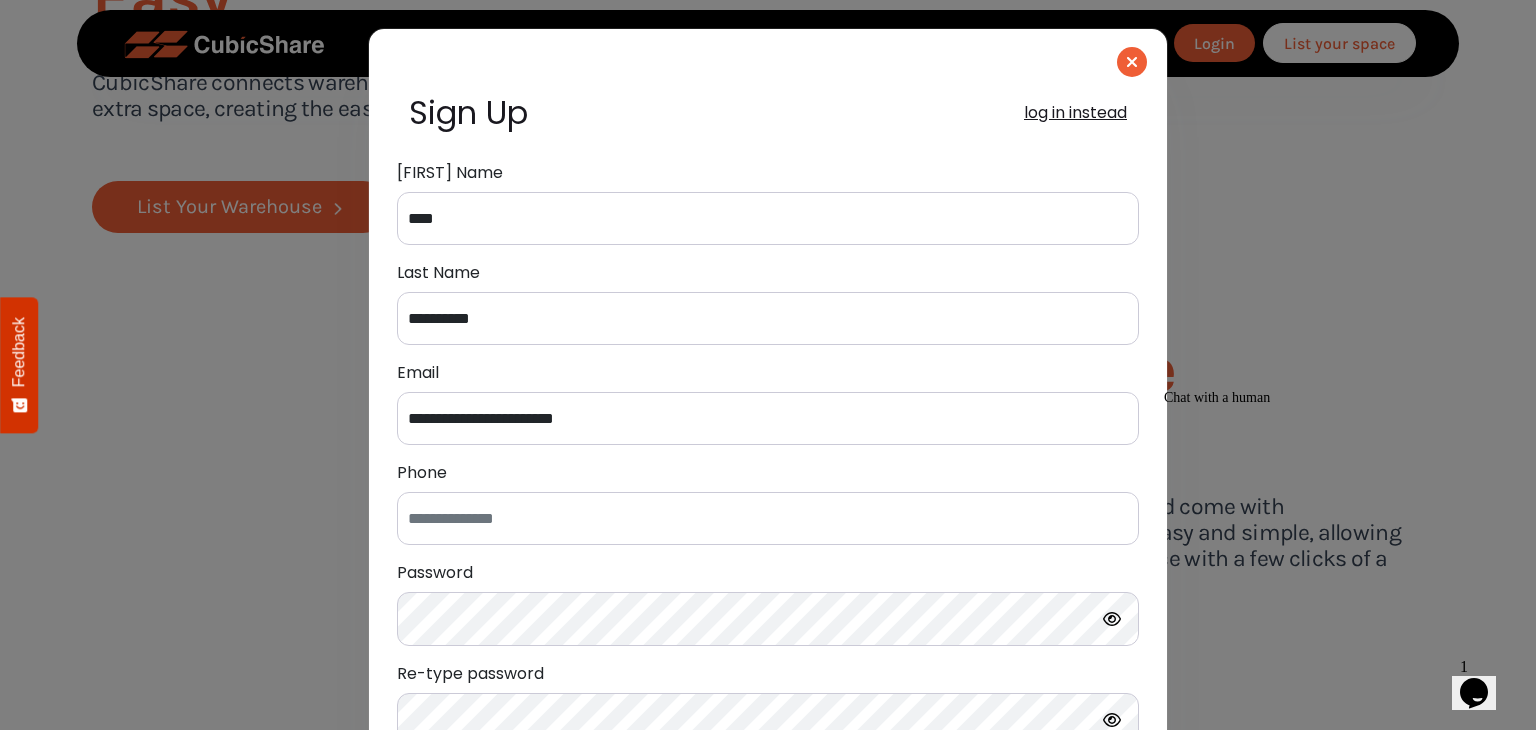 type on "**********" 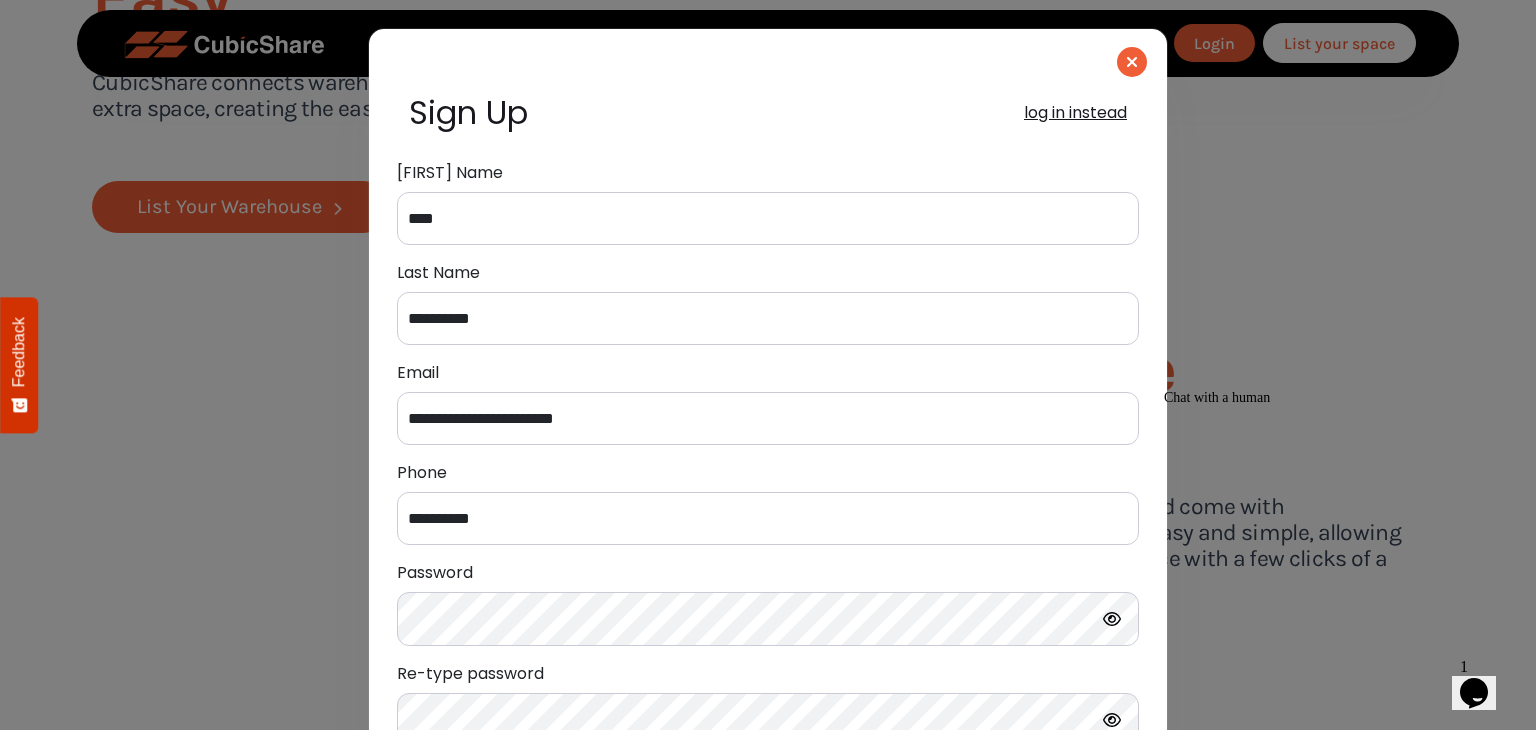 drag, startPoint x: 625, startPoint y: 427, endPoint x: 401, endPoint y: 417, distance: 224.2231 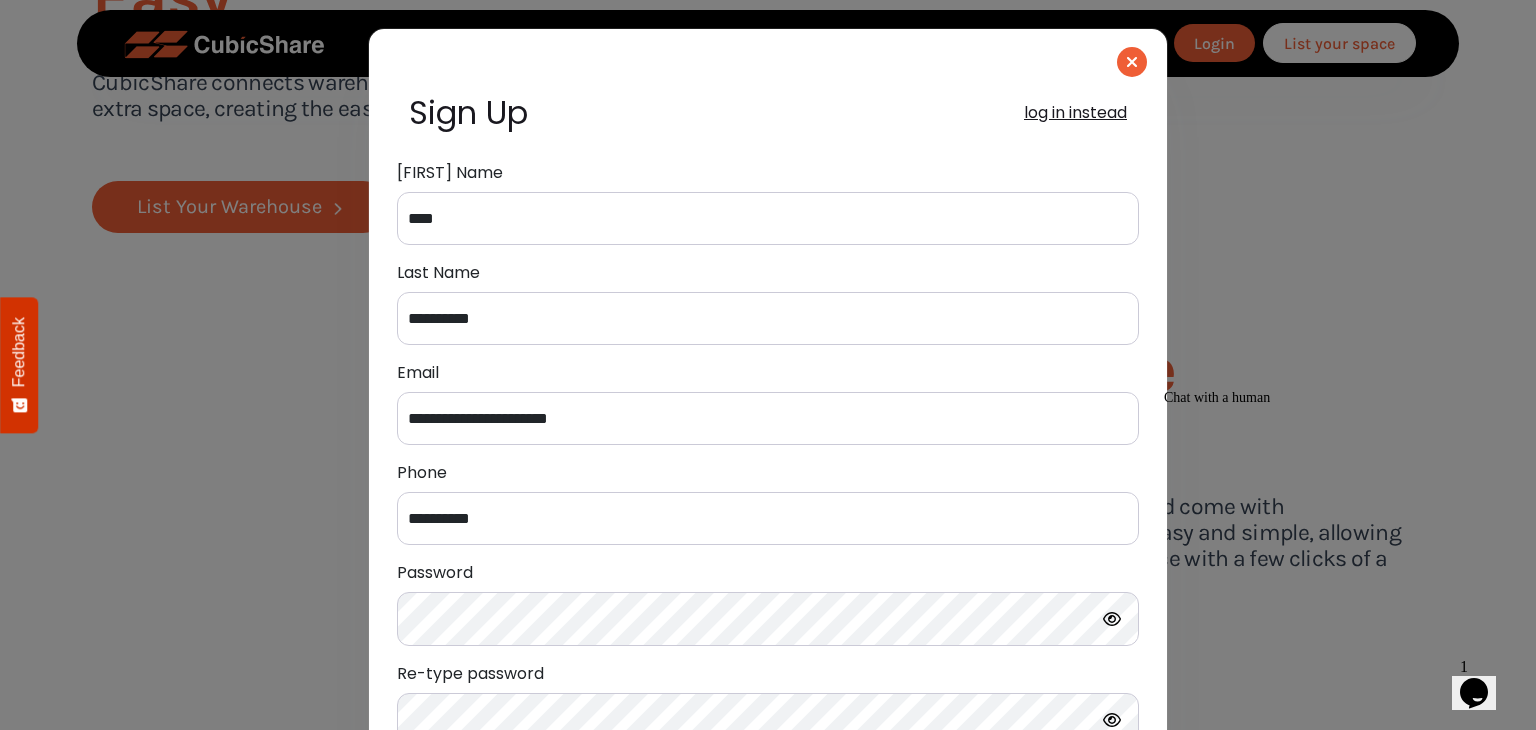 type on "**********" 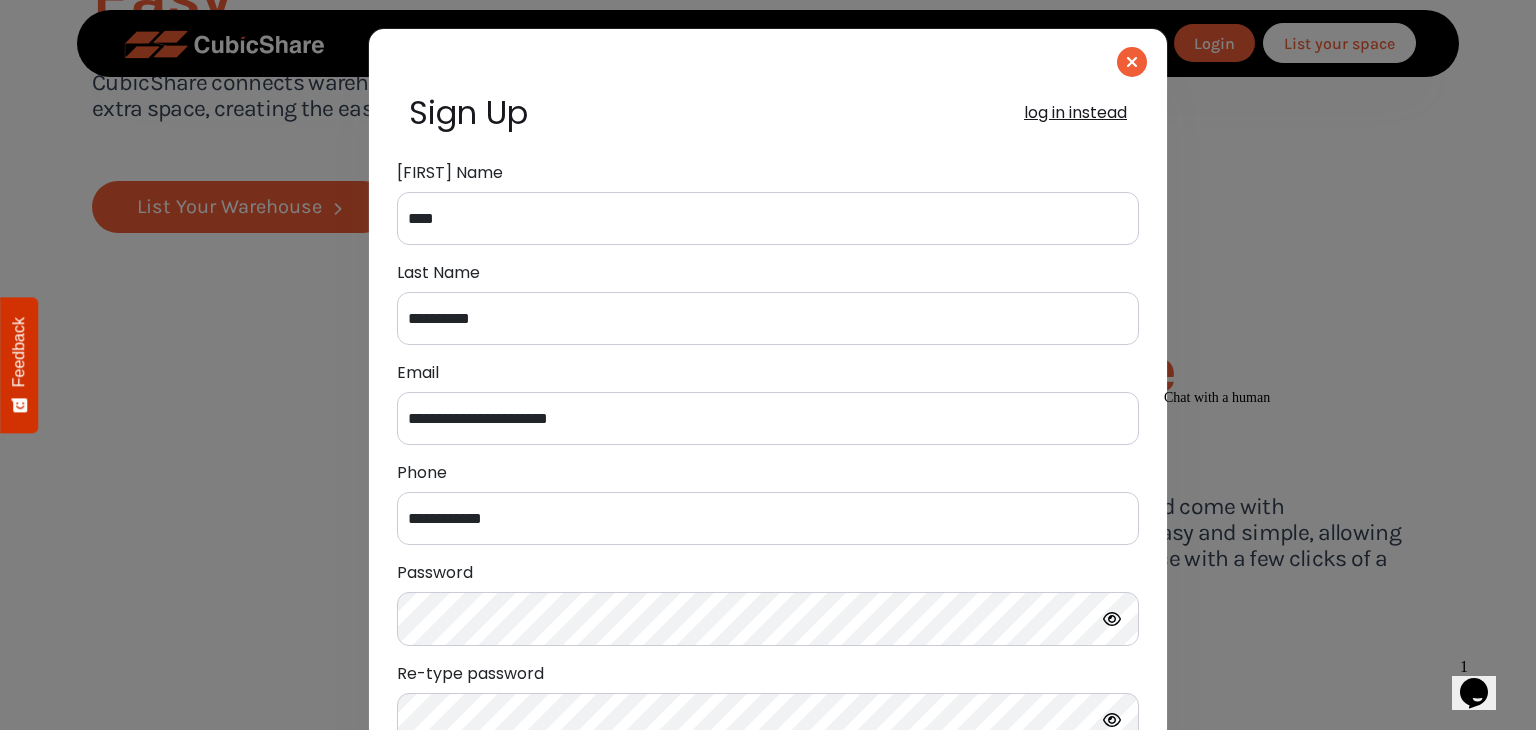 type on "**********" 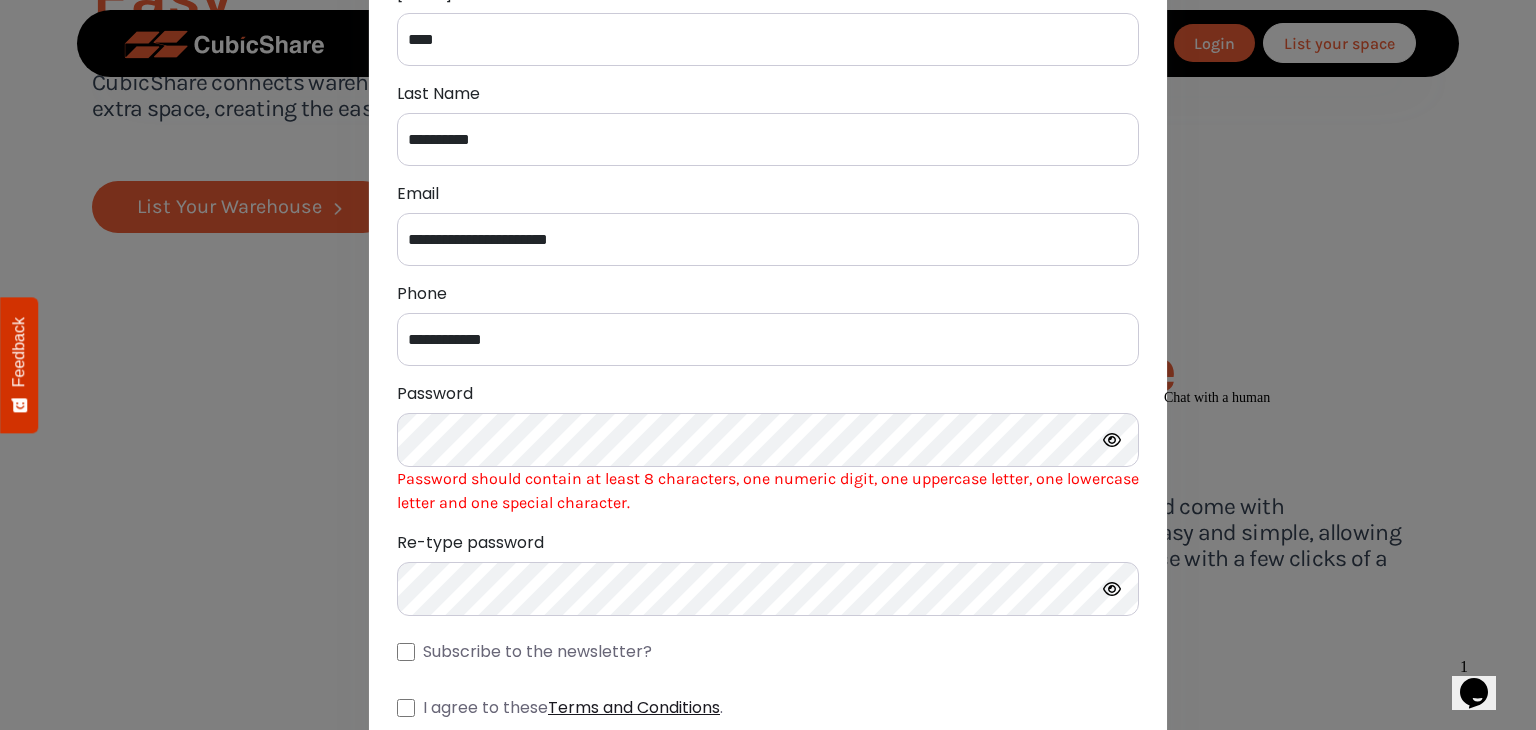 scroll, scrollTop: 200, scrollLeft: 0, axis: vertical 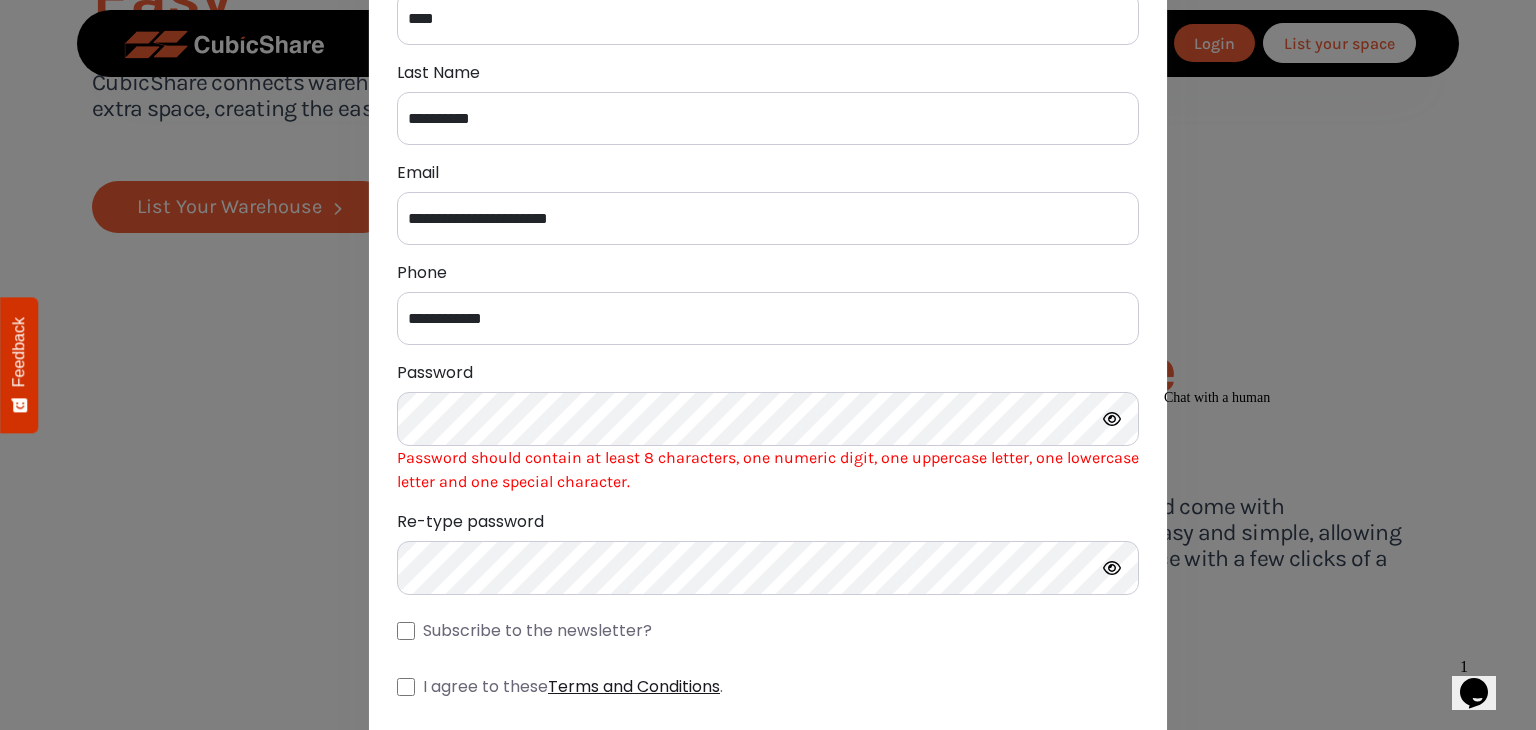 click at bounding box center (1112, 419) 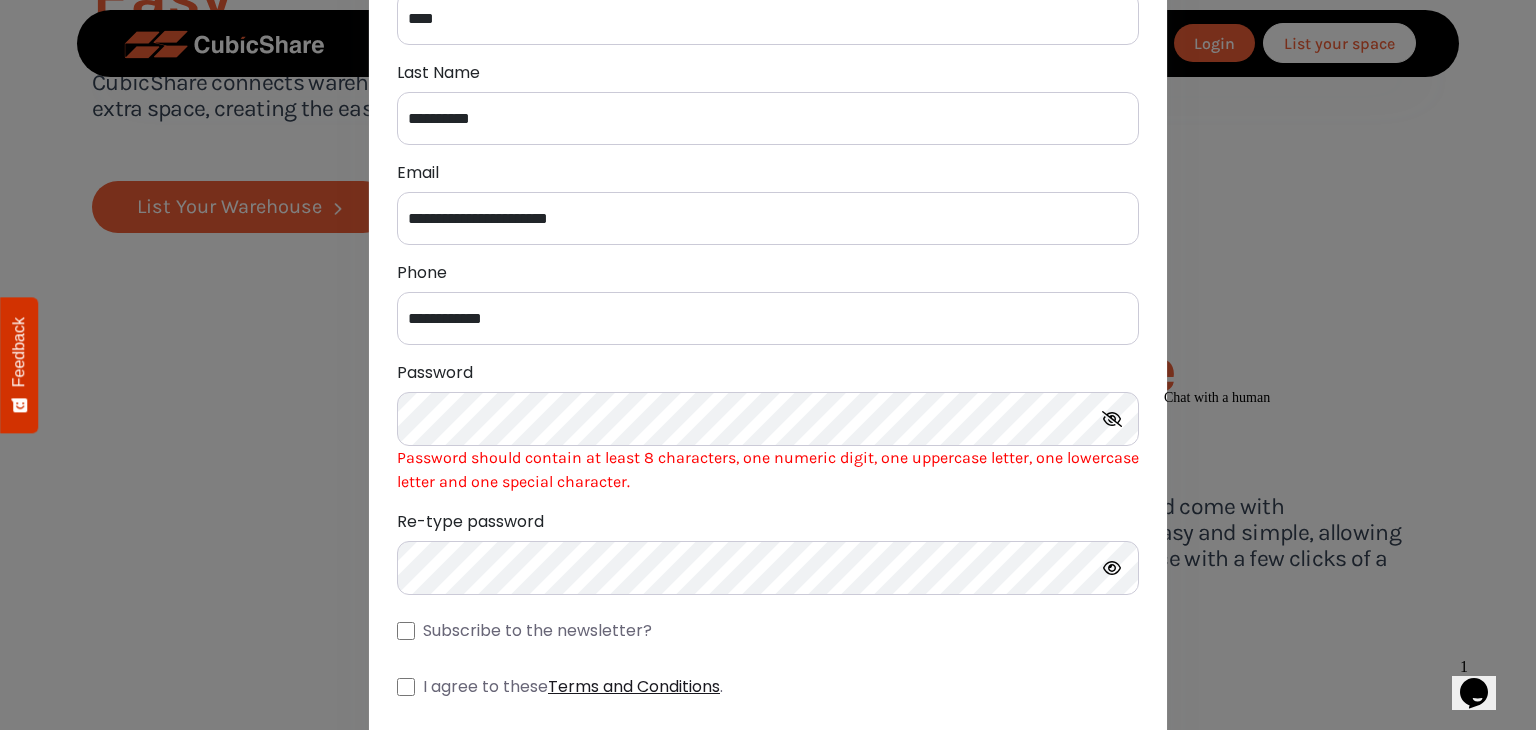 click at bounding box center (1111, 419) 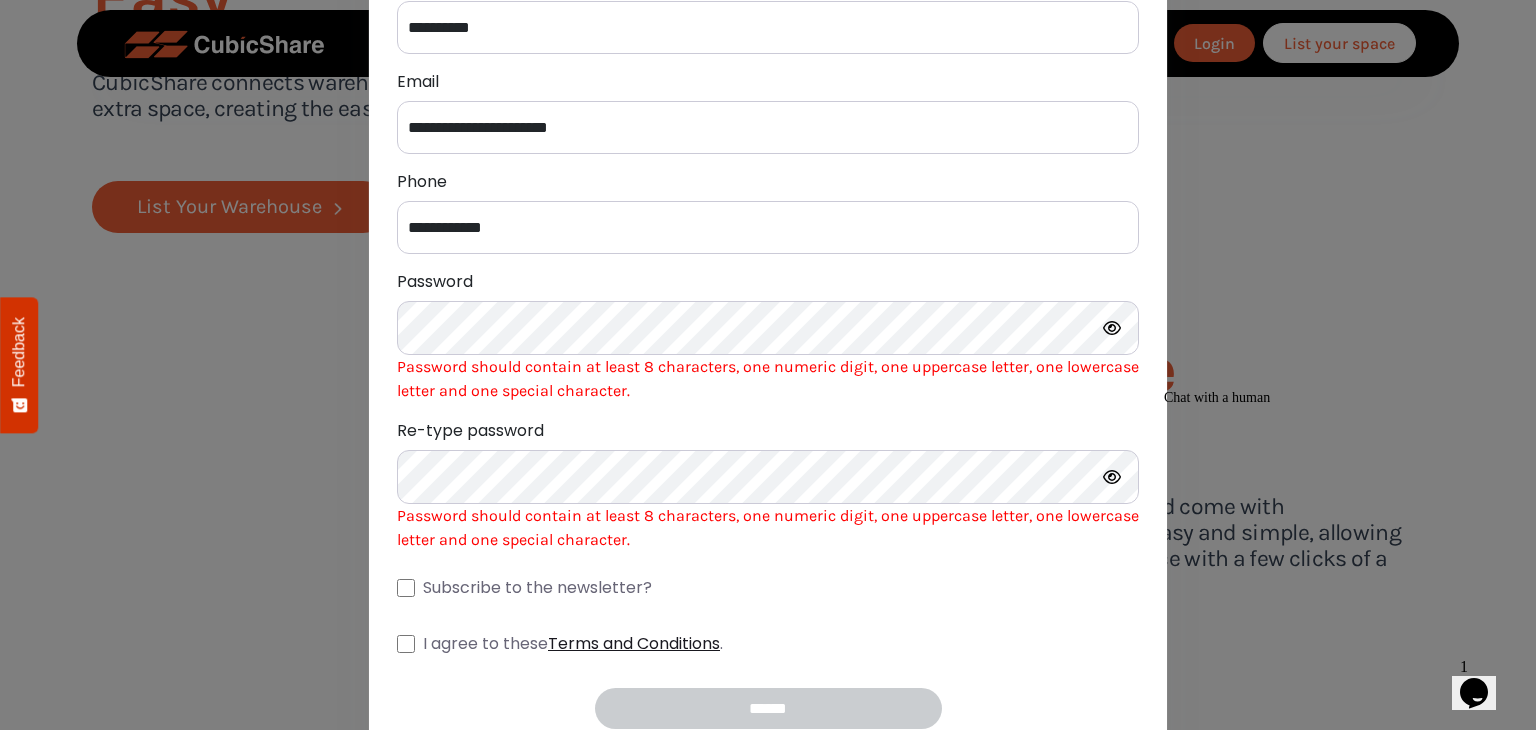 scroll, scrollTop: 386, scrollLeft: 0, axis: vertical 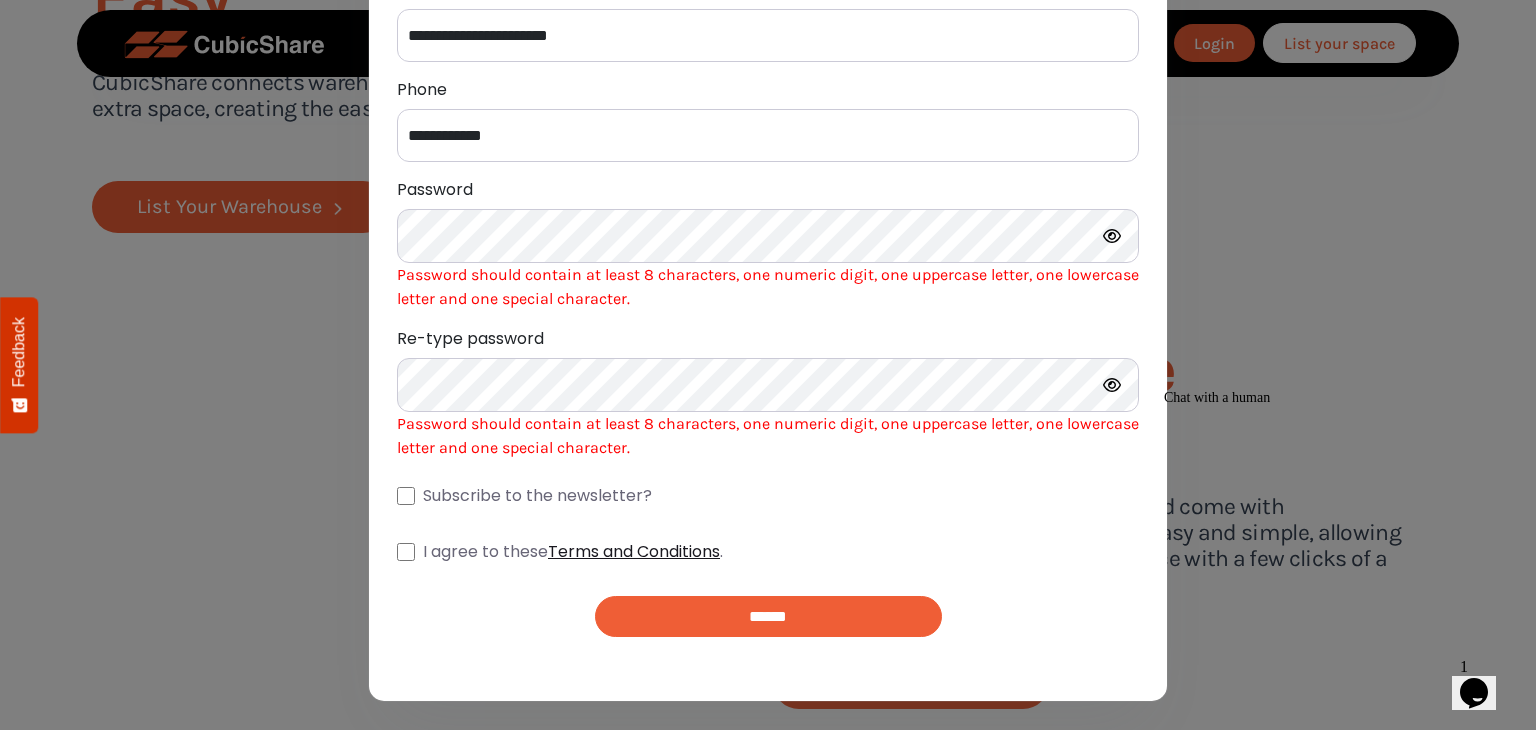 click on "******" at bounding box center (768, 616) 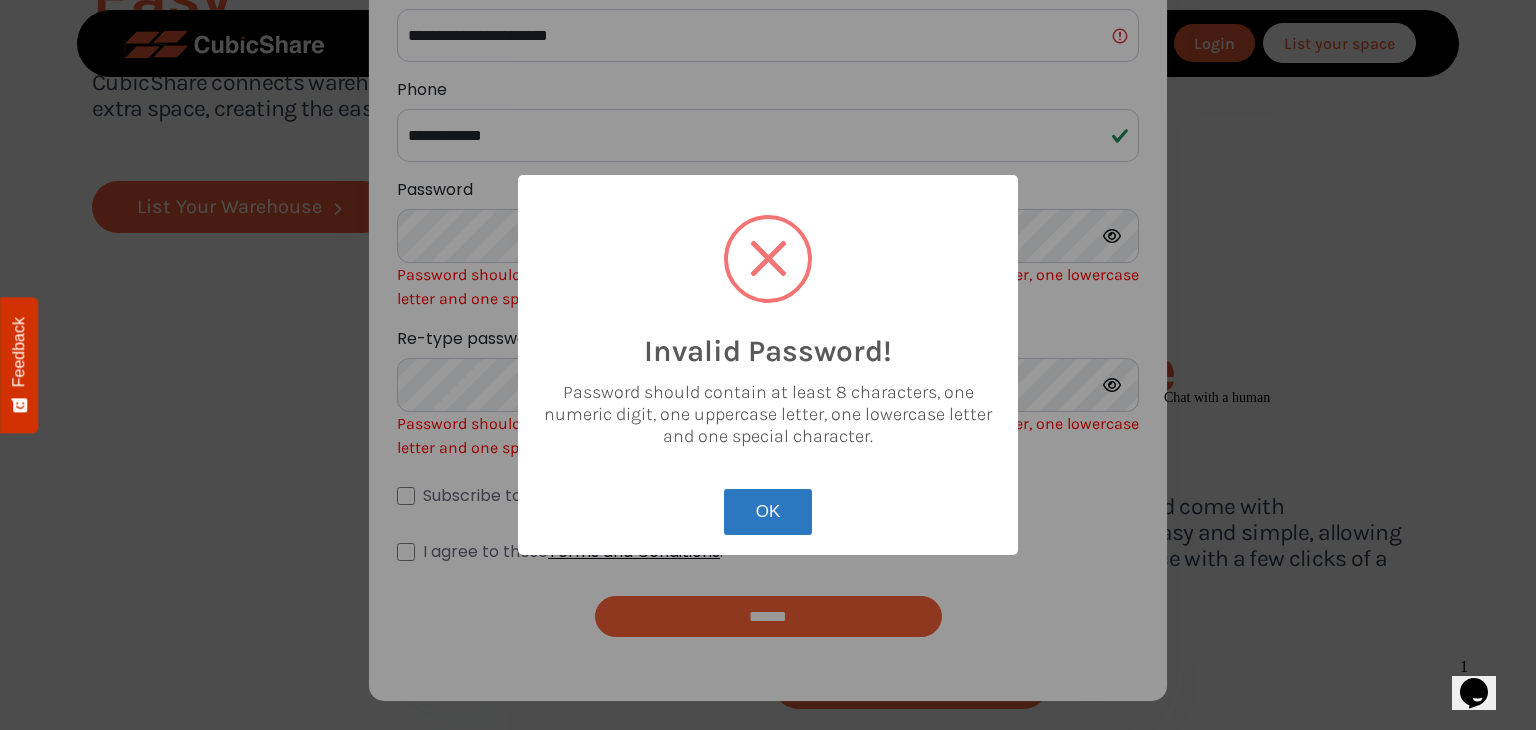 click on "OK" at bounding box center (768, 512) 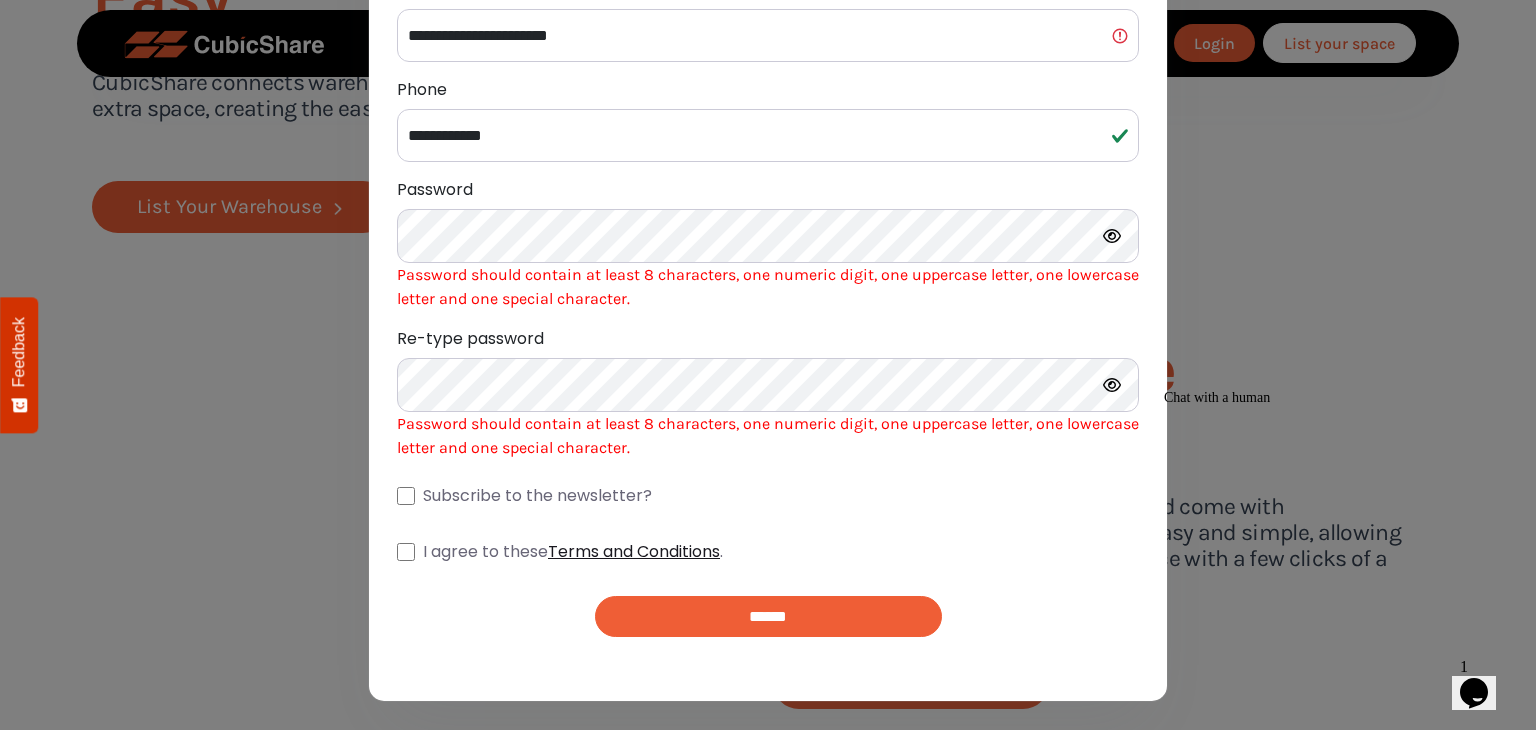 click at bounding box center [1112, 236] 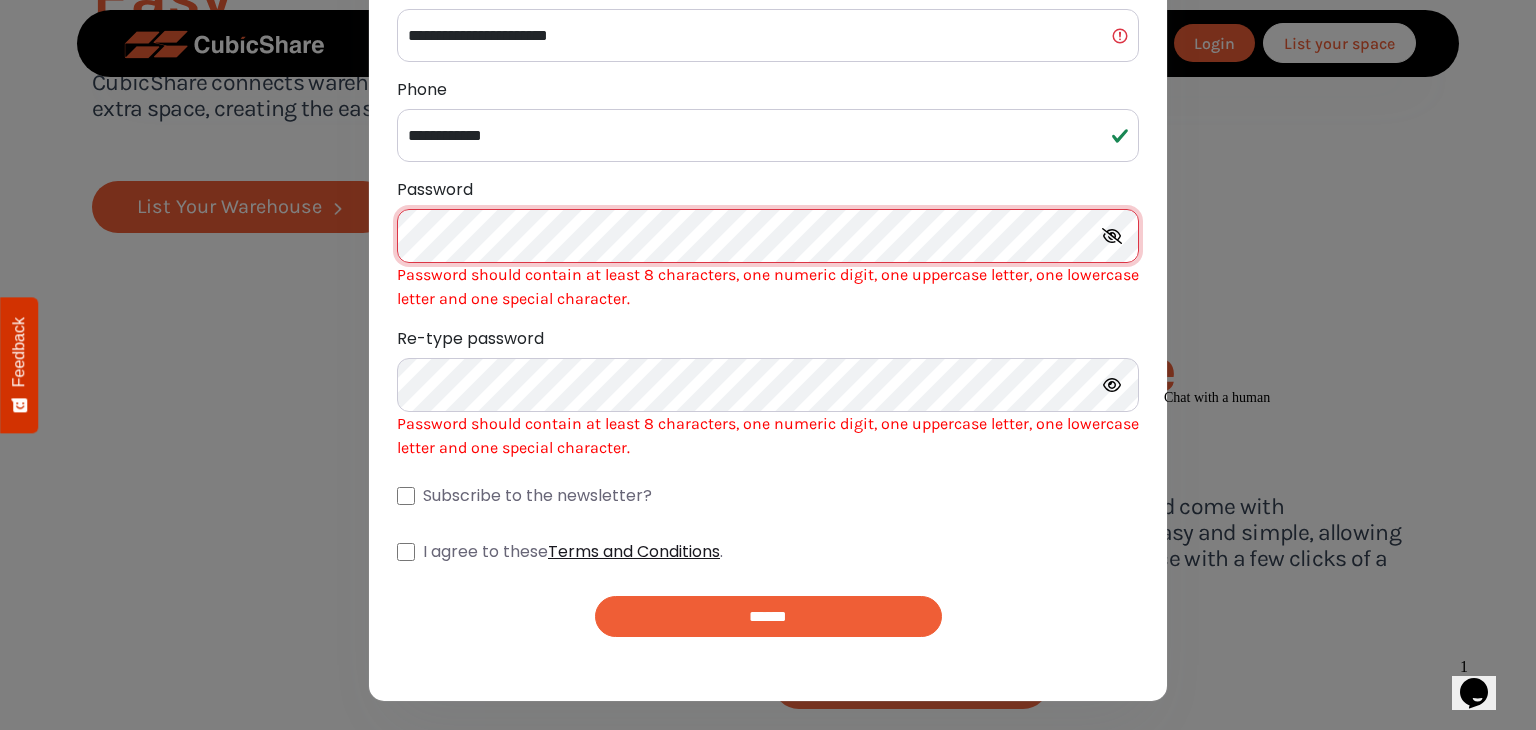 scroll, scrollTop: 338, scrollLeft: 0, axis: vertical 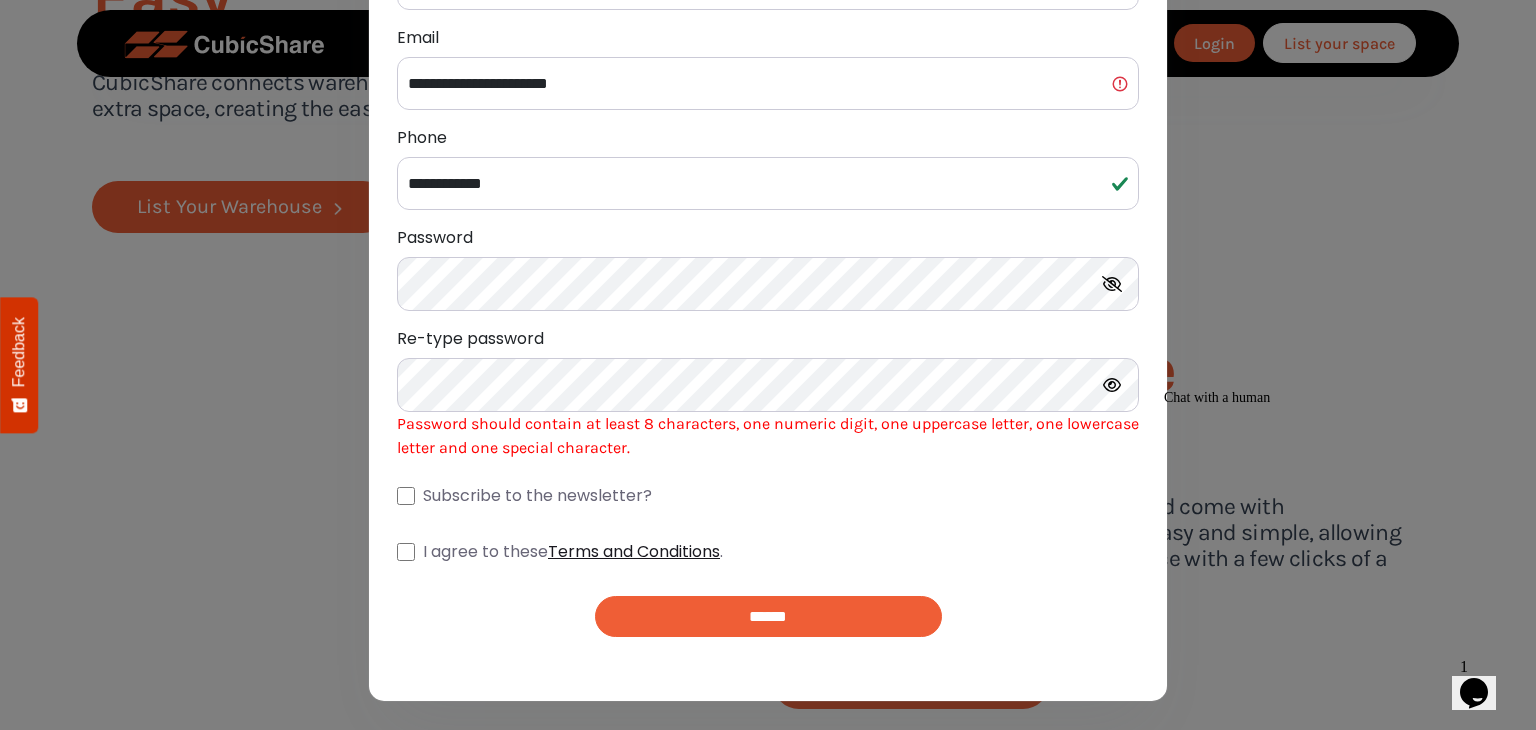 click at bounding box center [1112, 385] 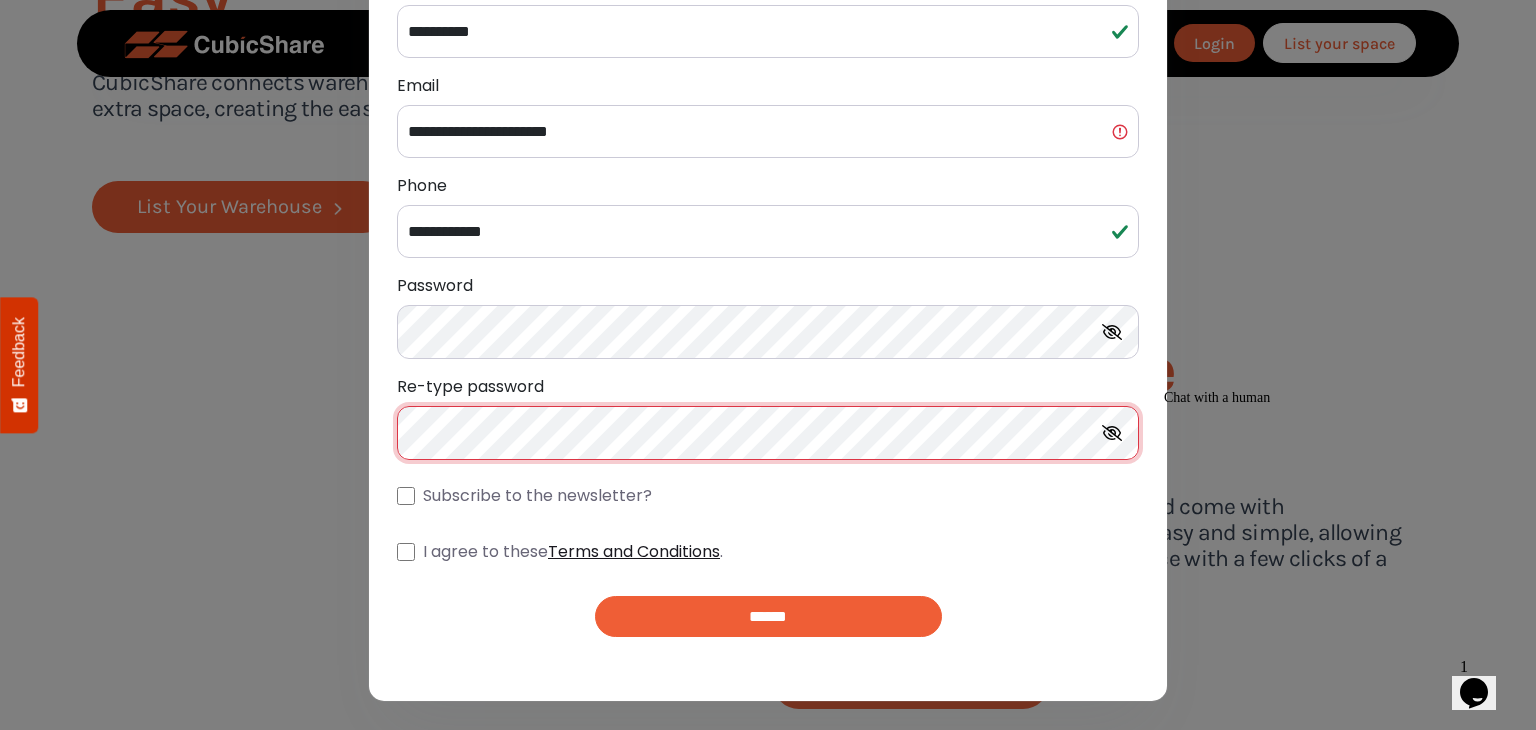 scroll, scrollTop: 290, scrollLeft: 0, axis: vertical 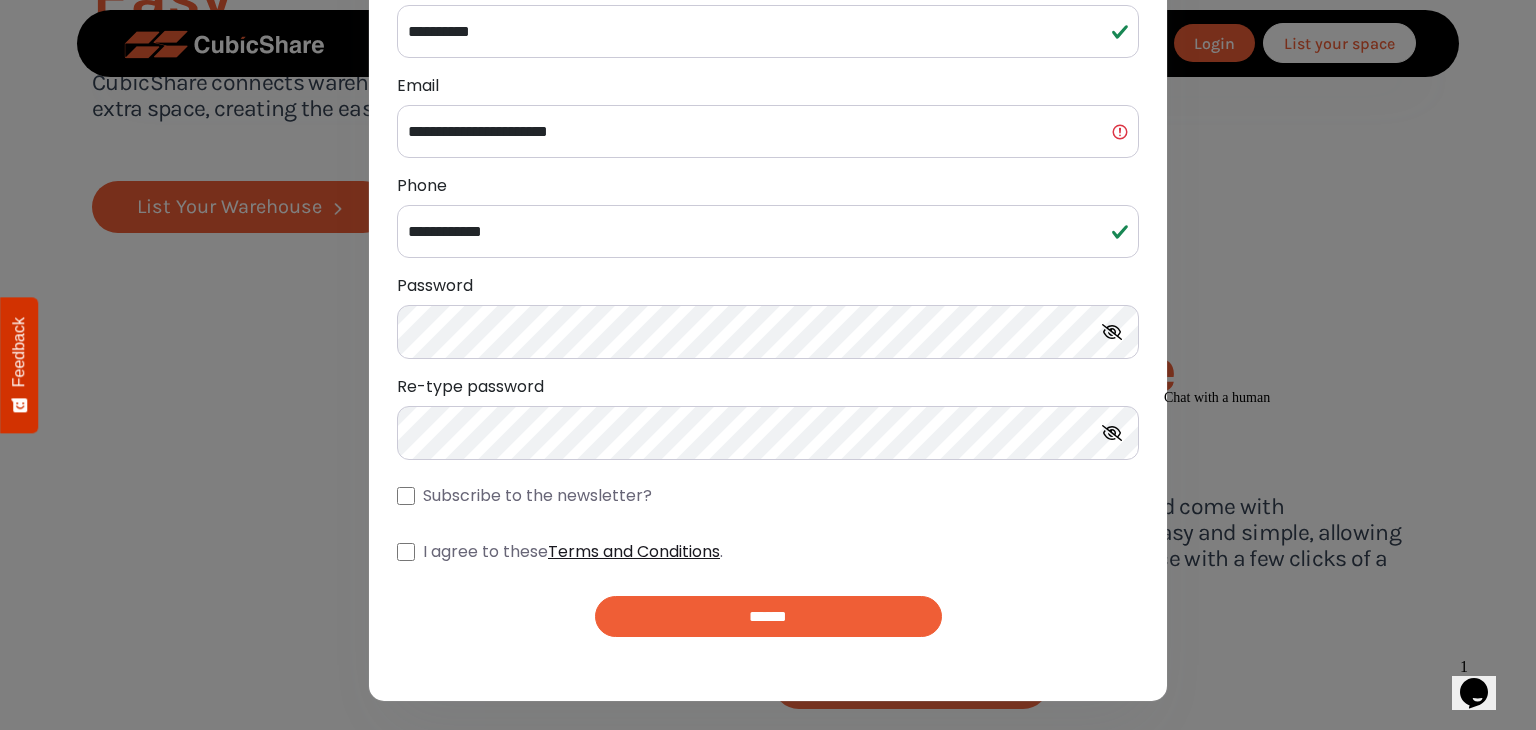 click on "******" at bounding box center [768, 616] 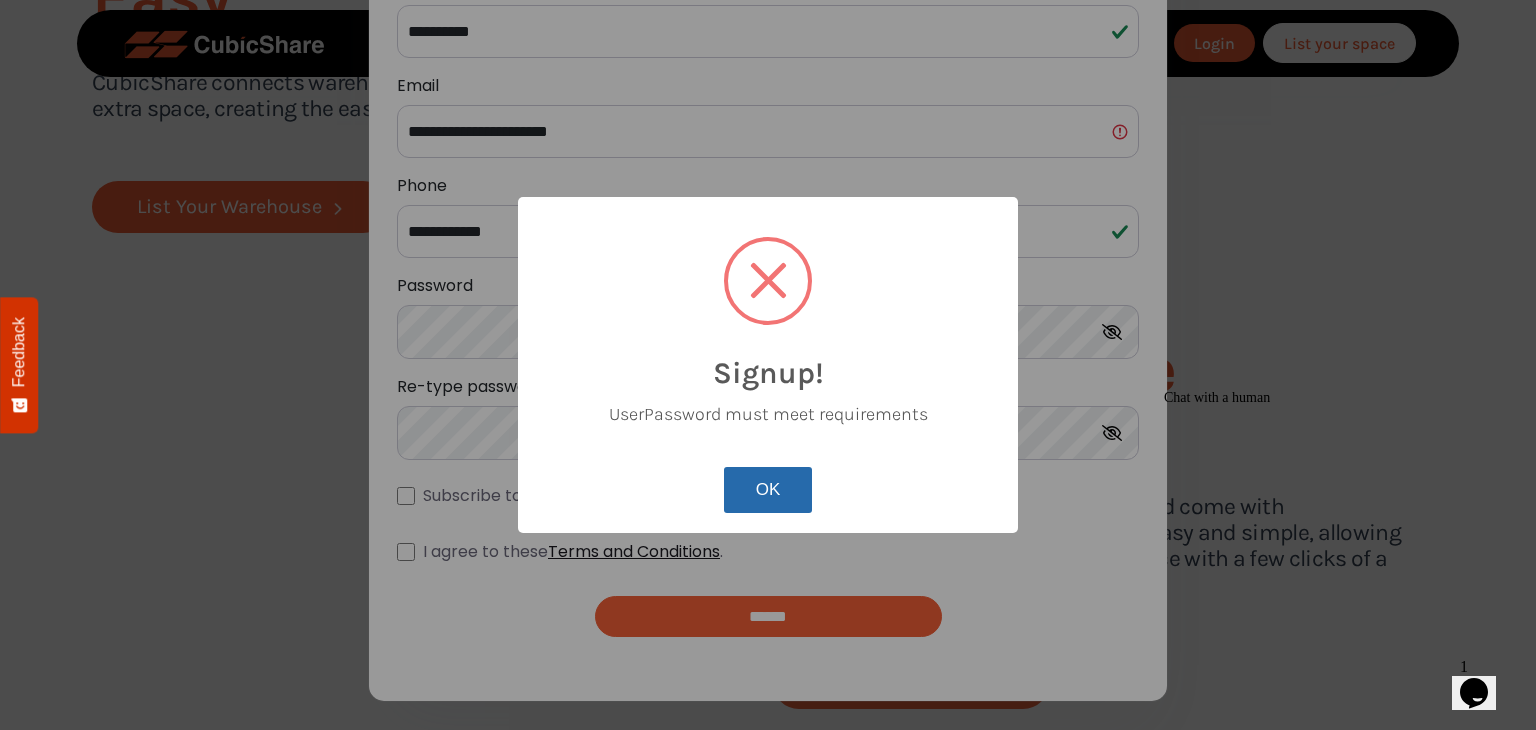 click on "OK" at bounding box center [768, 490] 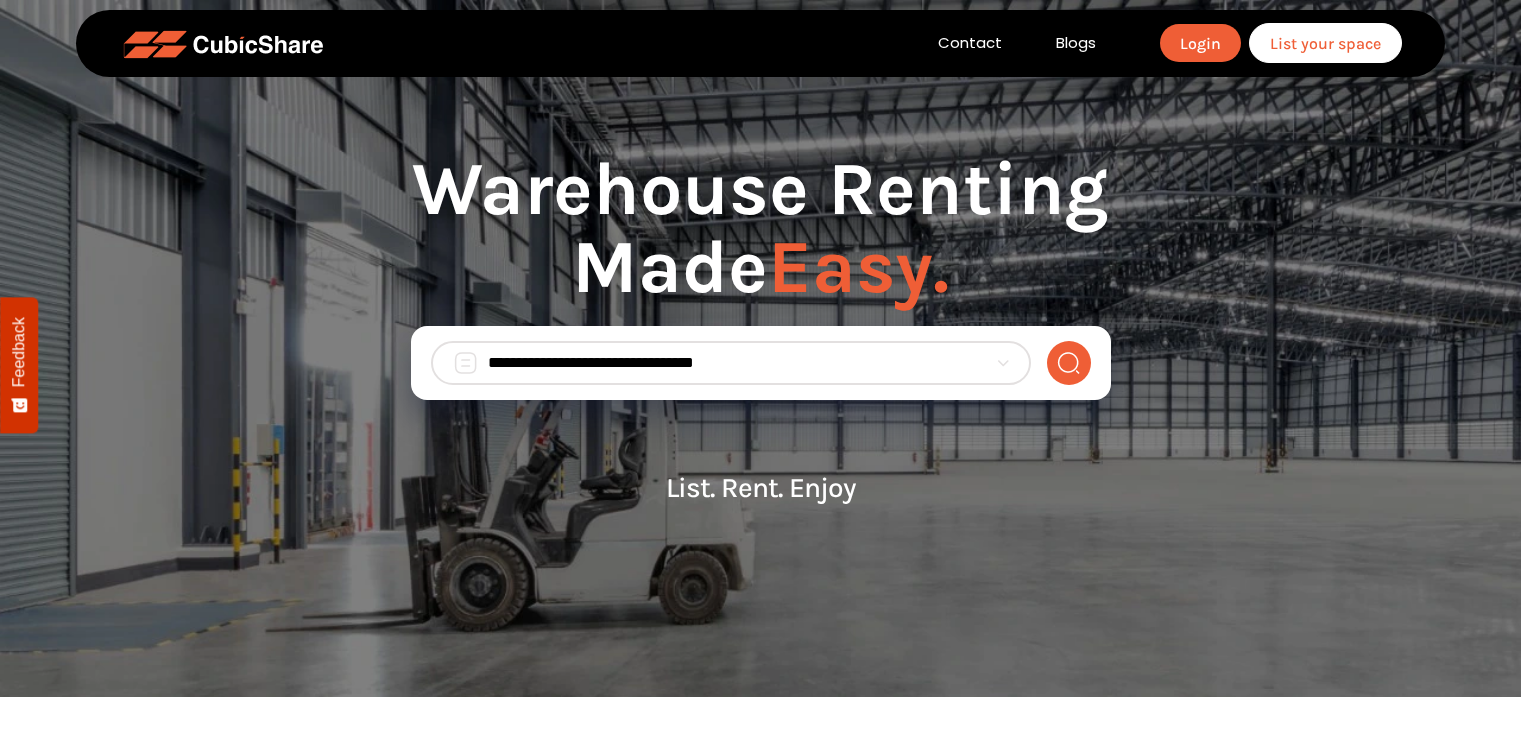 scroll, scrollTop: 1923, scrollLeft: 0, axis: vertical 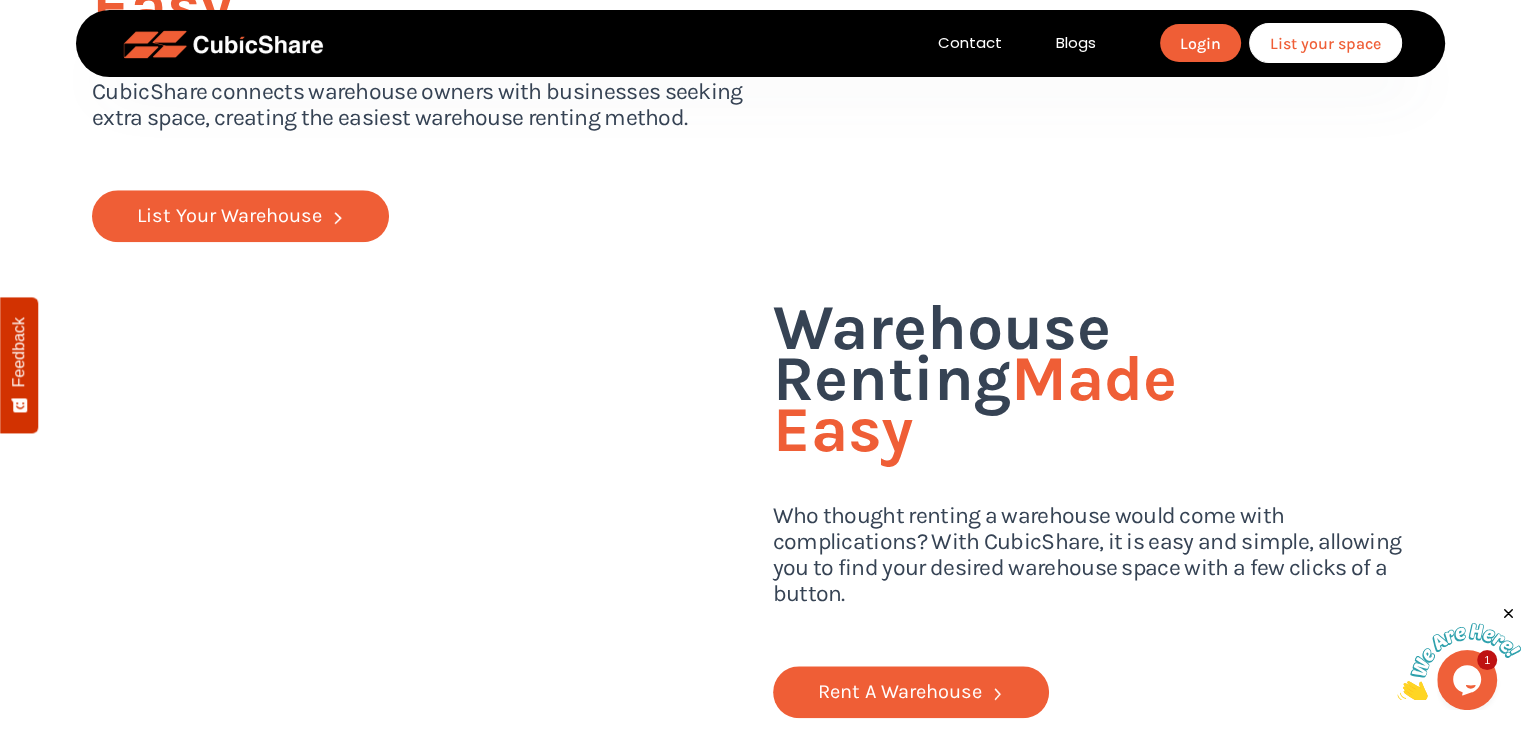 click on "List your space" at bounding box center [1325, 43] 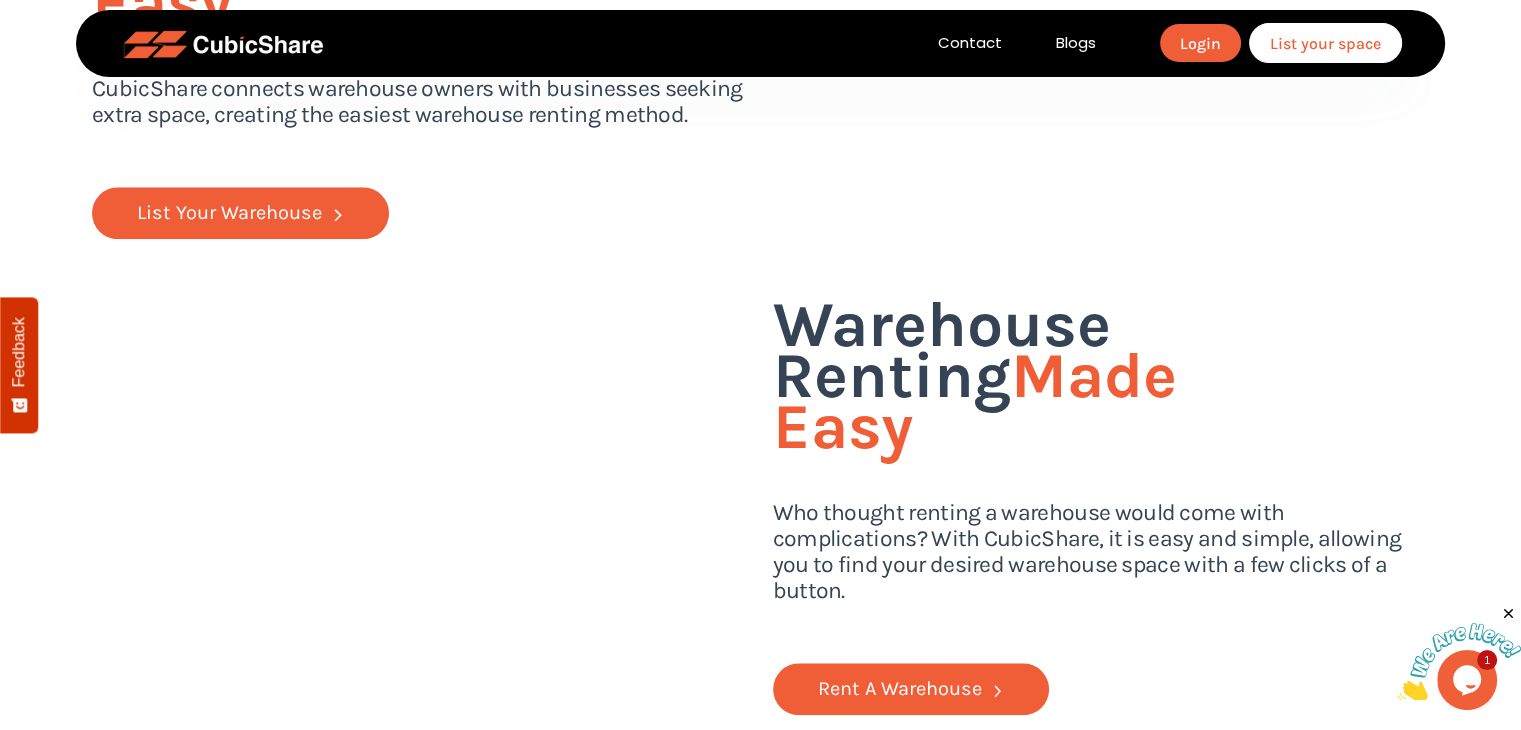 click on "List your space" at bounding box center (1325, 43) 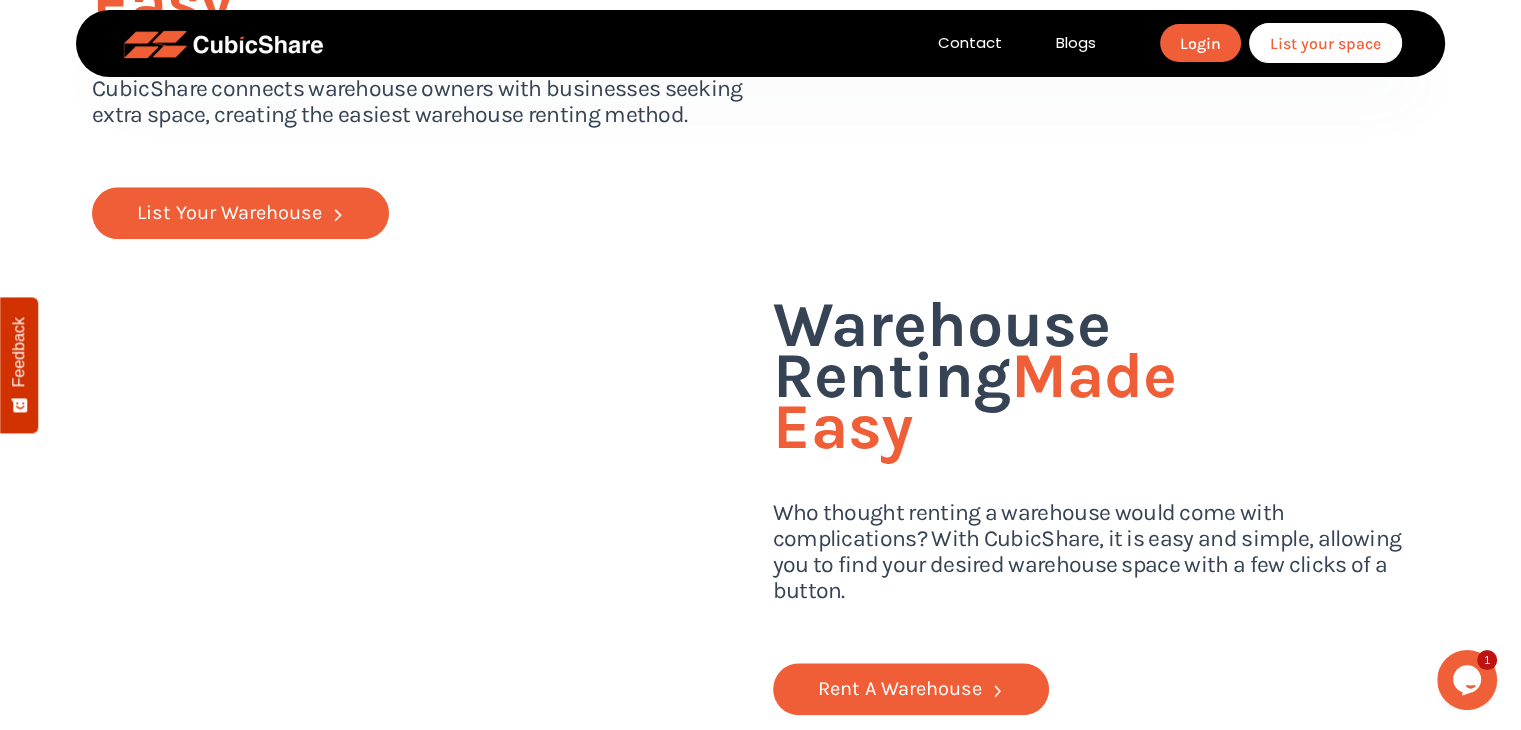 click on "List your space" at bounding box center (1325, 43) 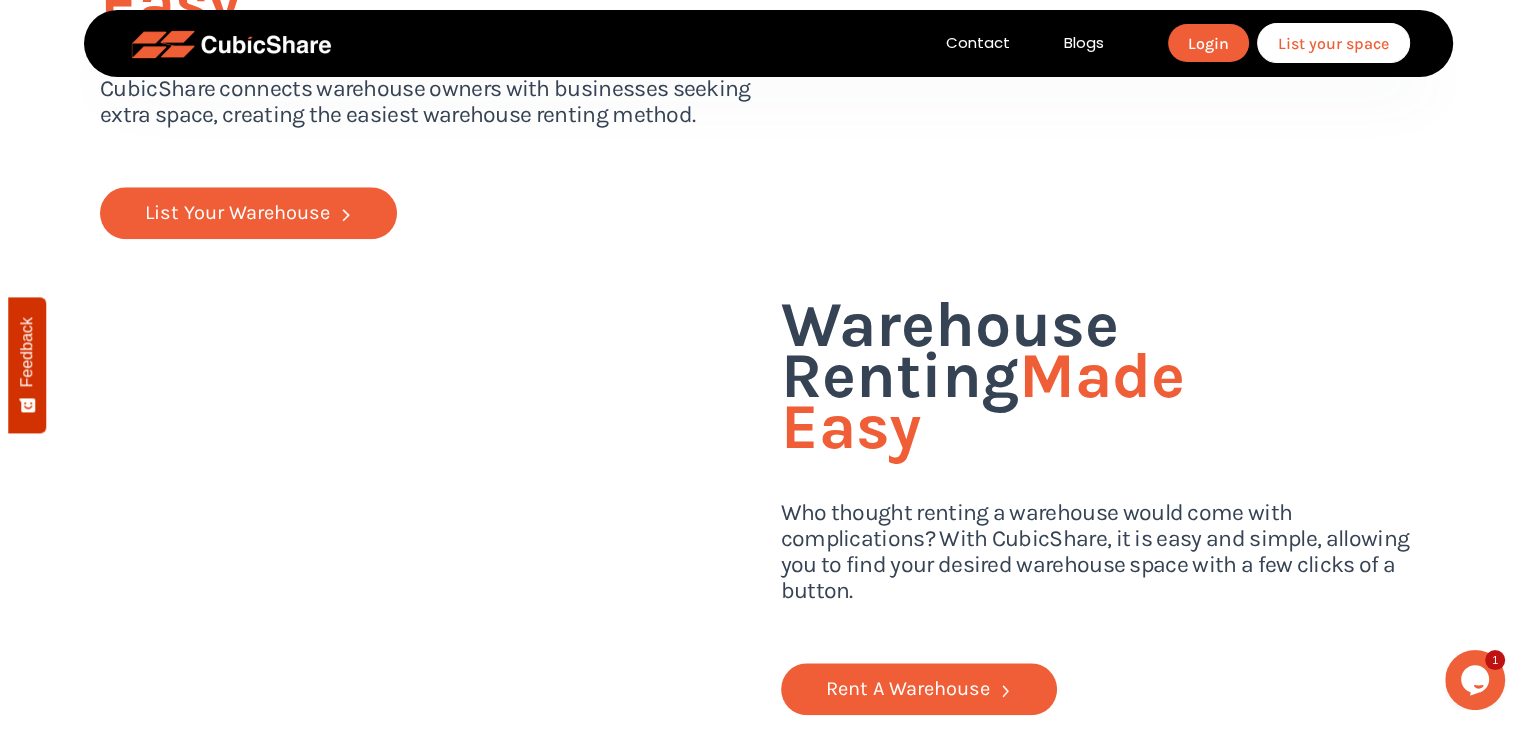 scroll, scrollTop: 1932, scrollLeft: 0, axis: vertical 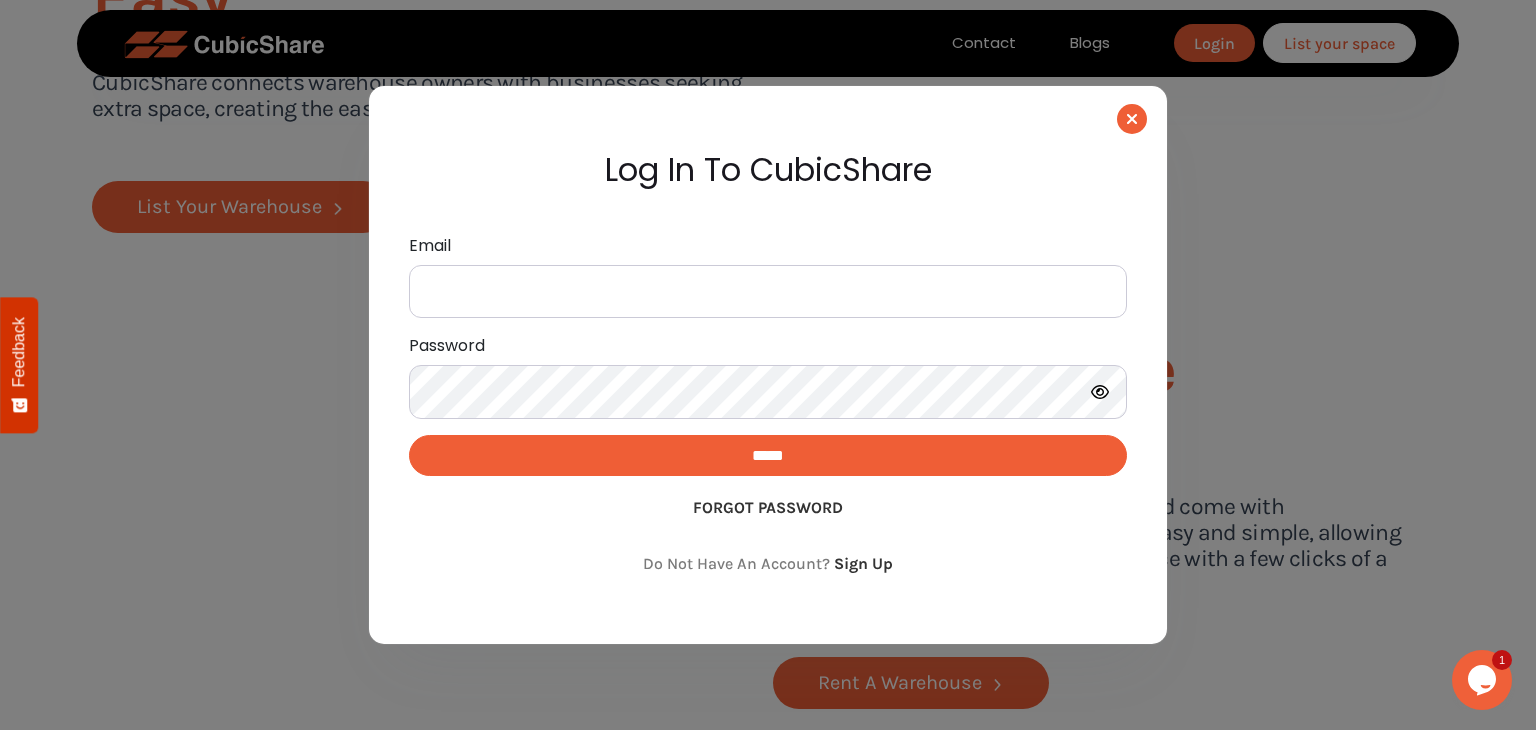 click on "Sign Up" at bounding box center [863, 564] 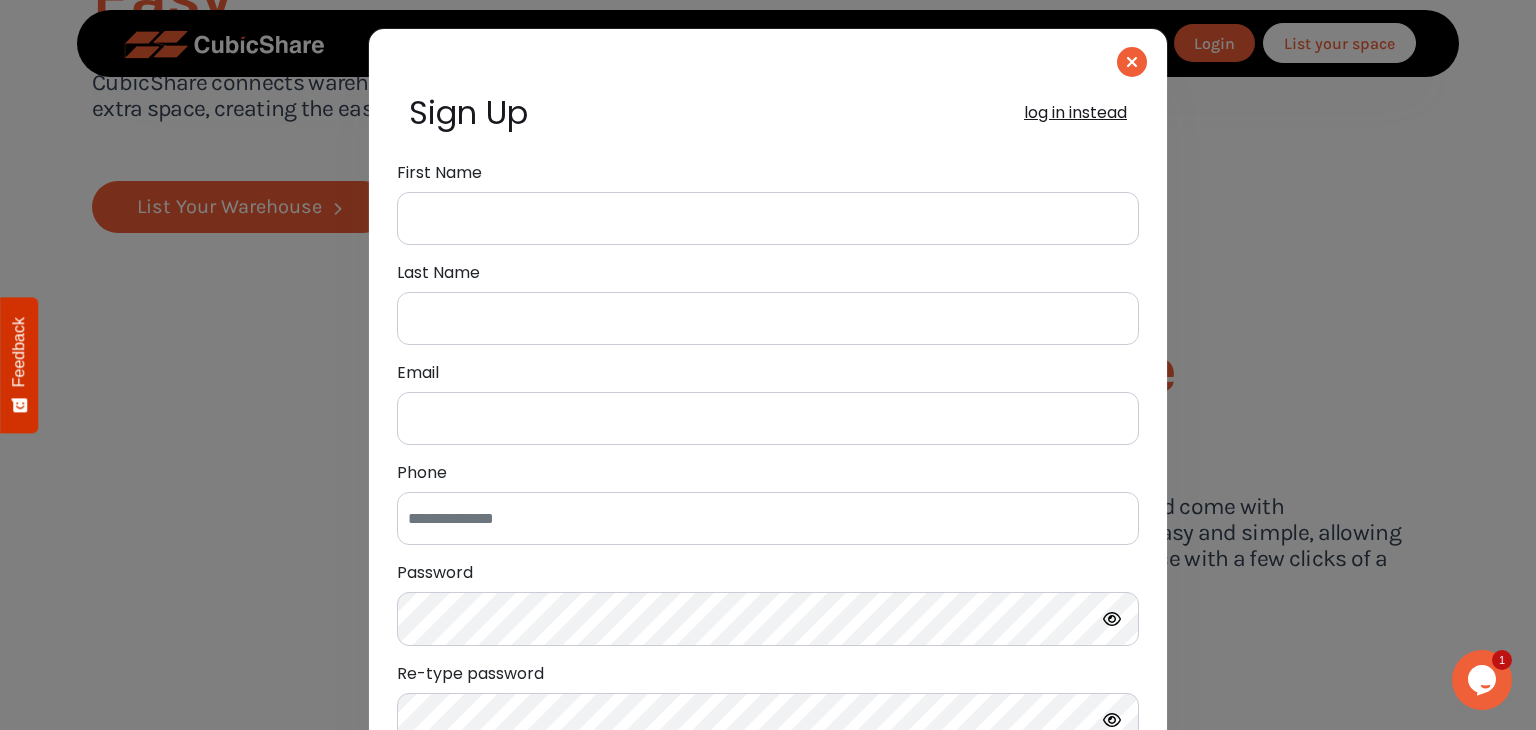 drag, startPoint x: 532, startPoint y: 205, endPoint x: 532, endPoint y: 216, distance: 11 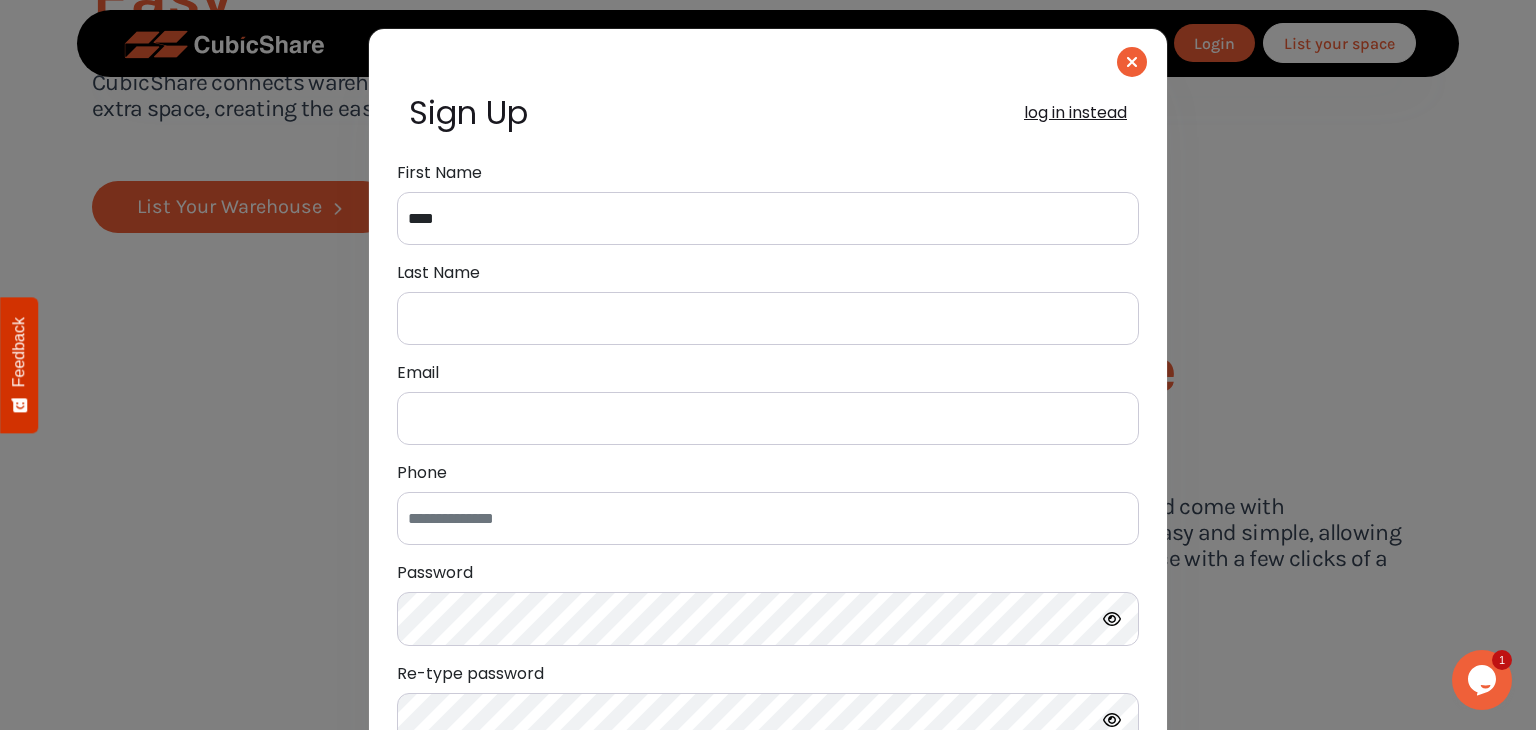 type on "**********" 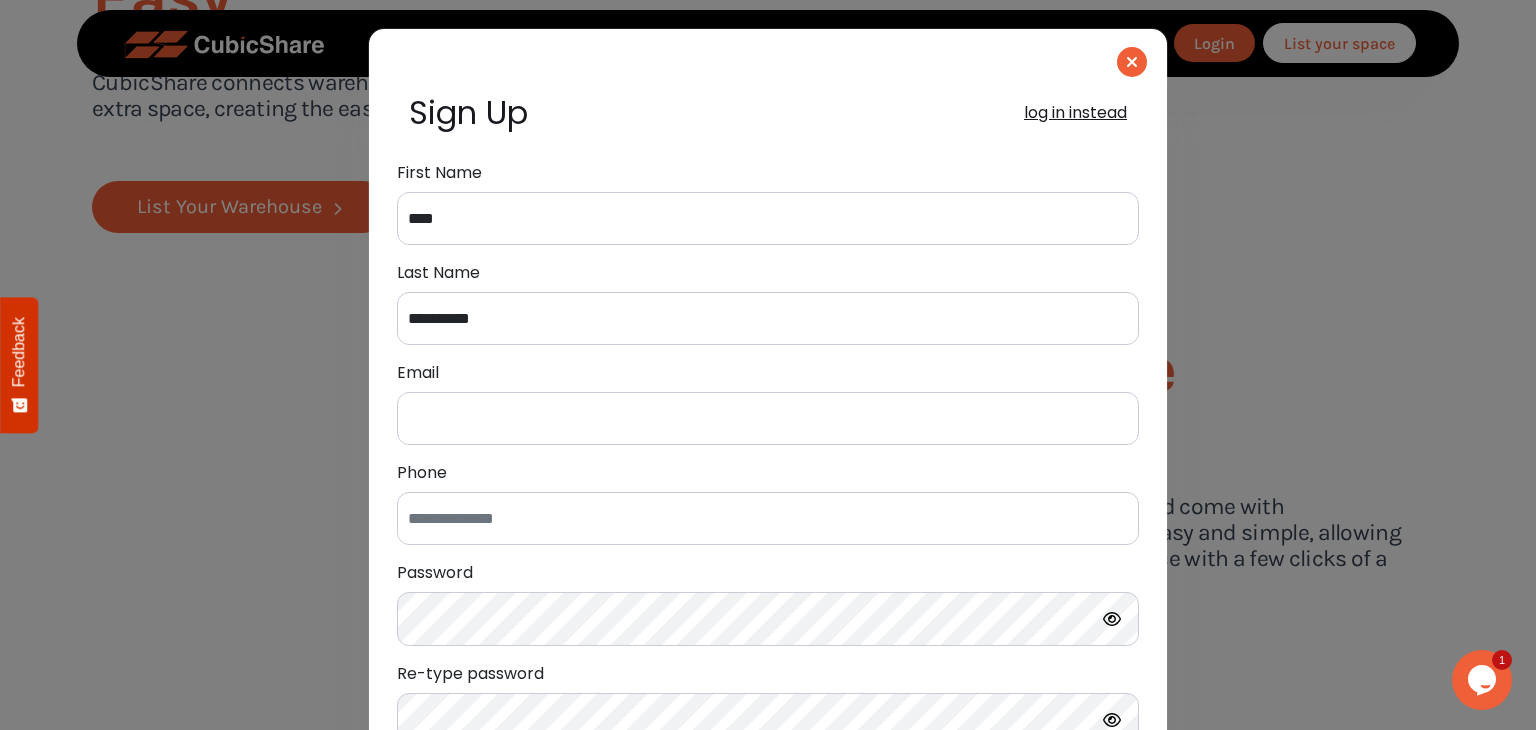 type on "**********" 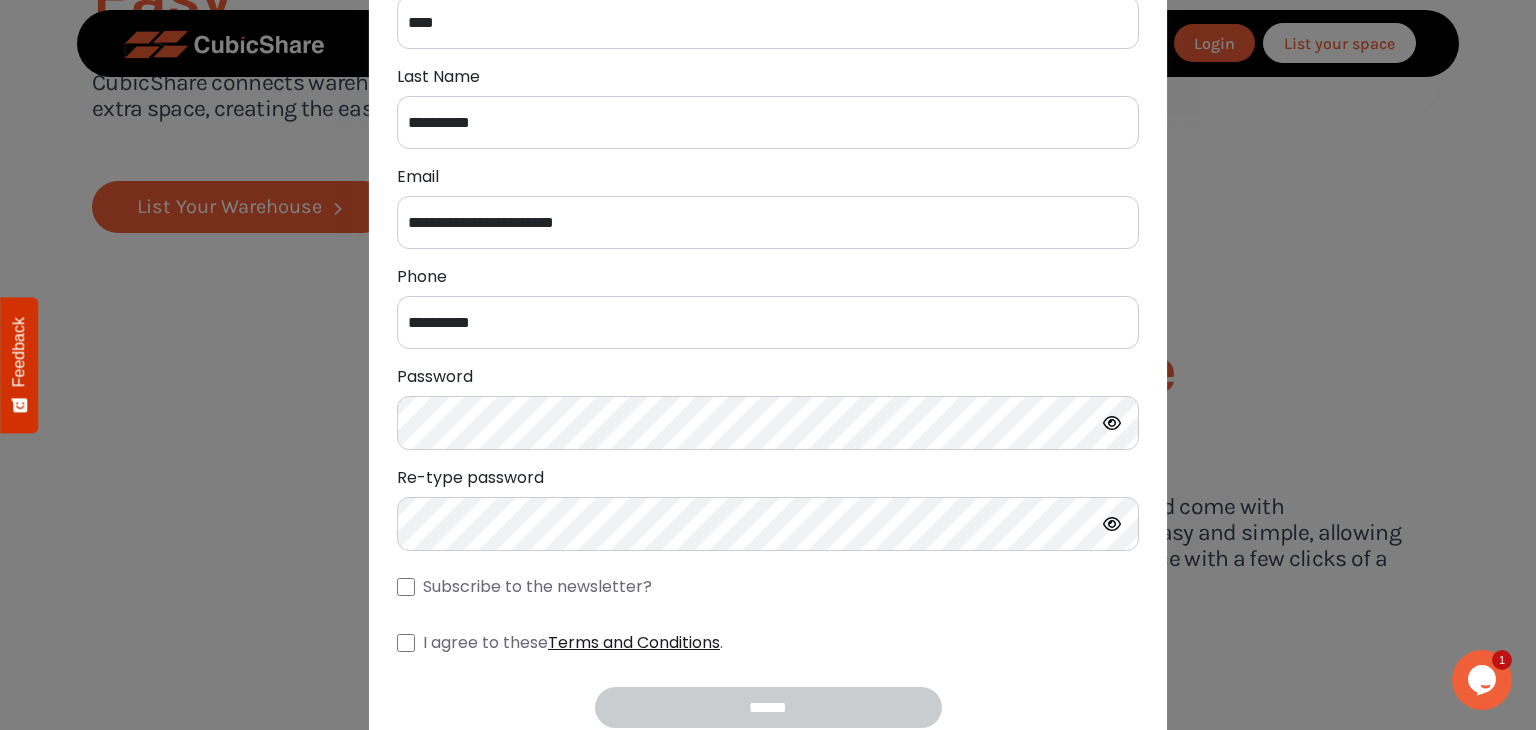 scroll, scrollTop: 200, scrollLeft: 0, axis: vertical 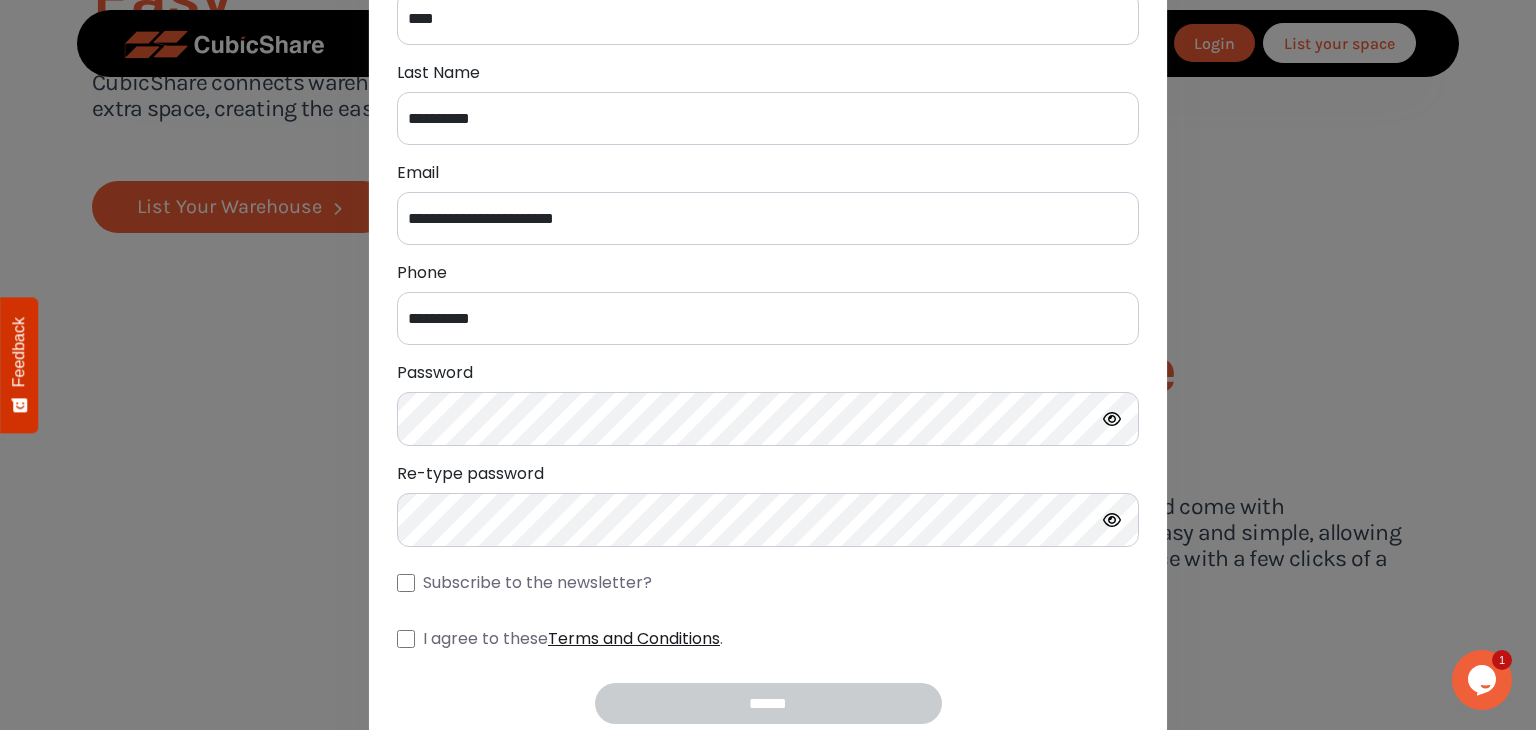 drag, startPoint x: 500, startPoint y: 324, endPoint x: 534, endPoint y: 324, distance: 34 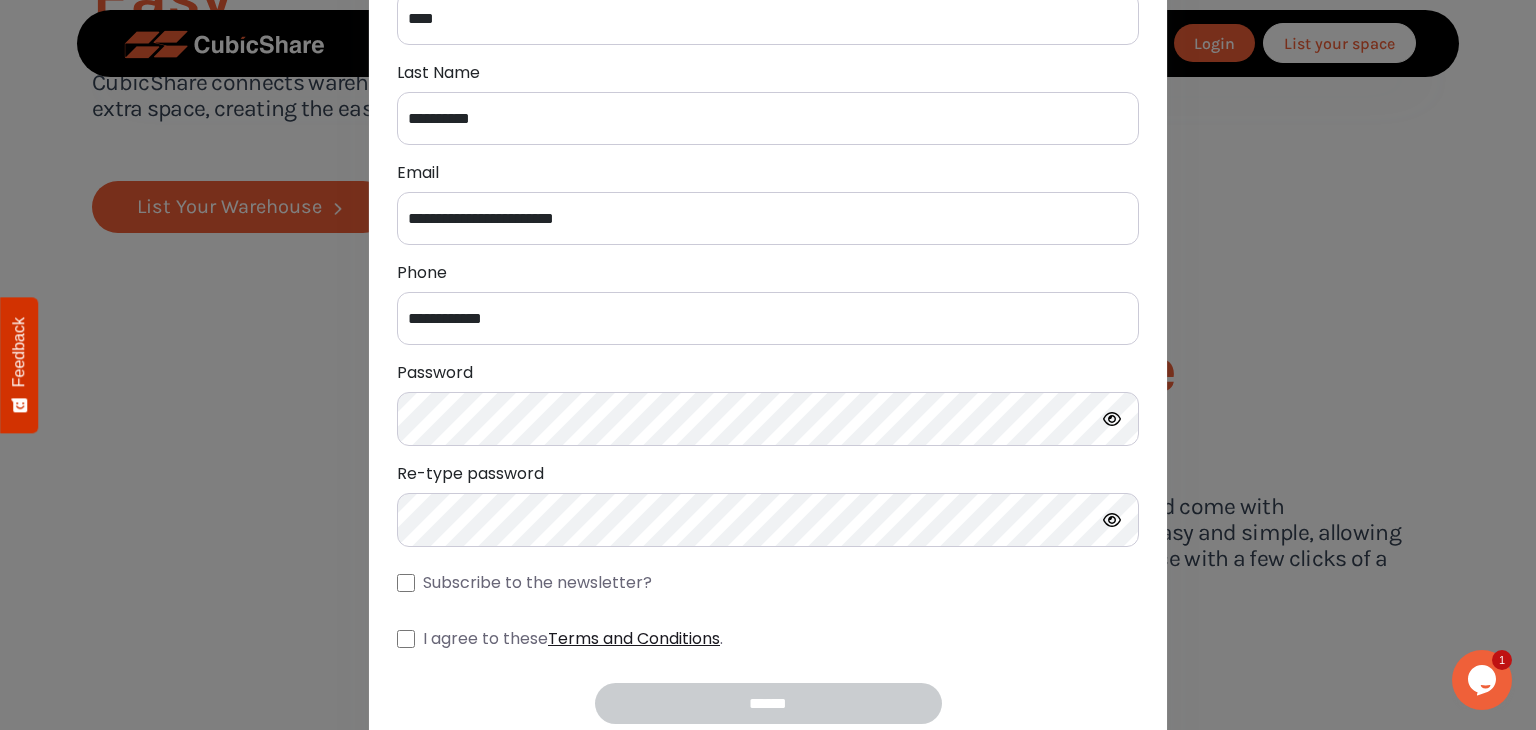 type on "**********" 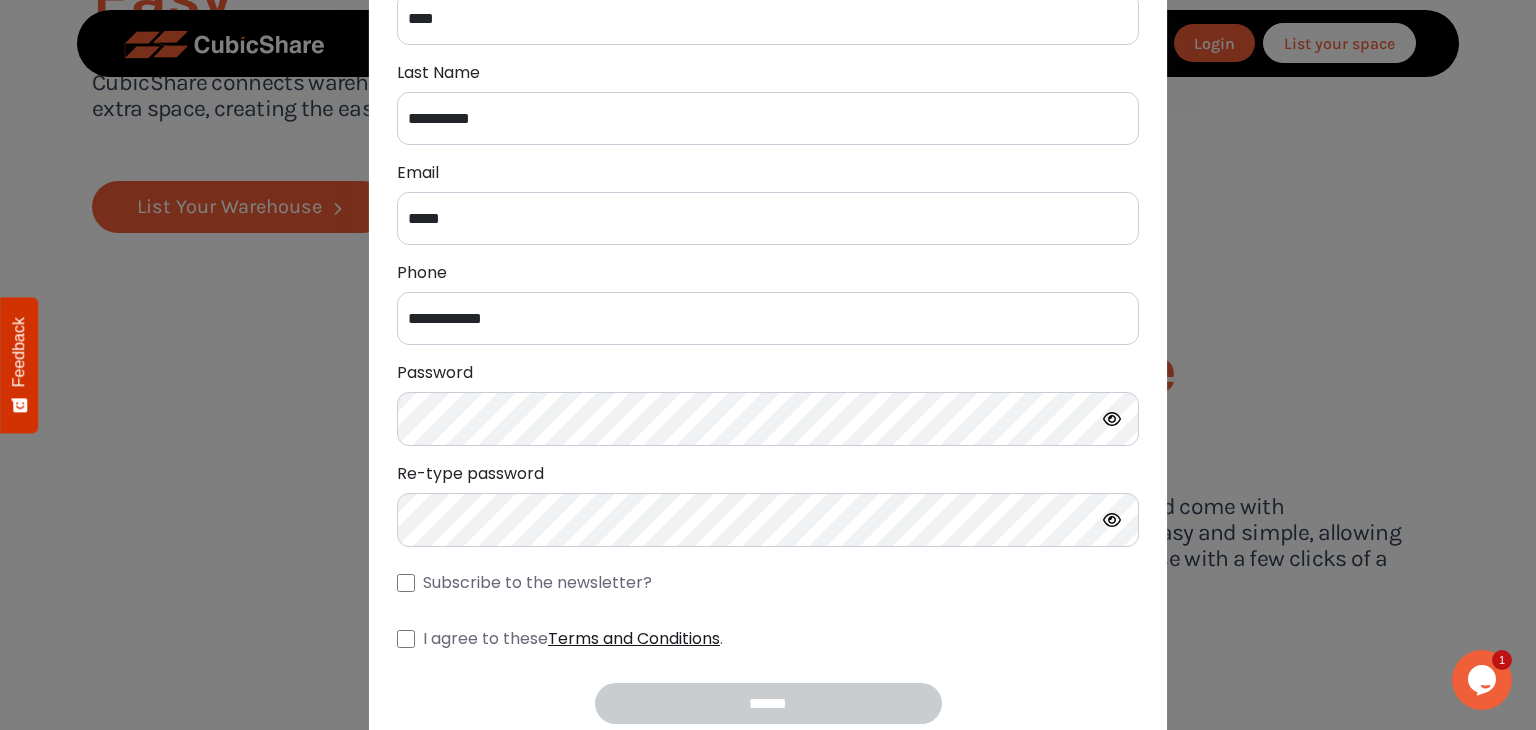 type on "**********" 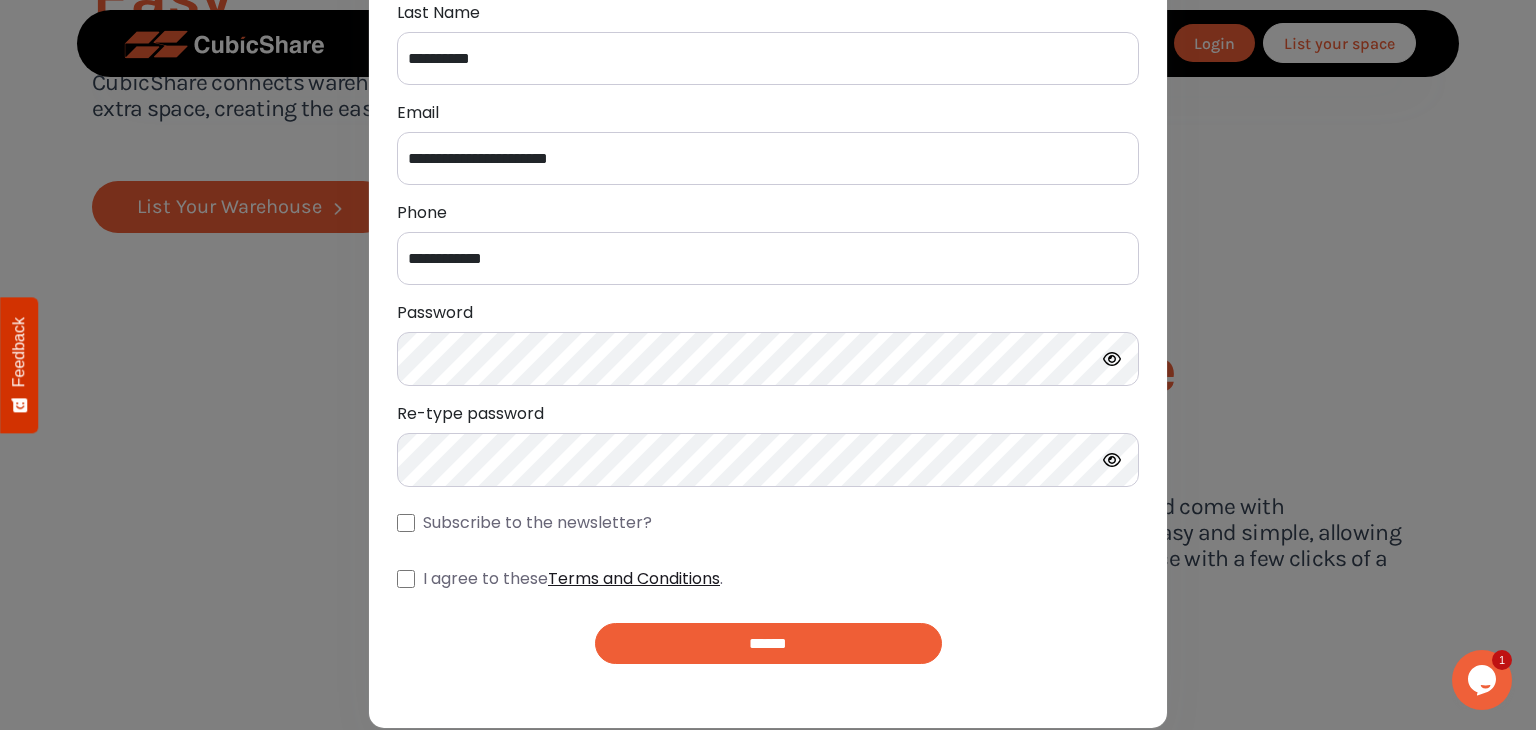 scroll, scrollTop: 290, scrollLeft: 0, axis: vertical 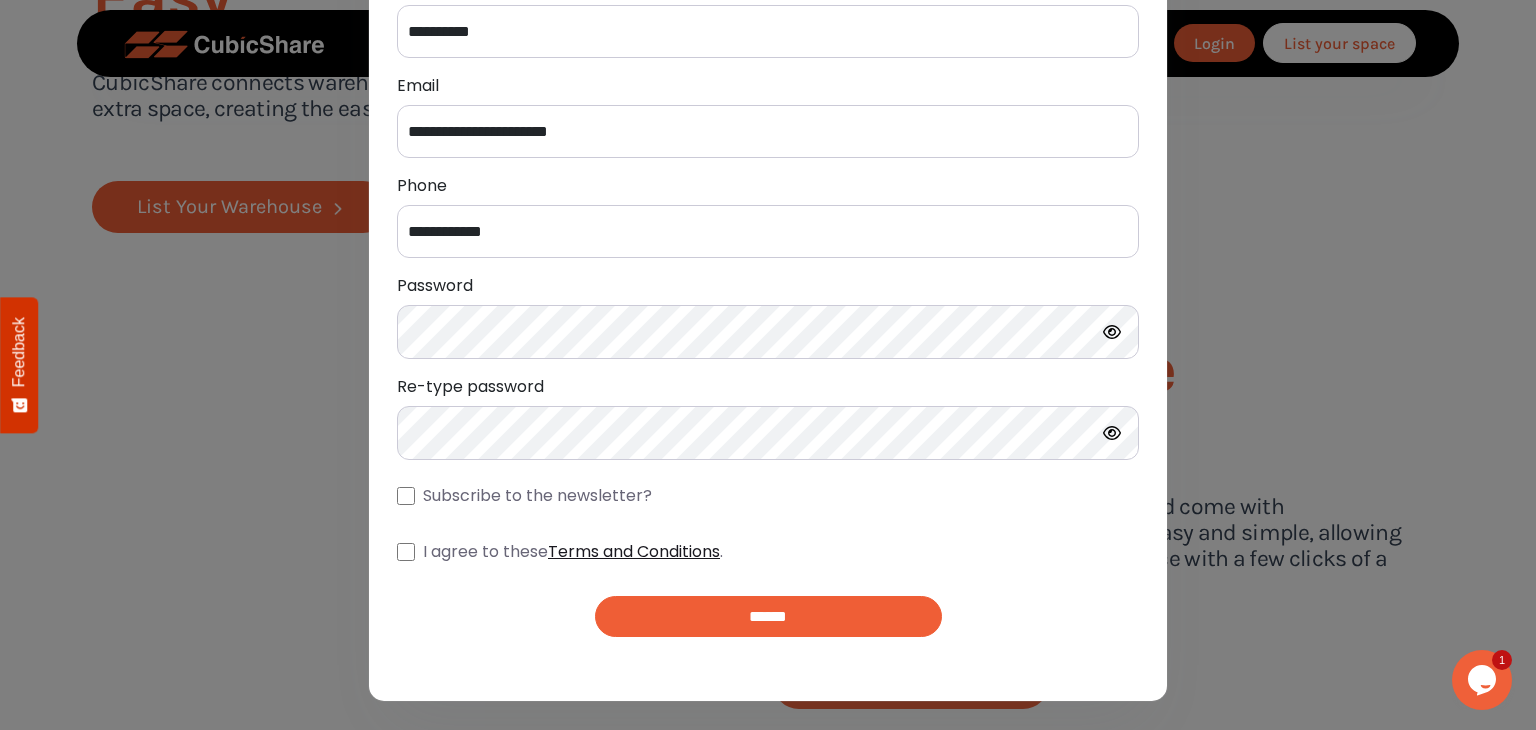 click on "******" at bounding box center [768, 616] 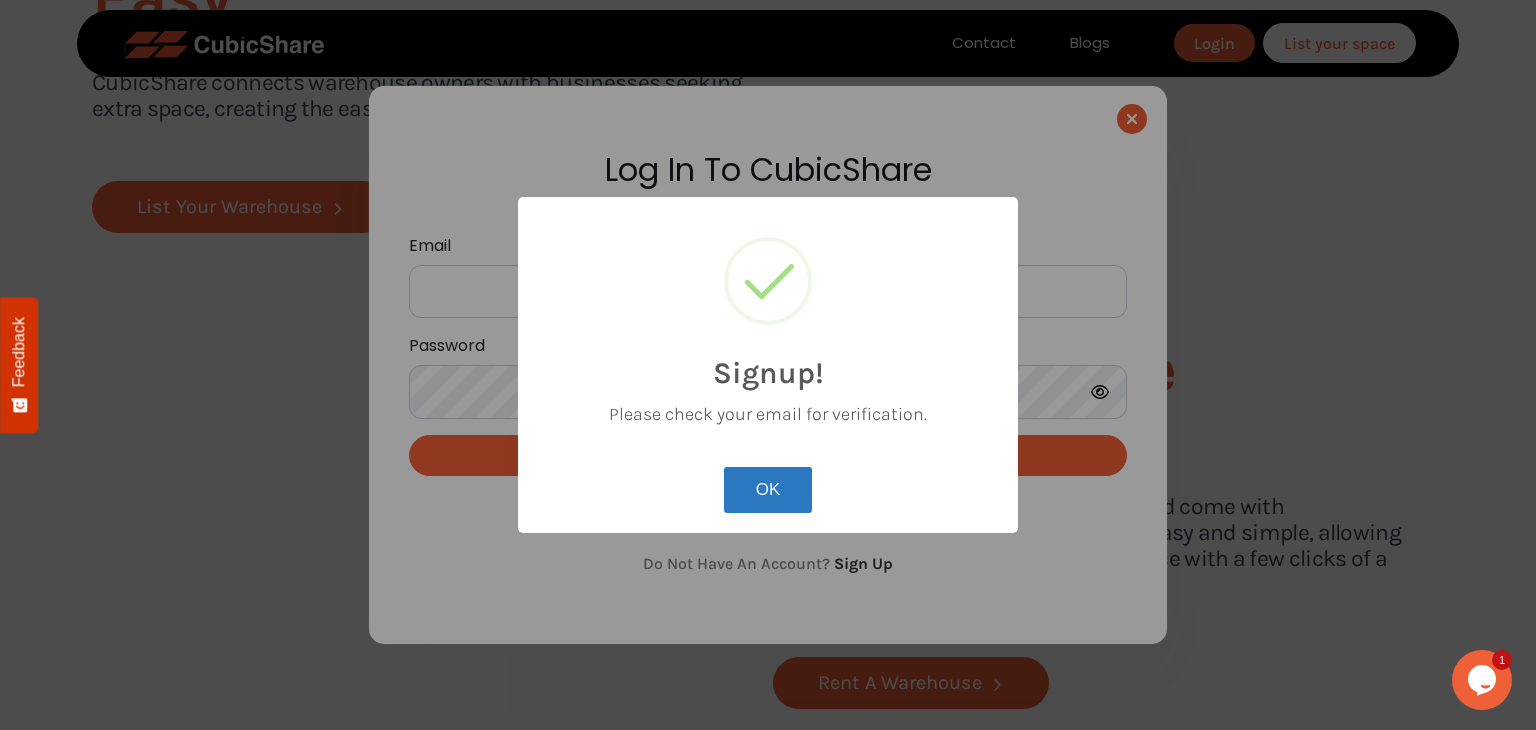 click on "OK" at bounding box center [768, 490] 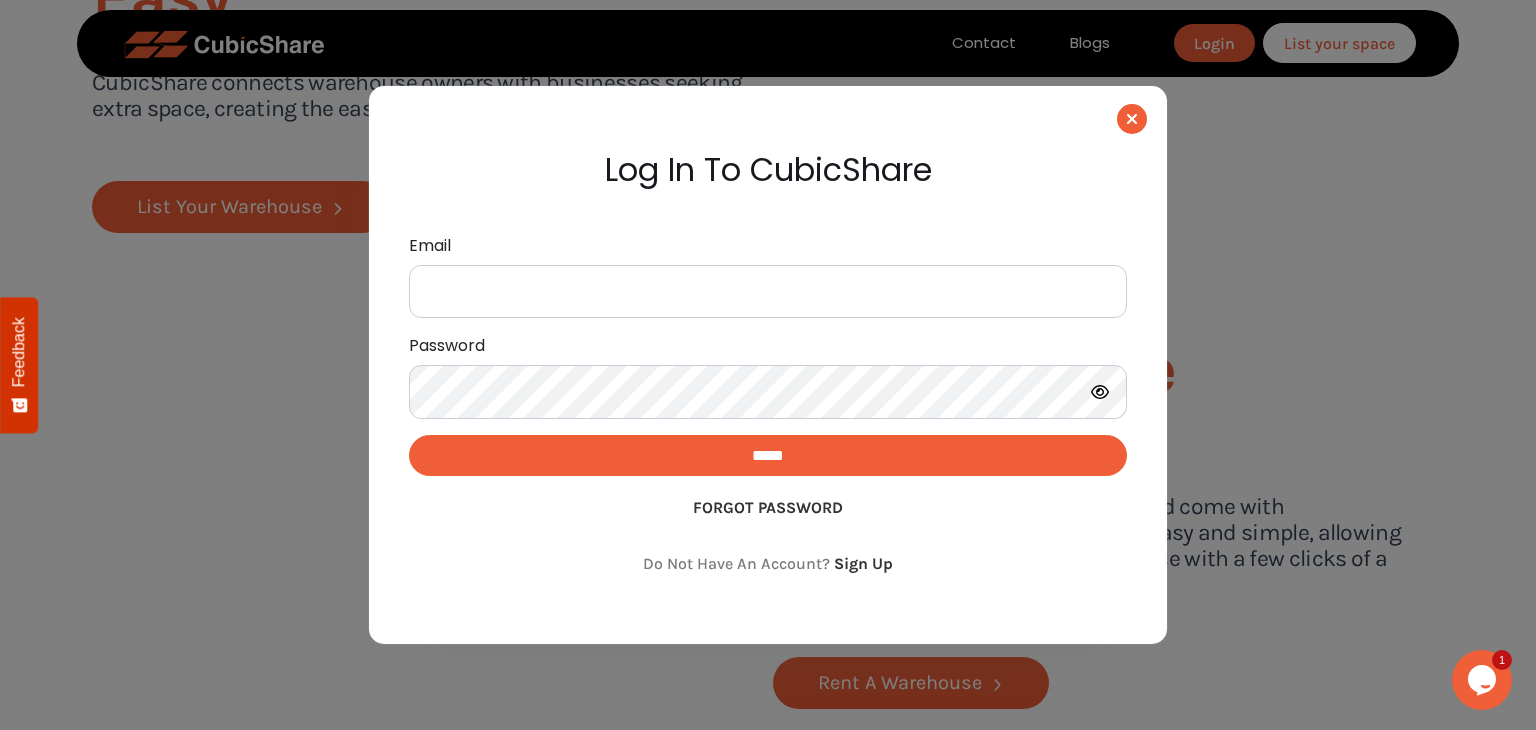 type on "**********" 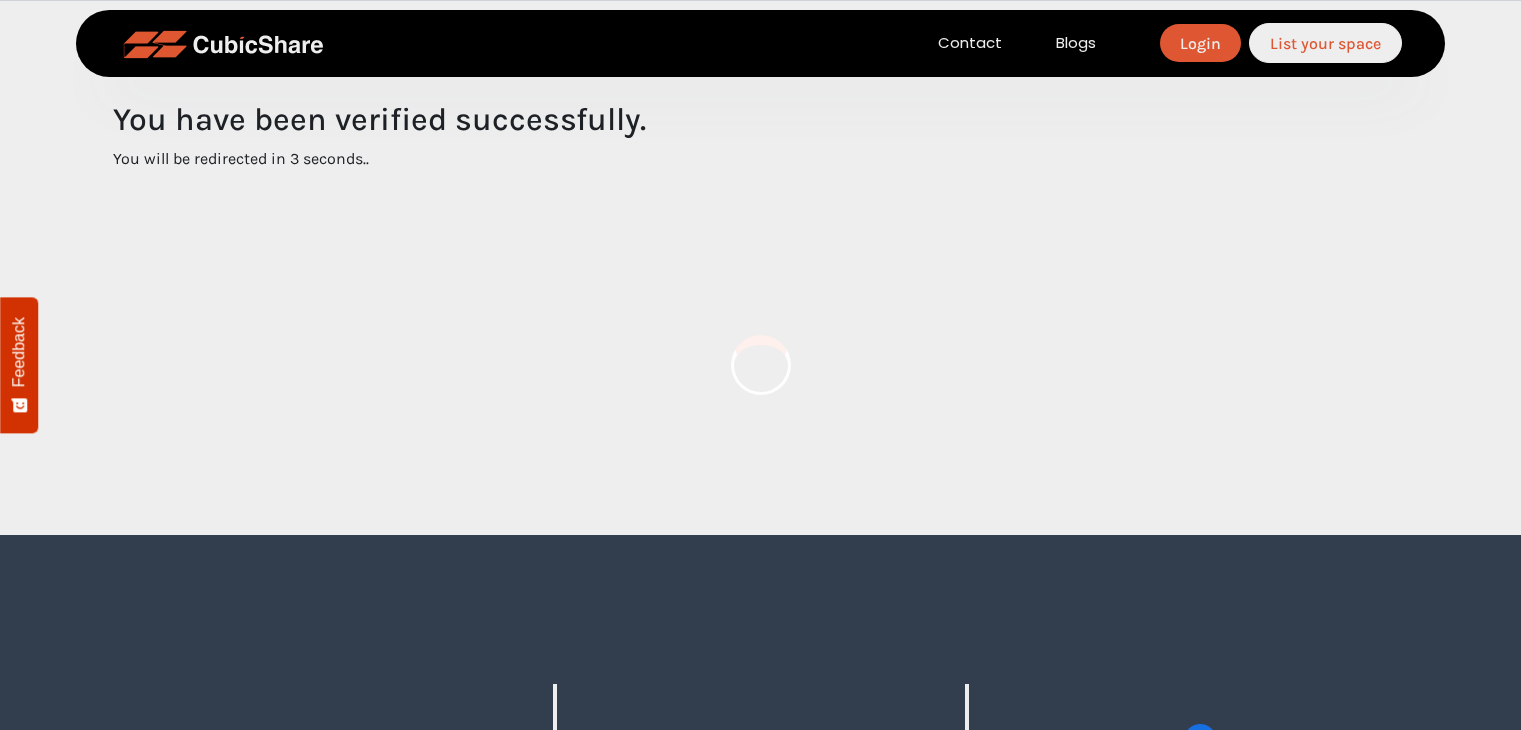 scroll, scrollTop: 0, scrollLeft: 0, axis: both 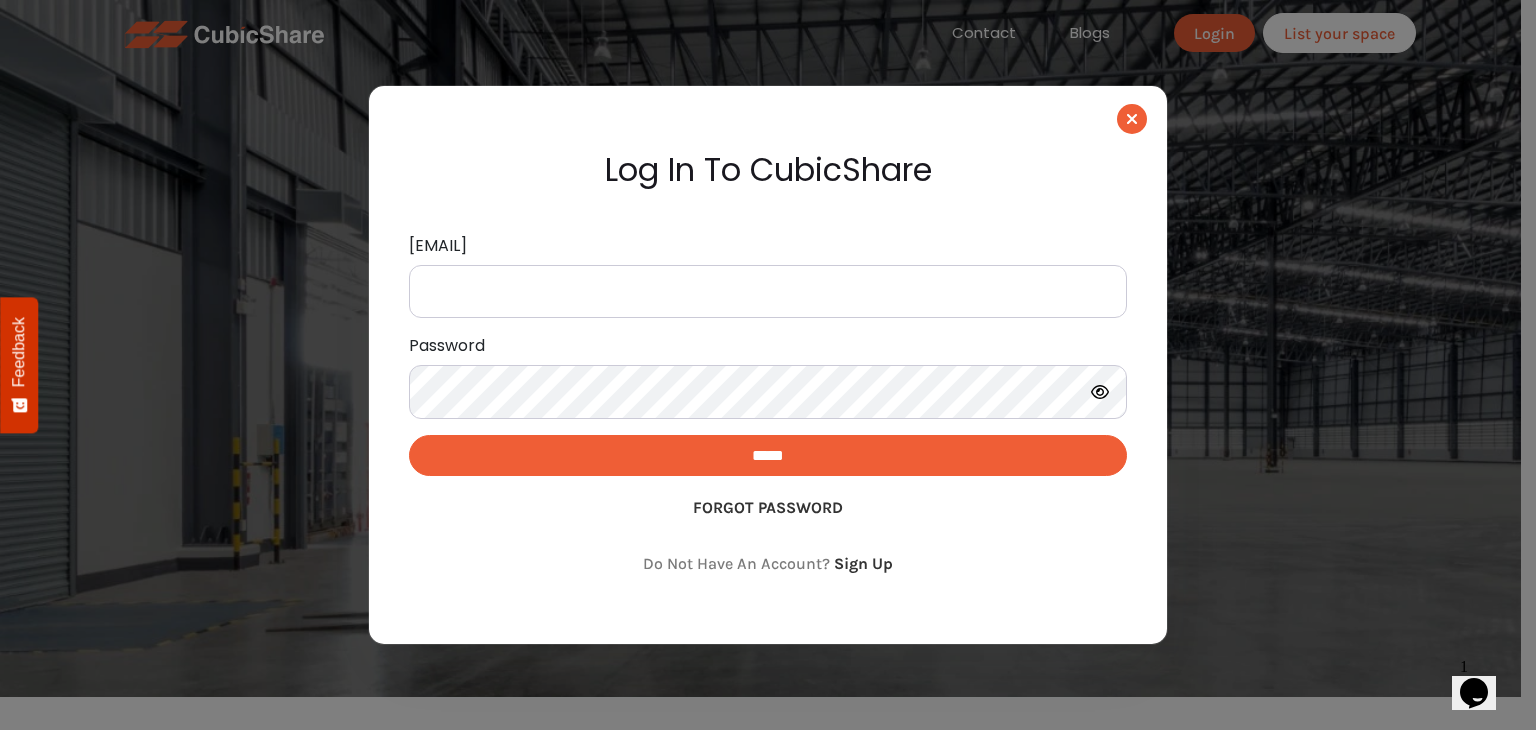 type on "**********" 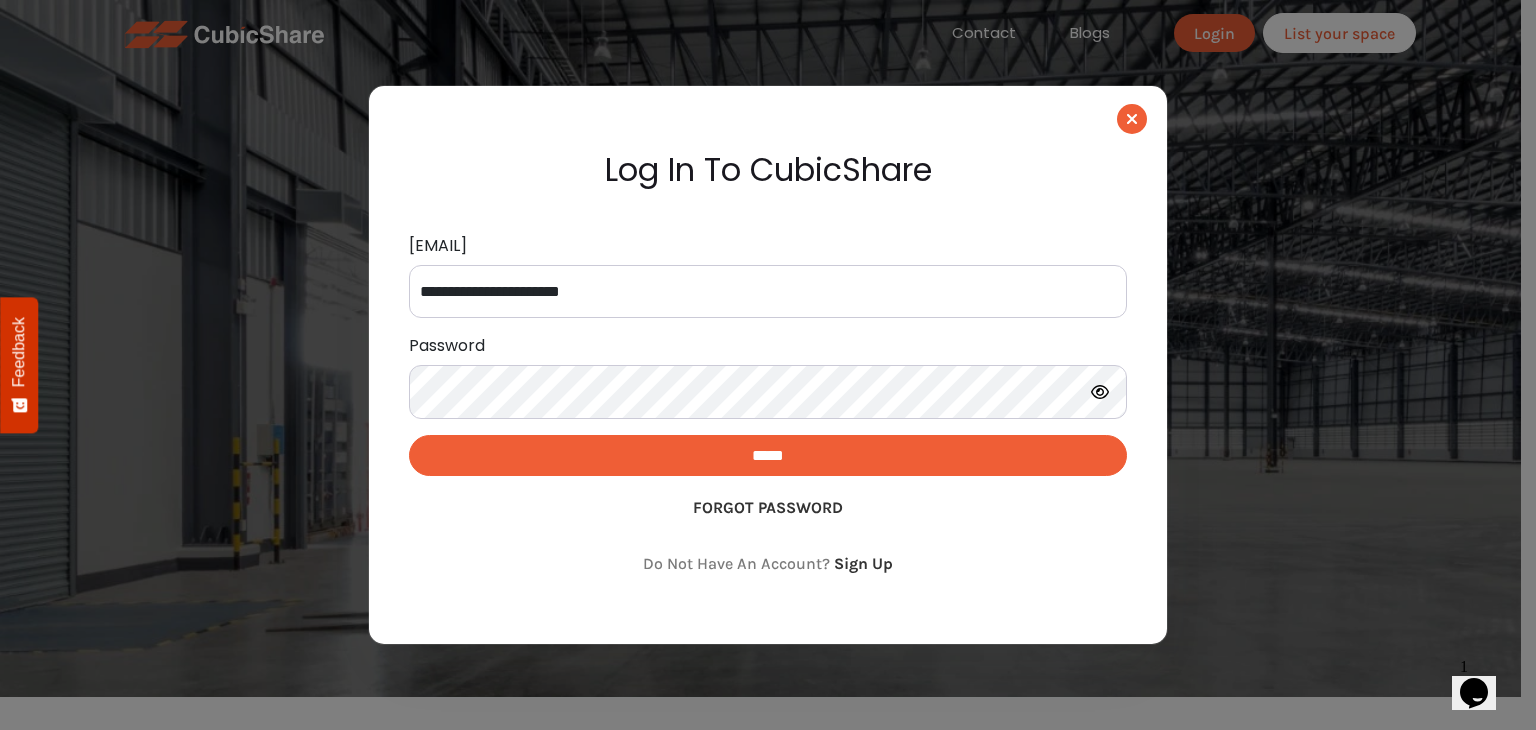 click on "*****" at bounding box center [768, 455] 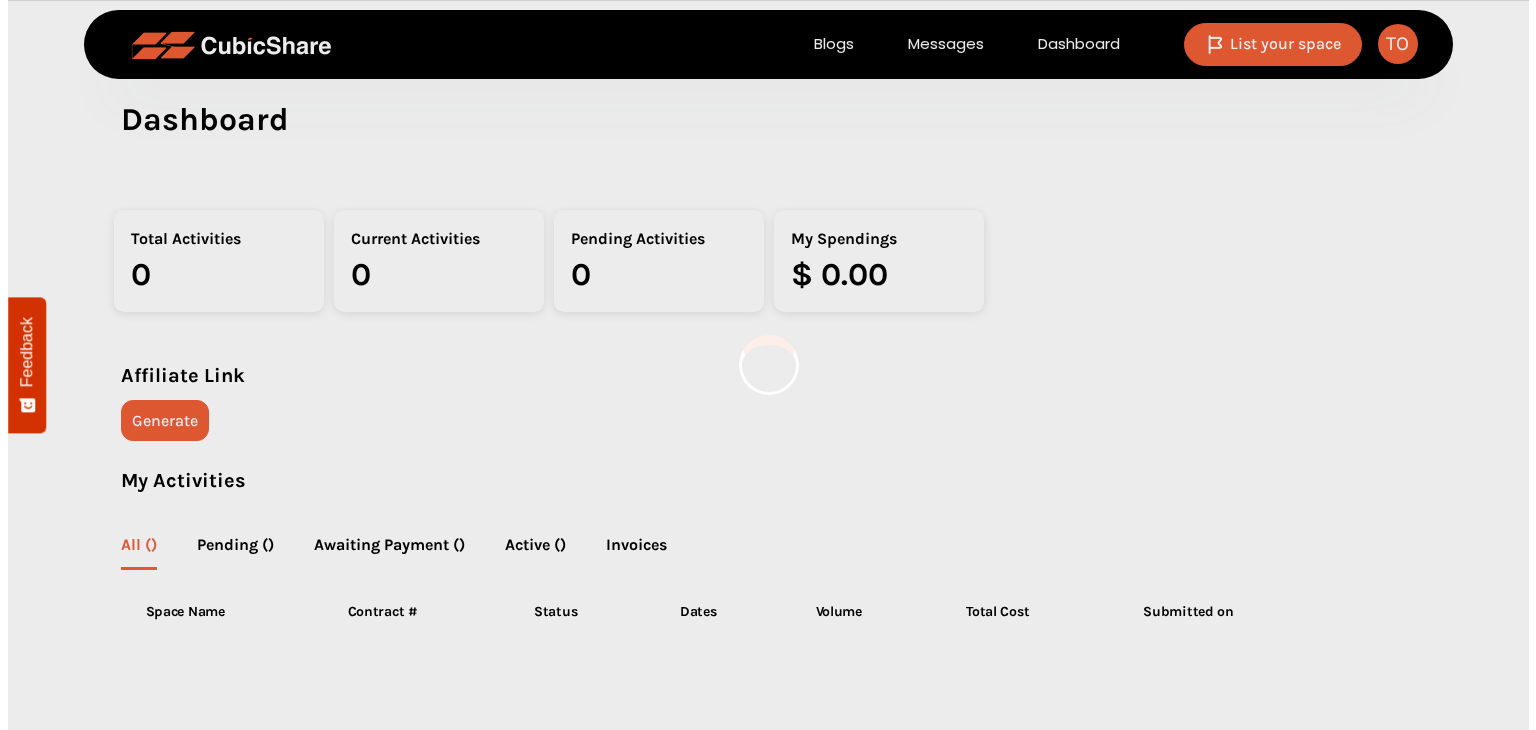 scroll, scrollTop: 0, scrollLeft: 0, axis: both 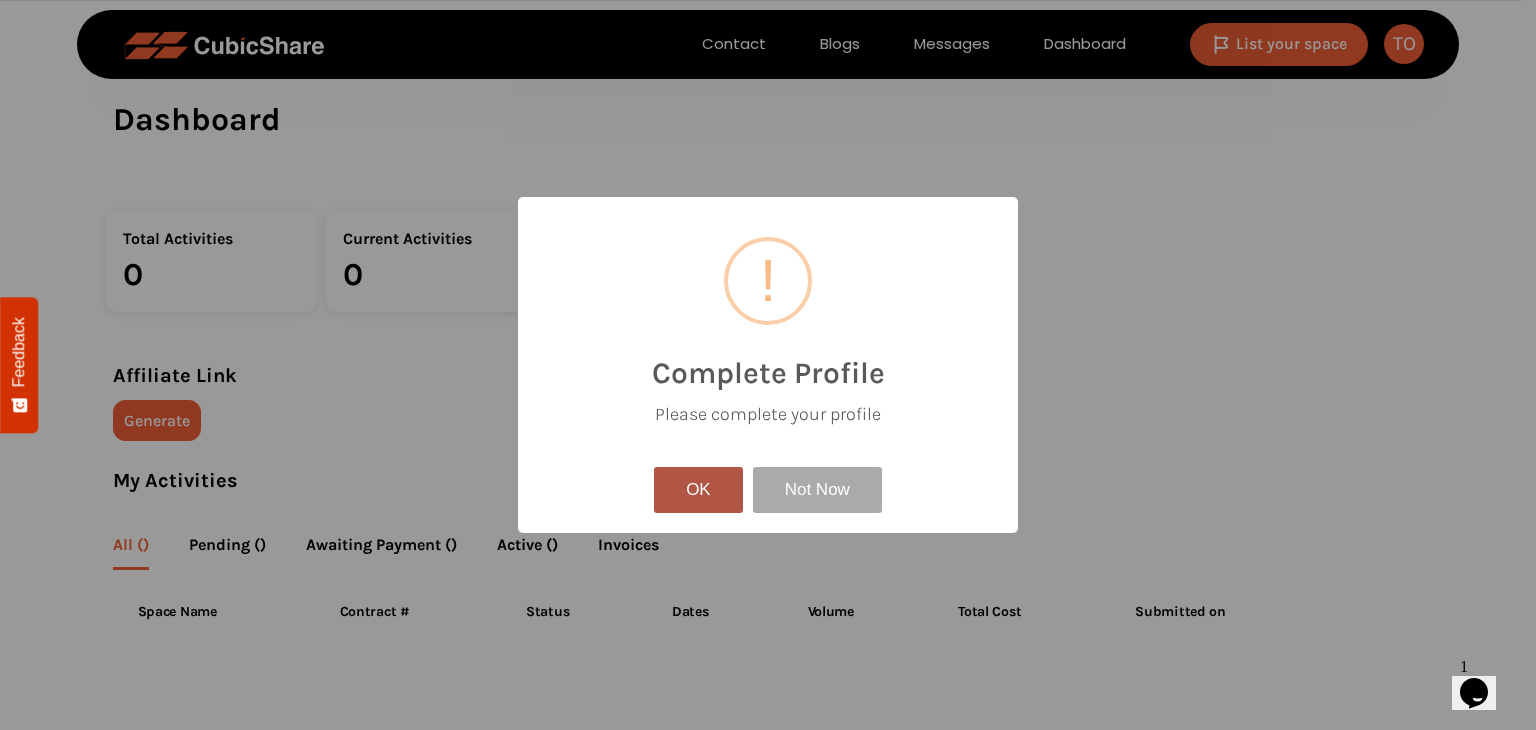 click on "OK" at bounding box center [698, 490] 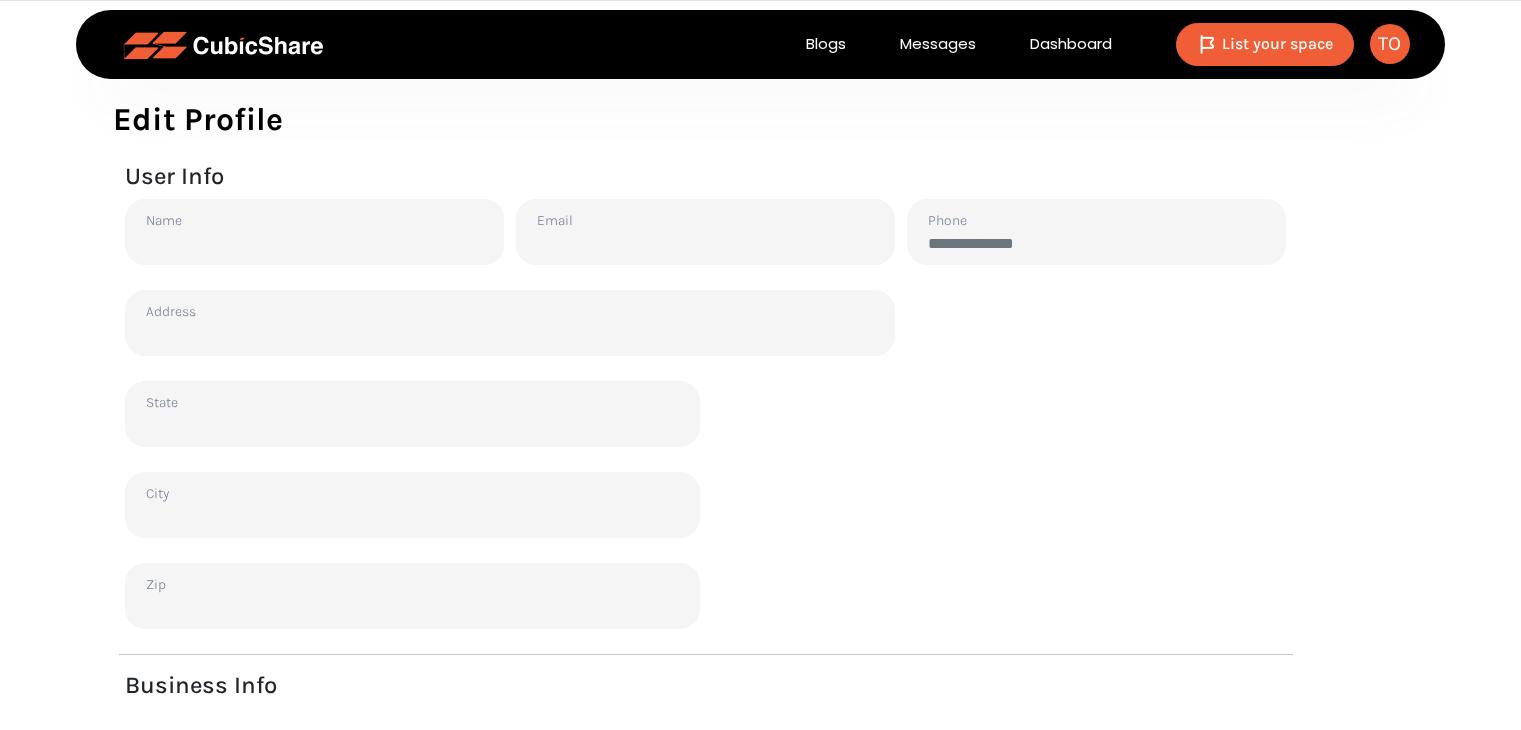 scroll, scrollTop: 0, scrollLeft: 0, axis: both 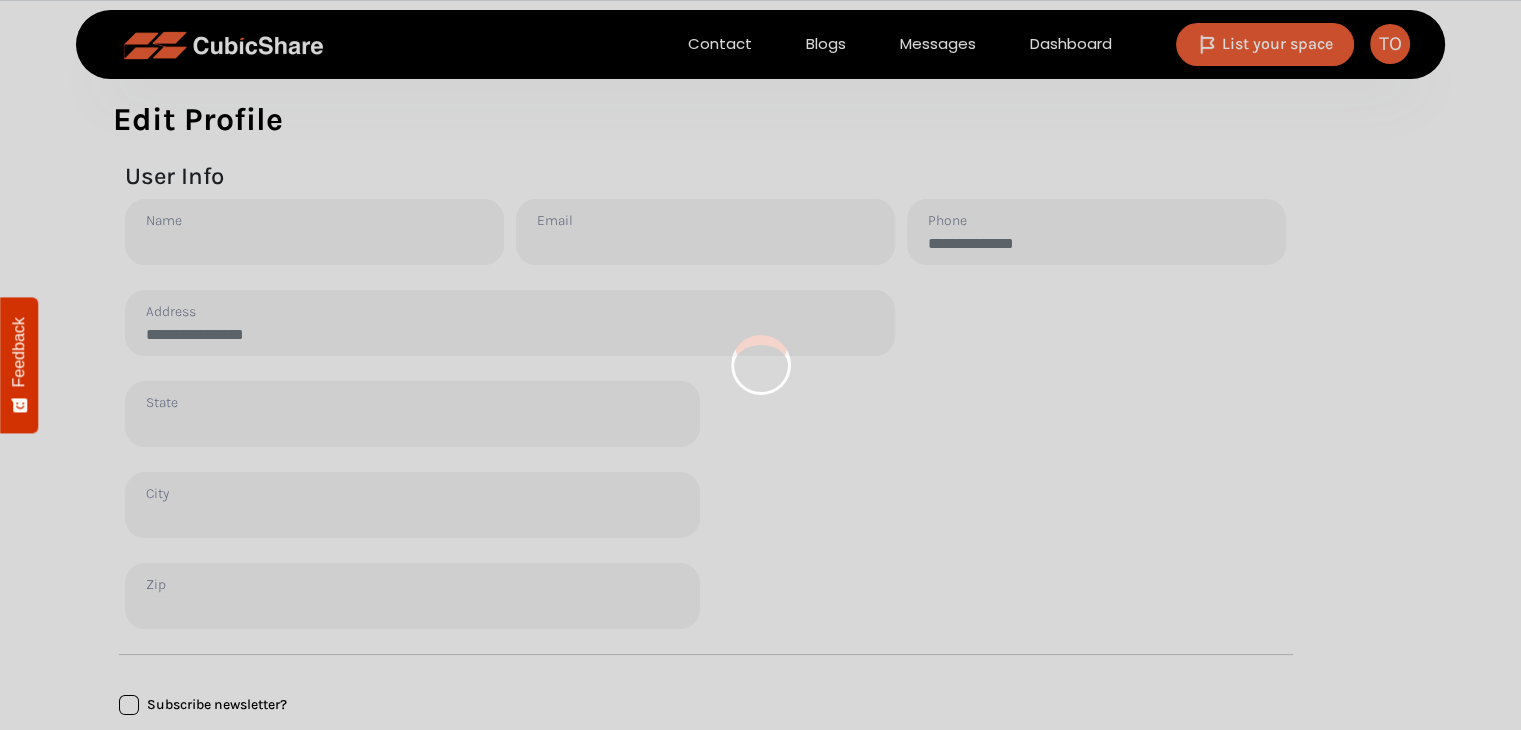 type on "****" 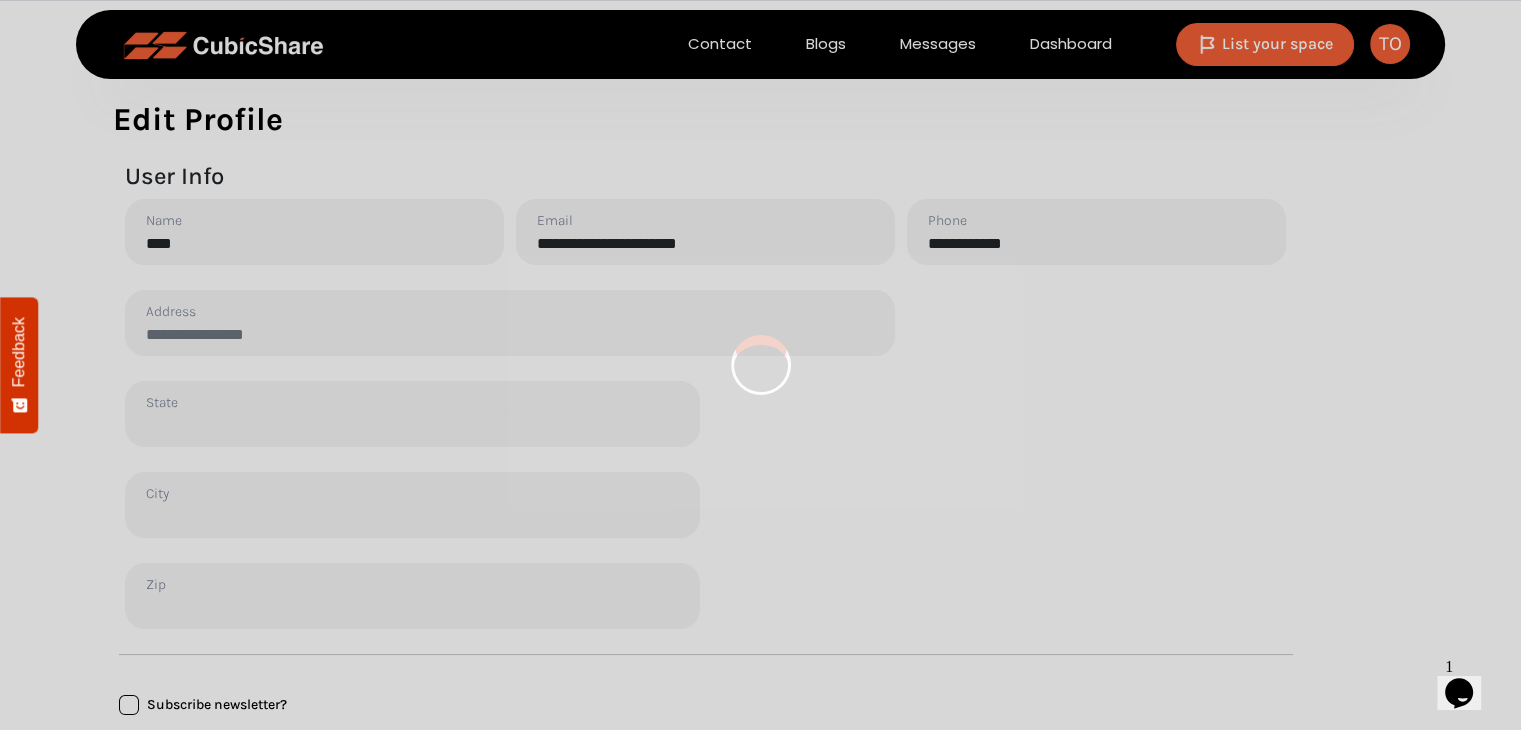 scroll, scrollTop: 0, scrollLeft: 0, axis: both 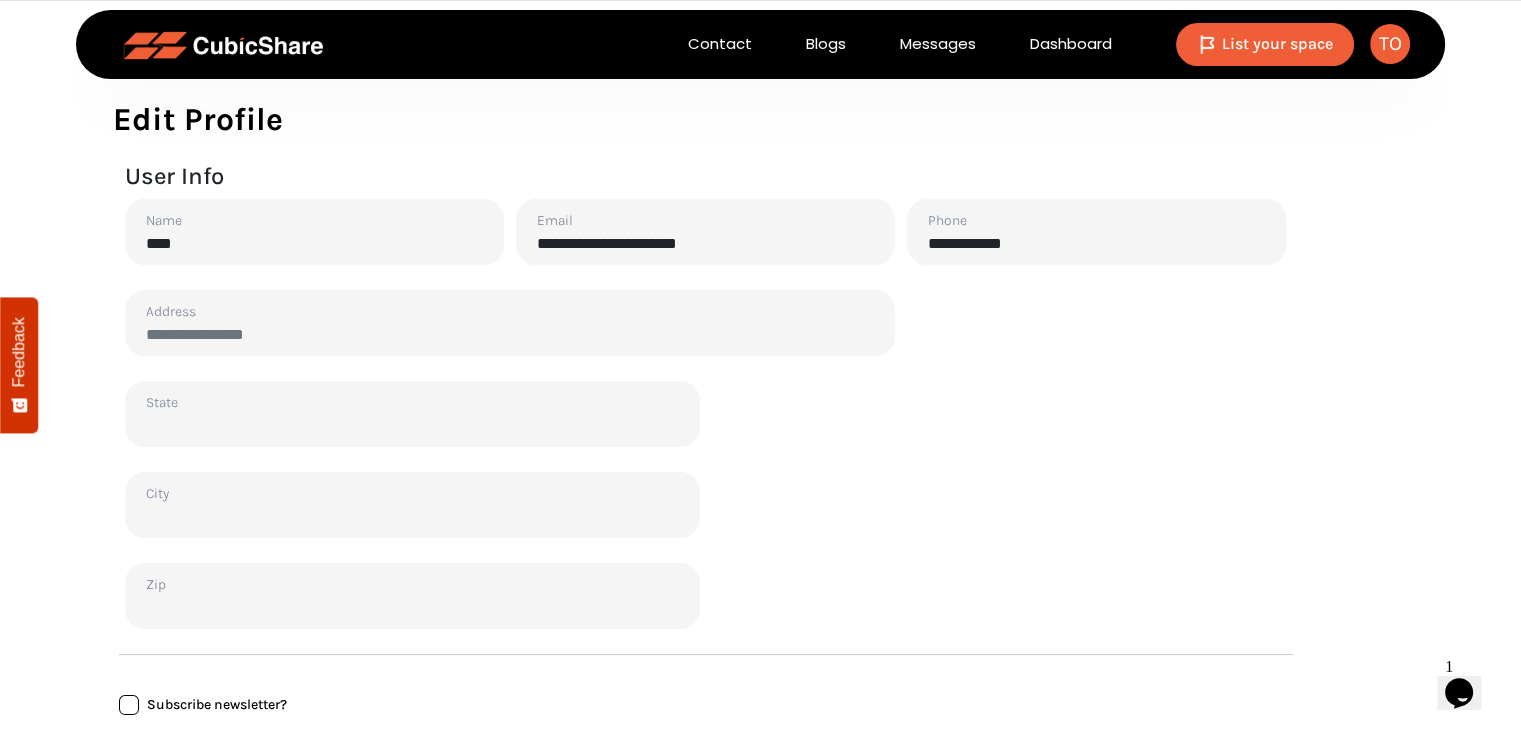 click at bounding box center (510, 335) 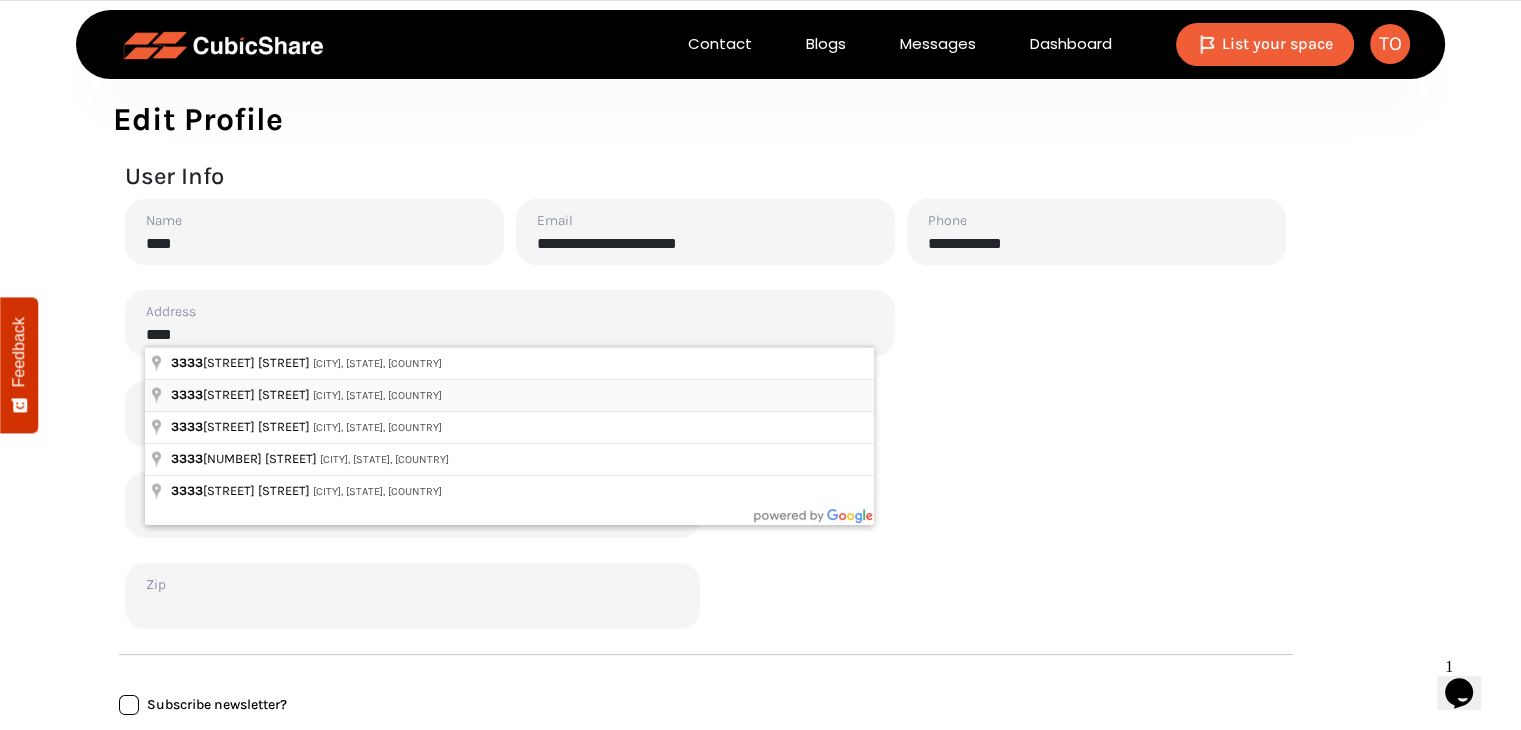 type on "**********" 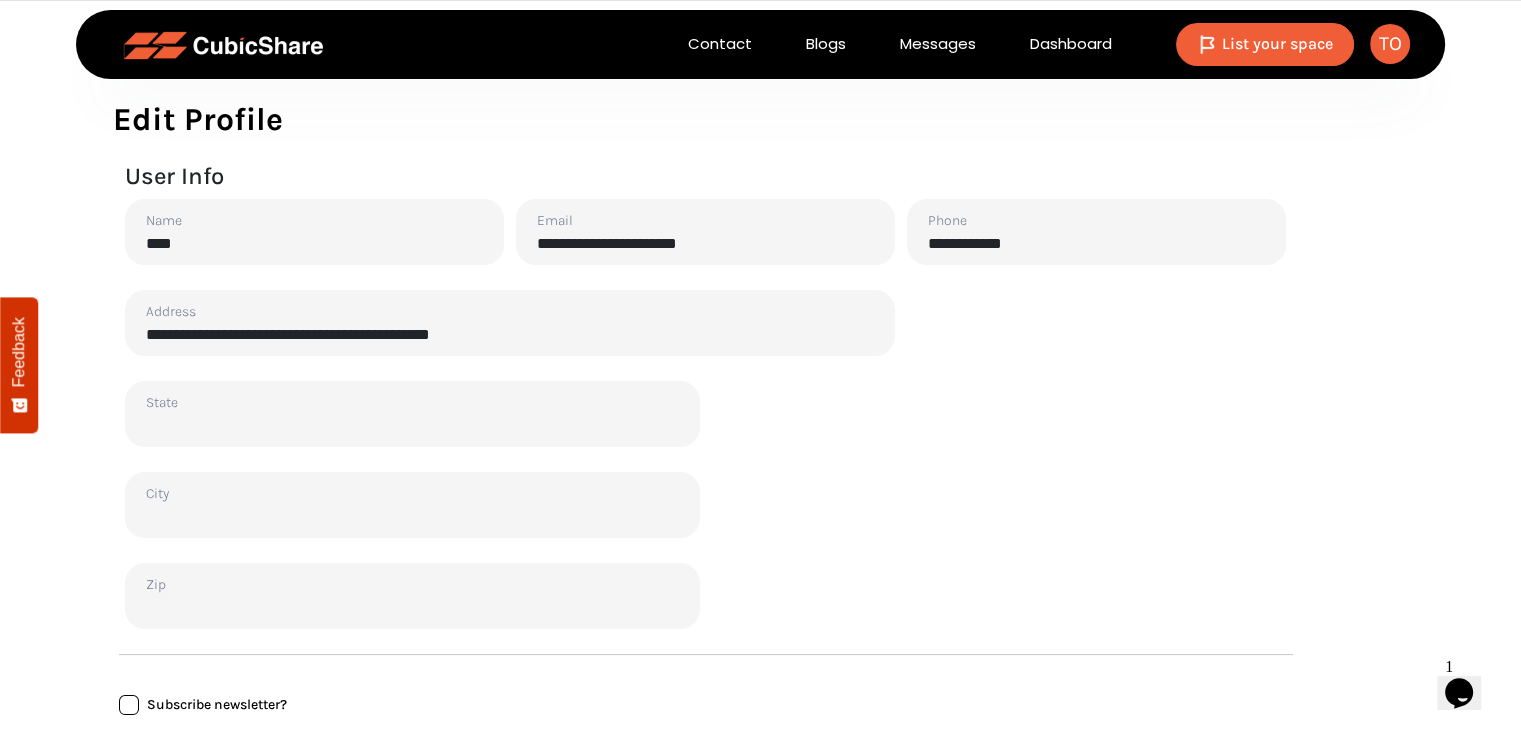 type on "**********" 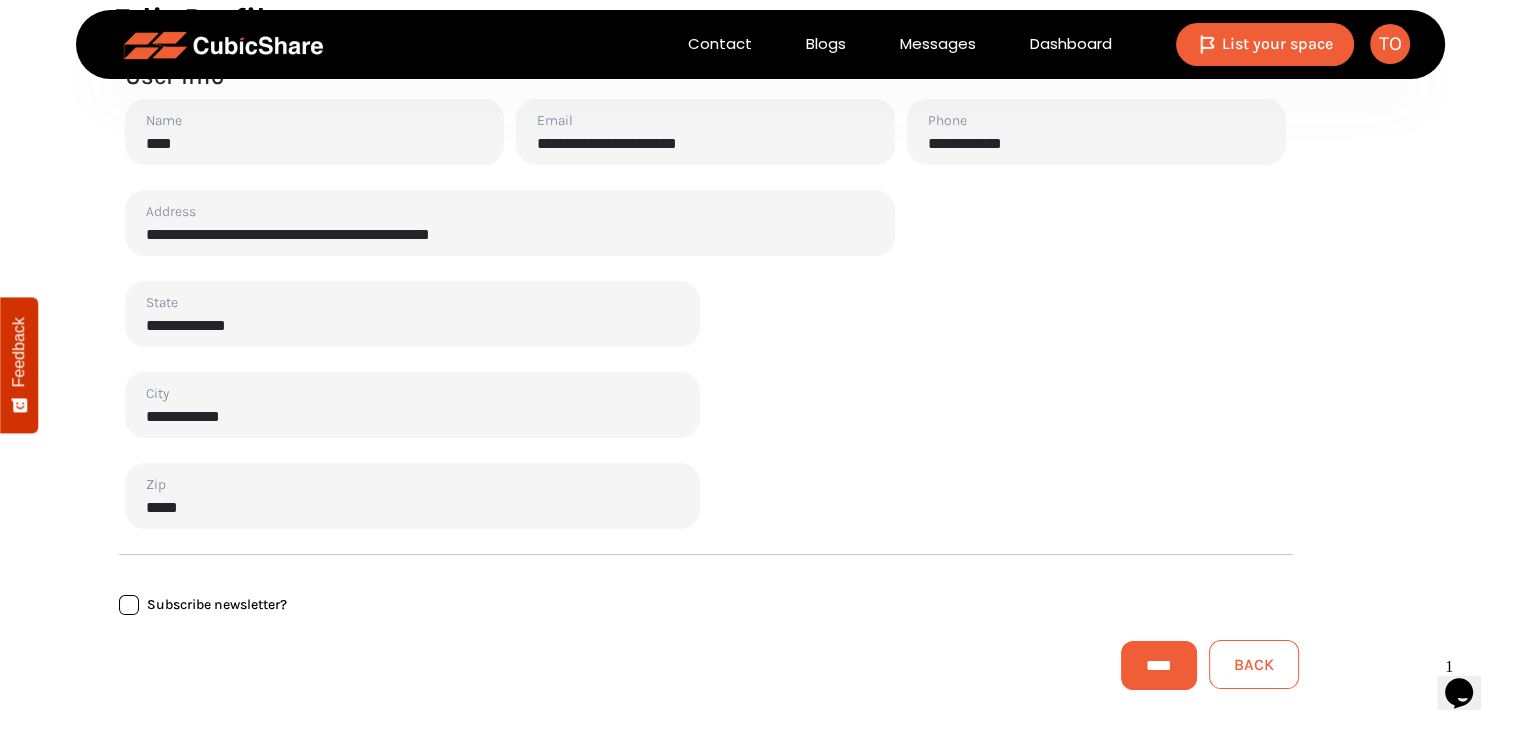 scroll, scrollTop: 0, scrollLeft: 0, axis: both 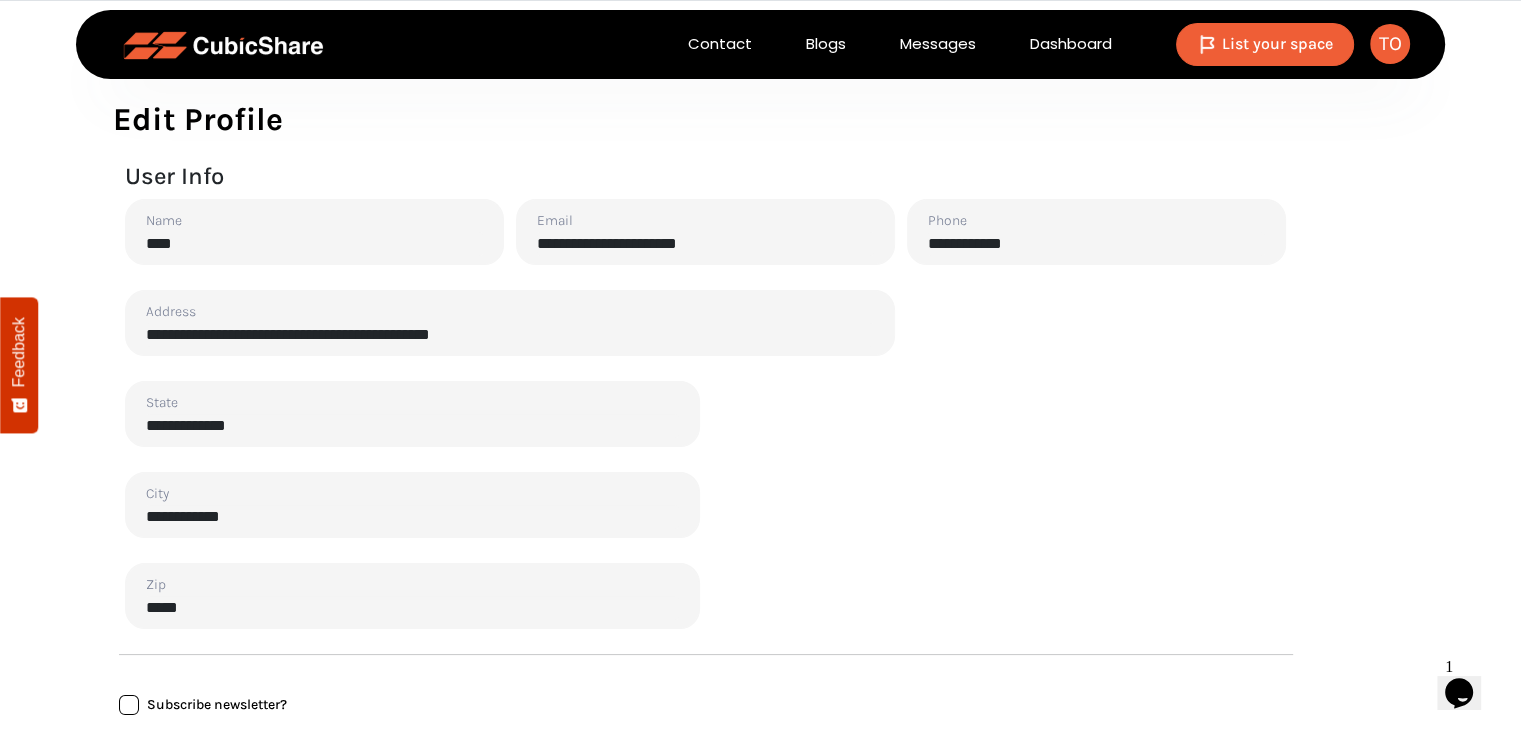 click on "****" at bounding box center [314, 244] 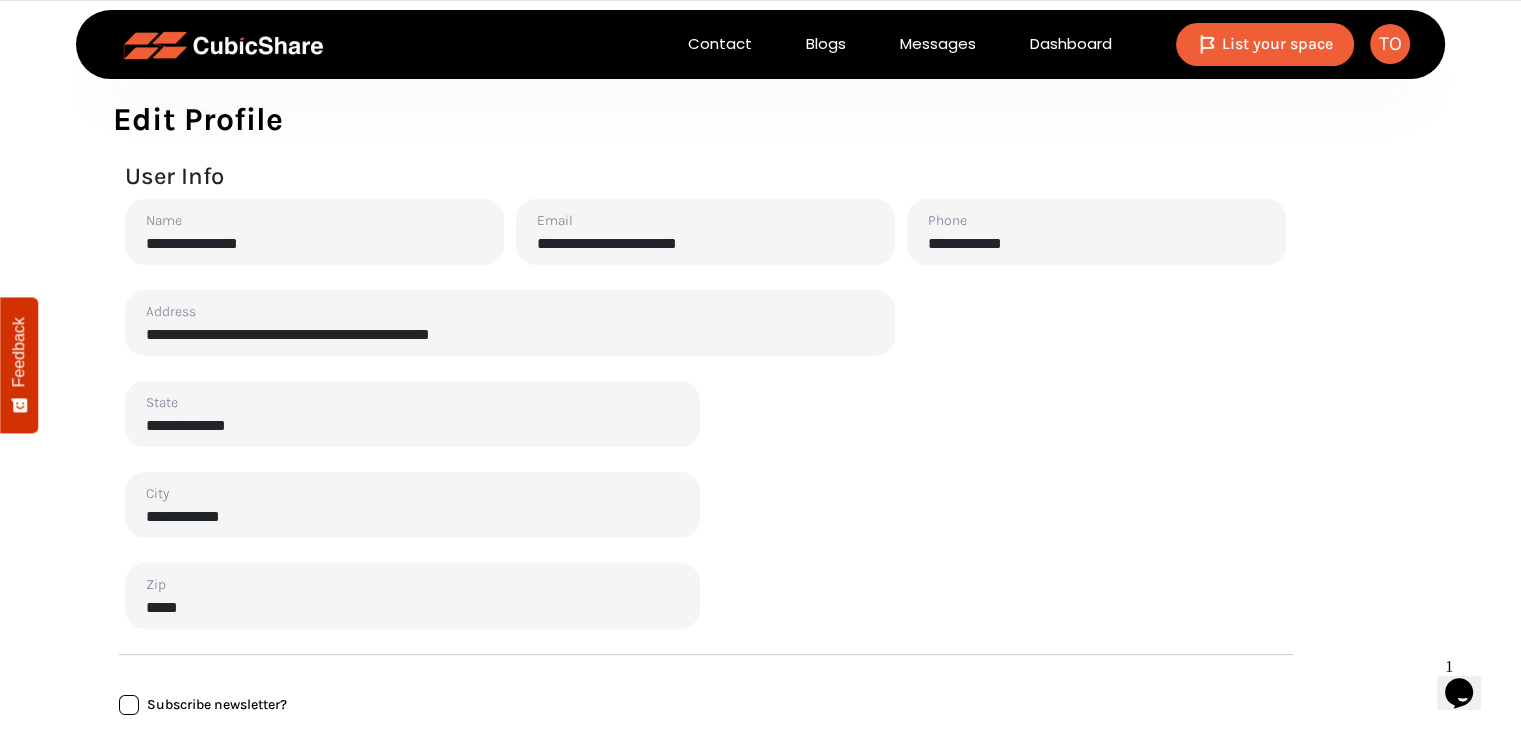 type on "**********" 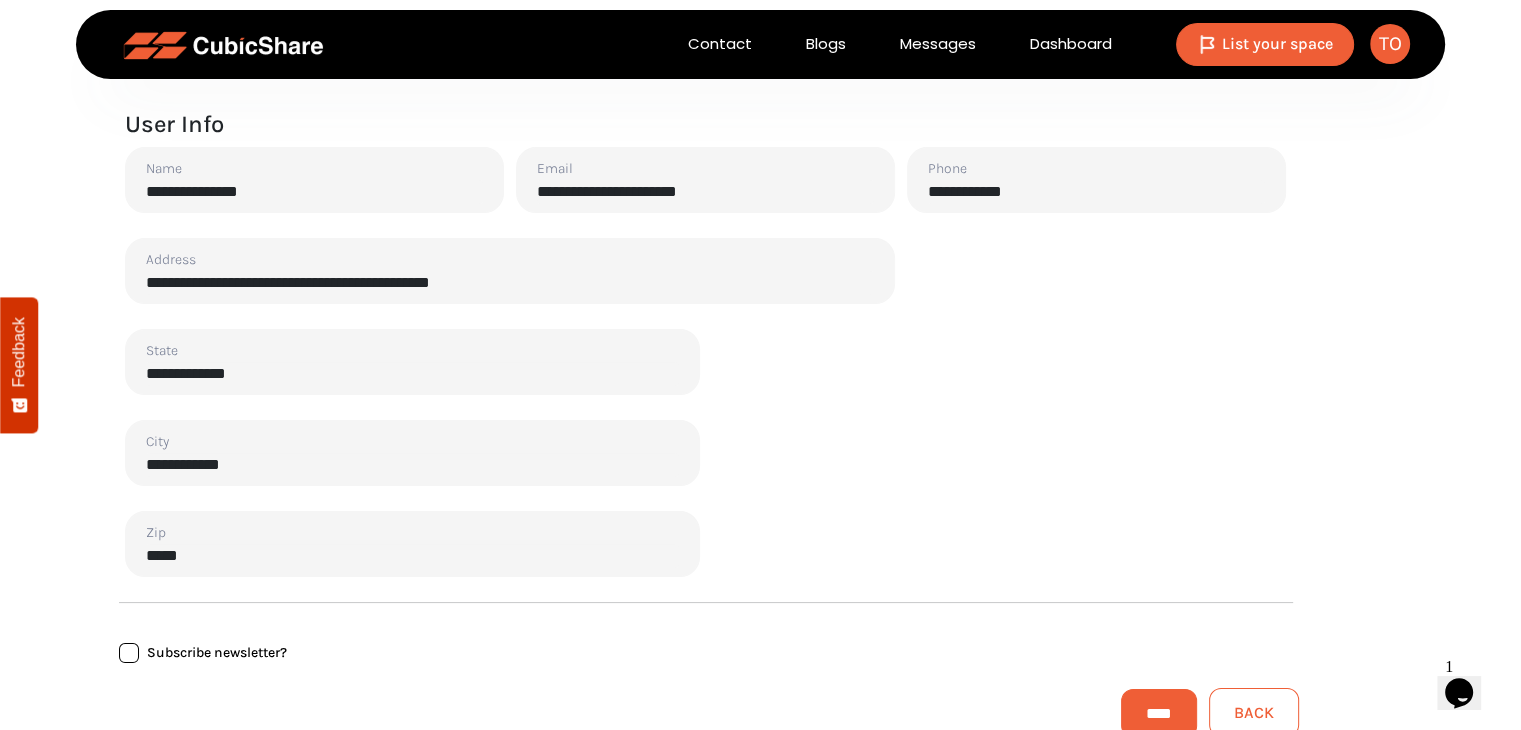 scroll, scrollTop: 100, scrollLeft: 0, axis: vertical 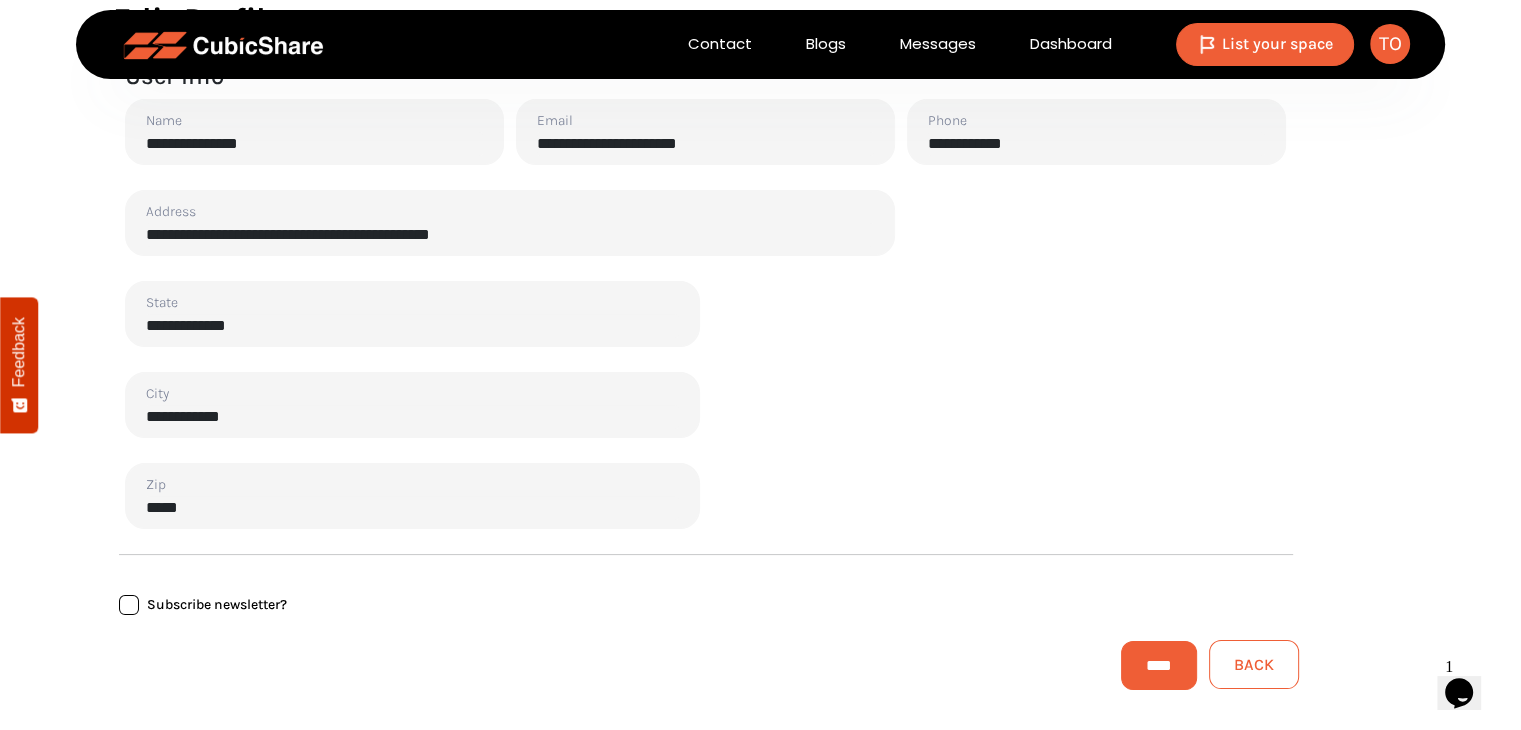click on "****" at bounding box center (1159, 665) 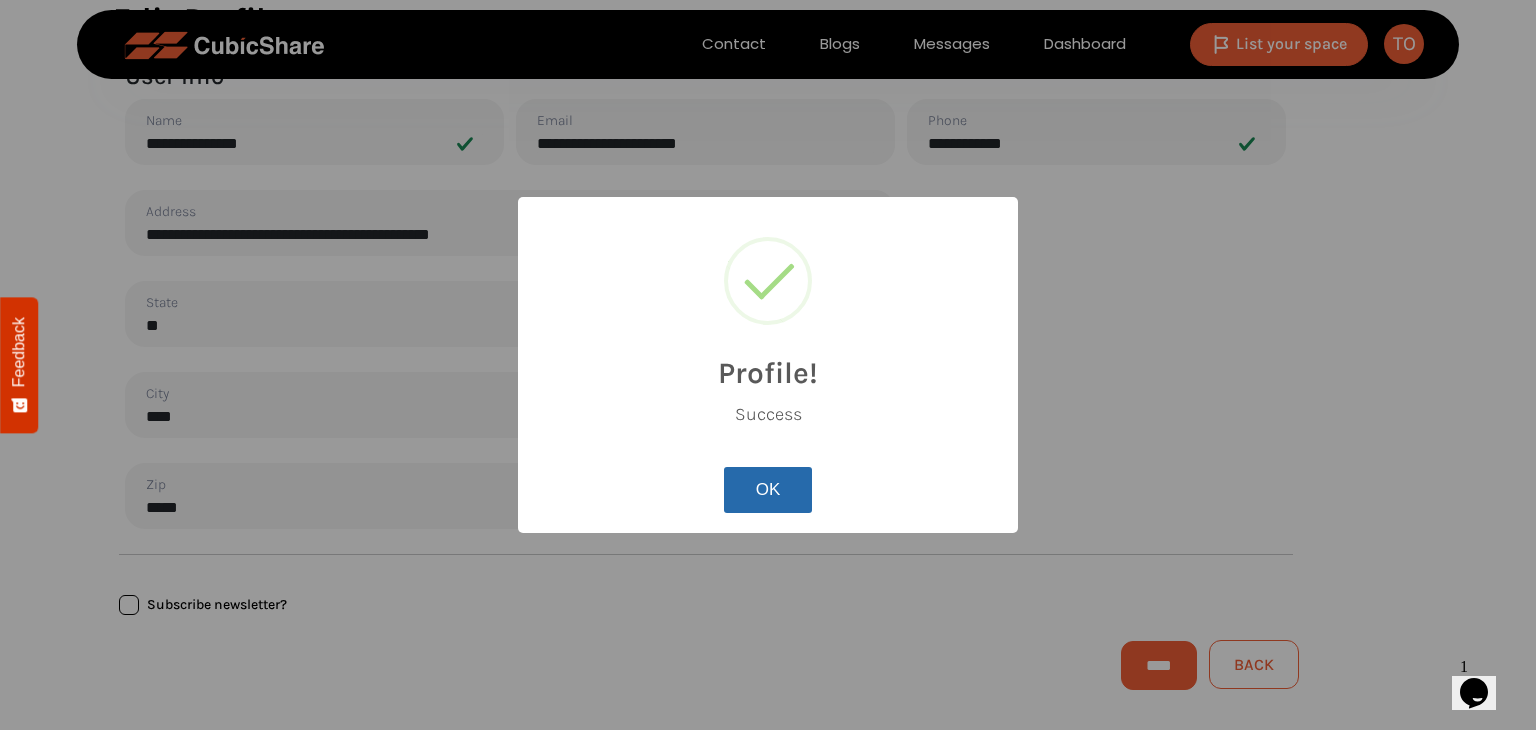 click on "OK" at bounding box center (768, 490) 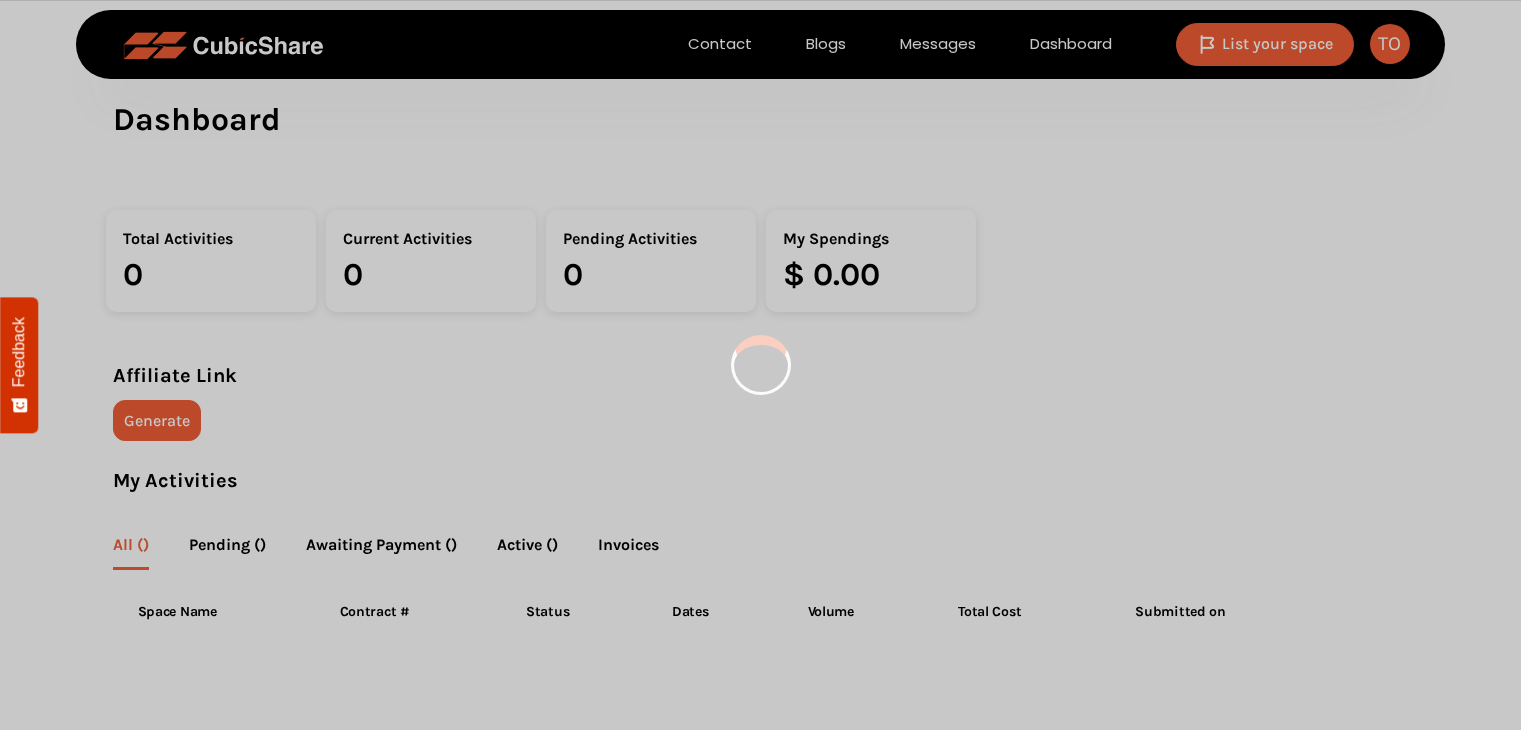 scroll, scrollTop: 0, scrollLeft: 0, axis: both 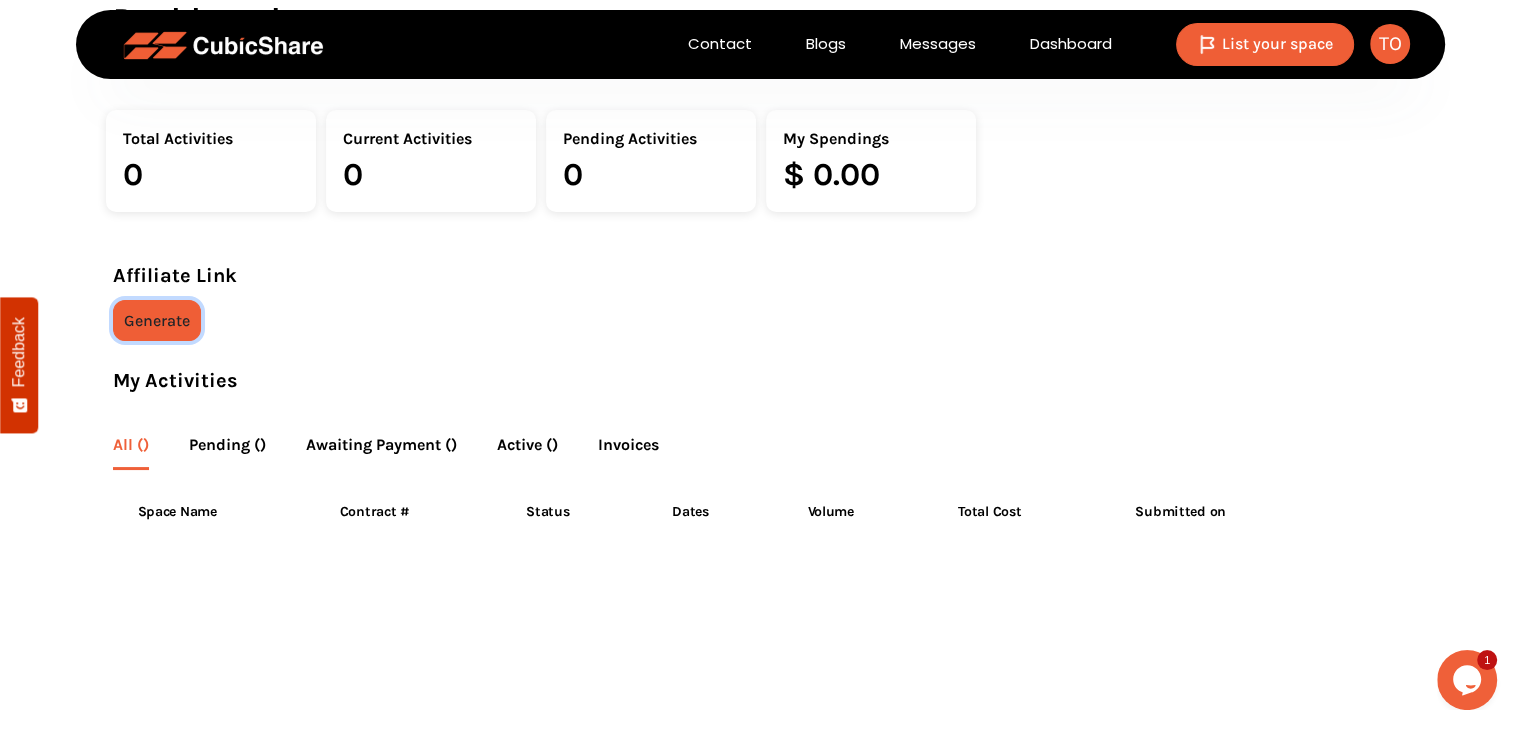 click on "Generate" at bounding box center (157, 320) 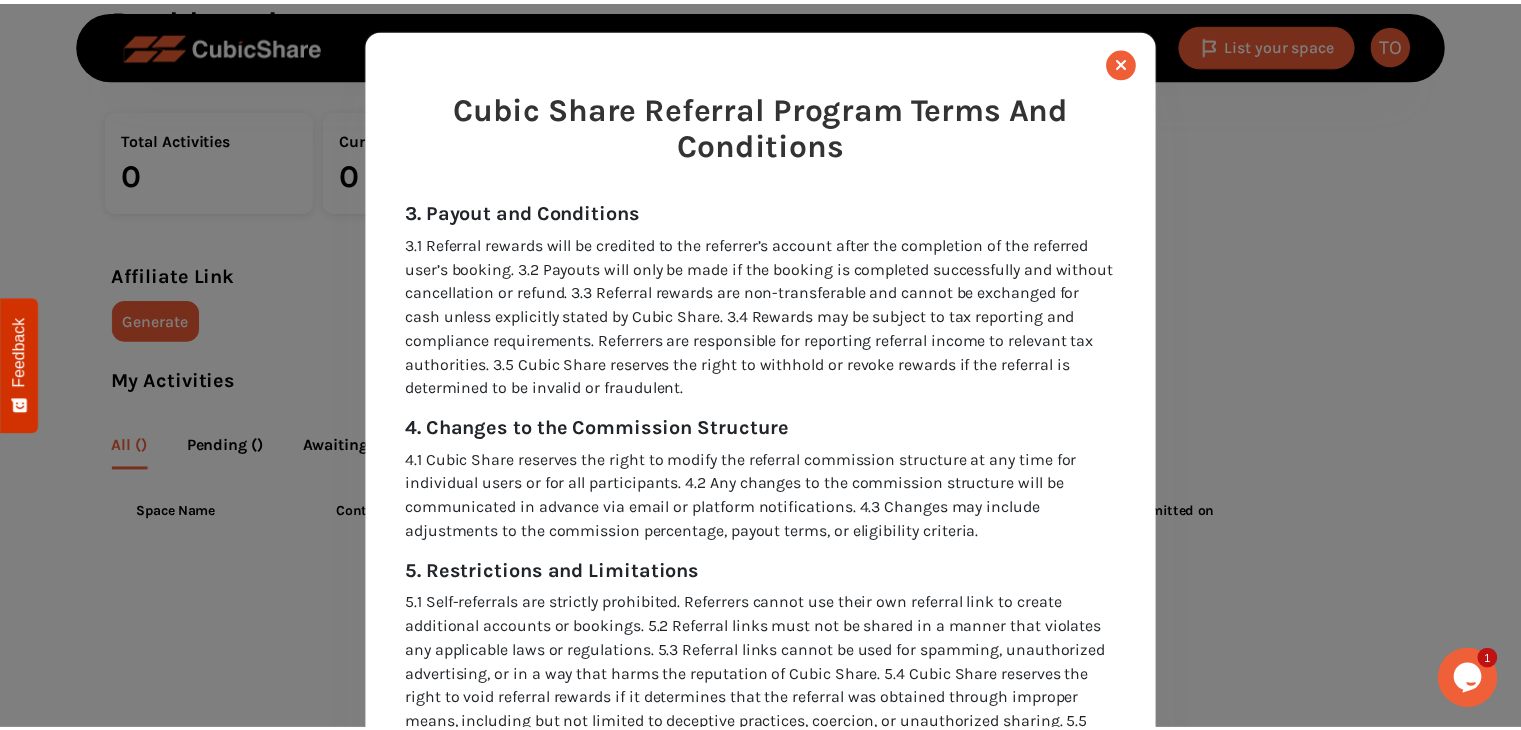 scroll, scrollTop: 0, scrollLeft: 0, axis: both 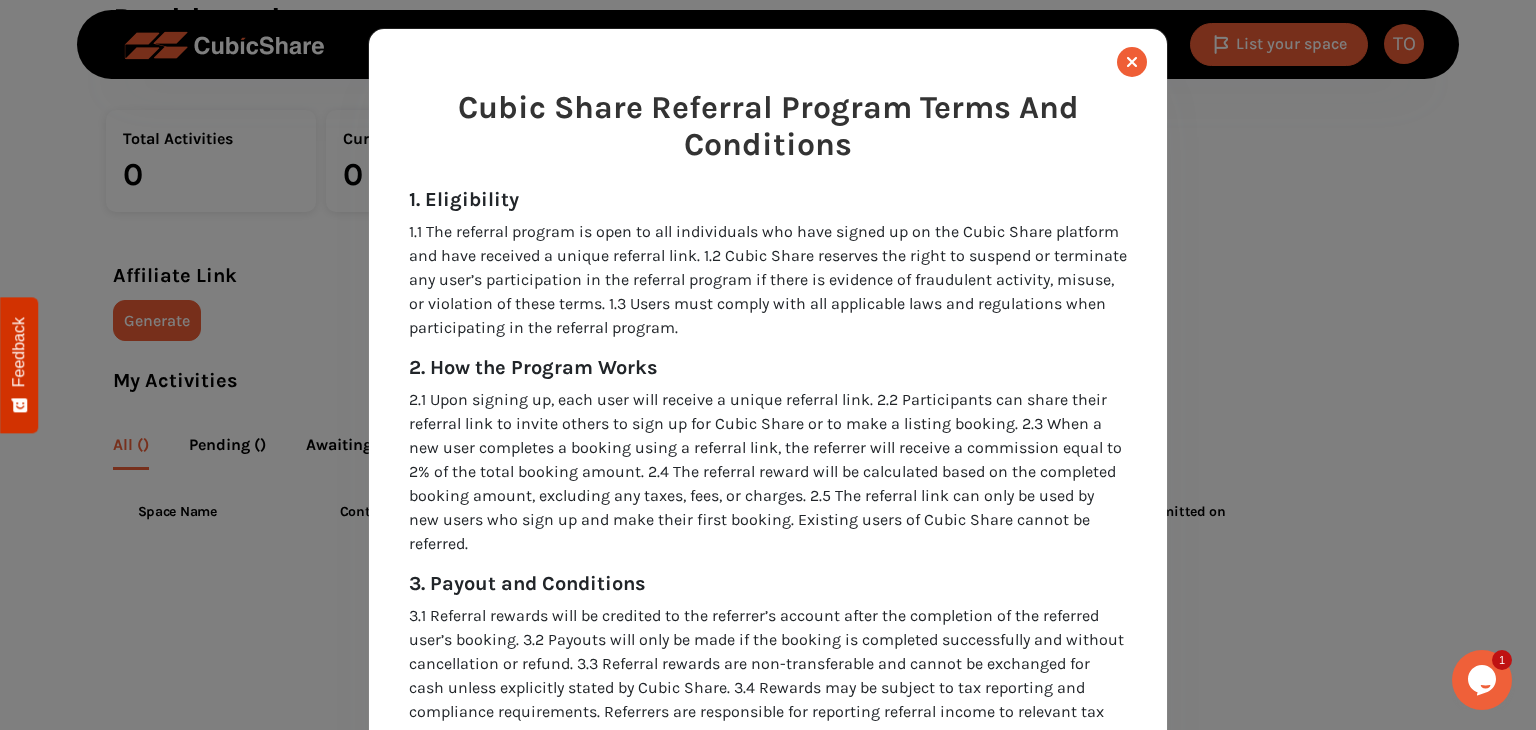 click at bounding box center (1132, 62) 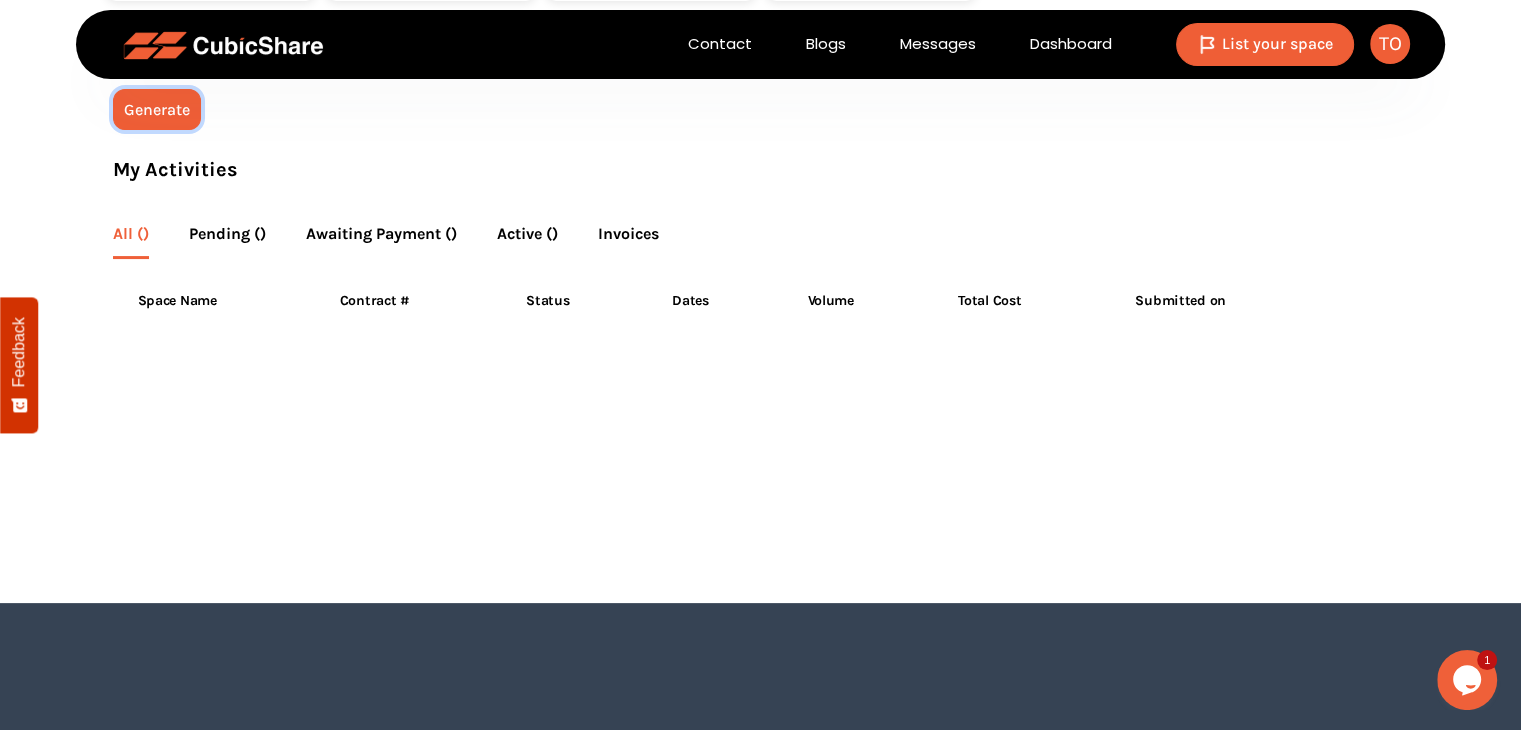 scroll, scrollTop: 0, scrollLeft: 0, axis: both 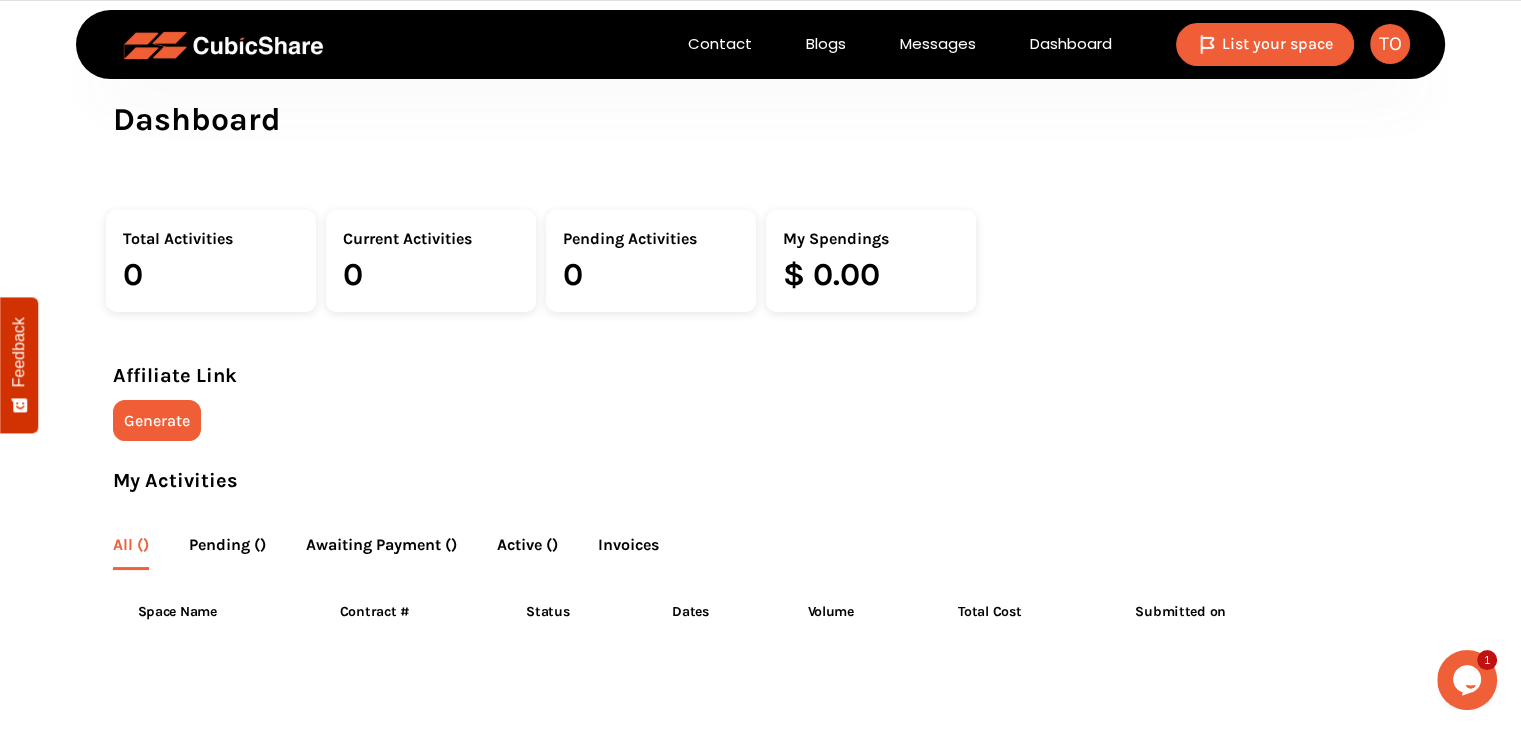 click on "List your space" at bounding box center [1277, 43] 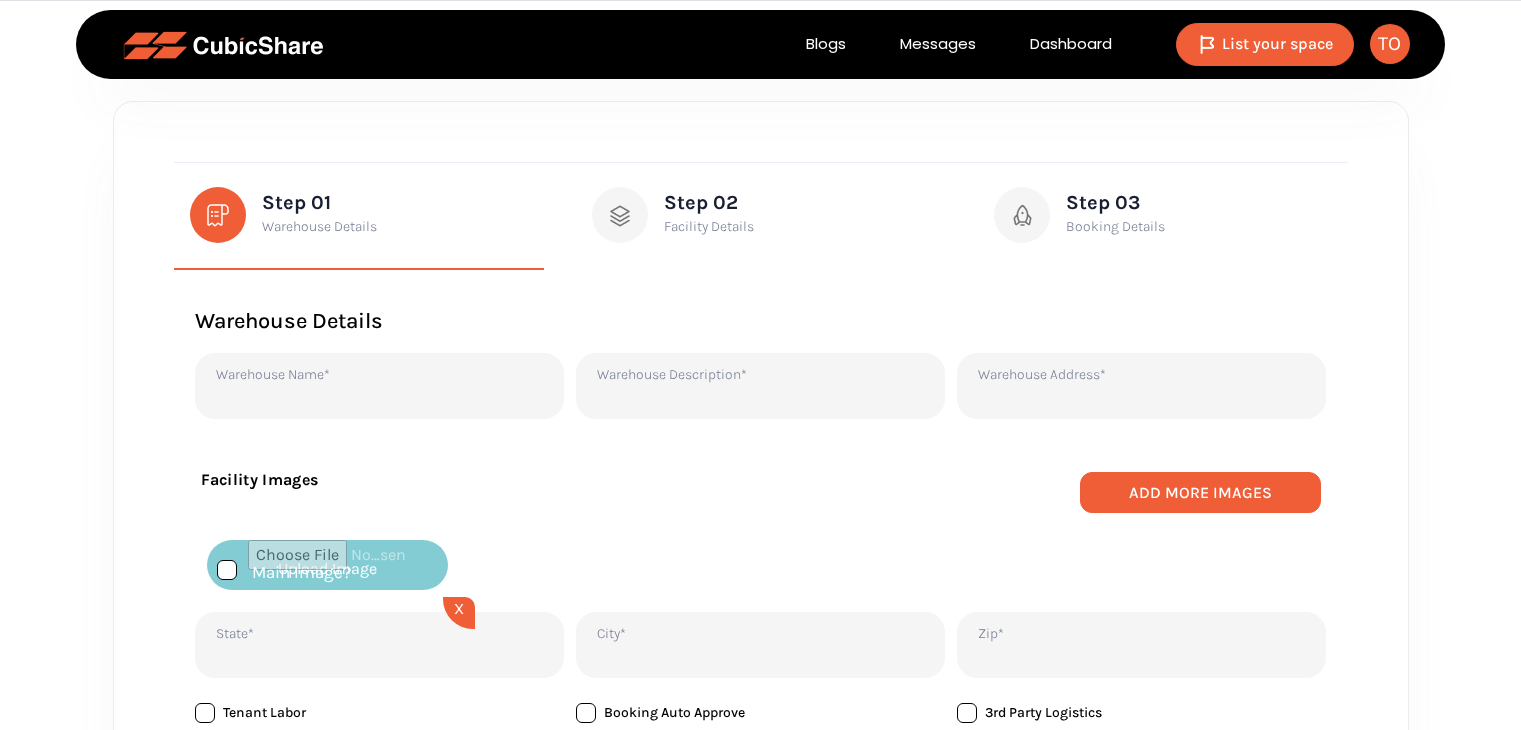 scroll, scrollTop: 0, scrollLeft: 0, axis: both 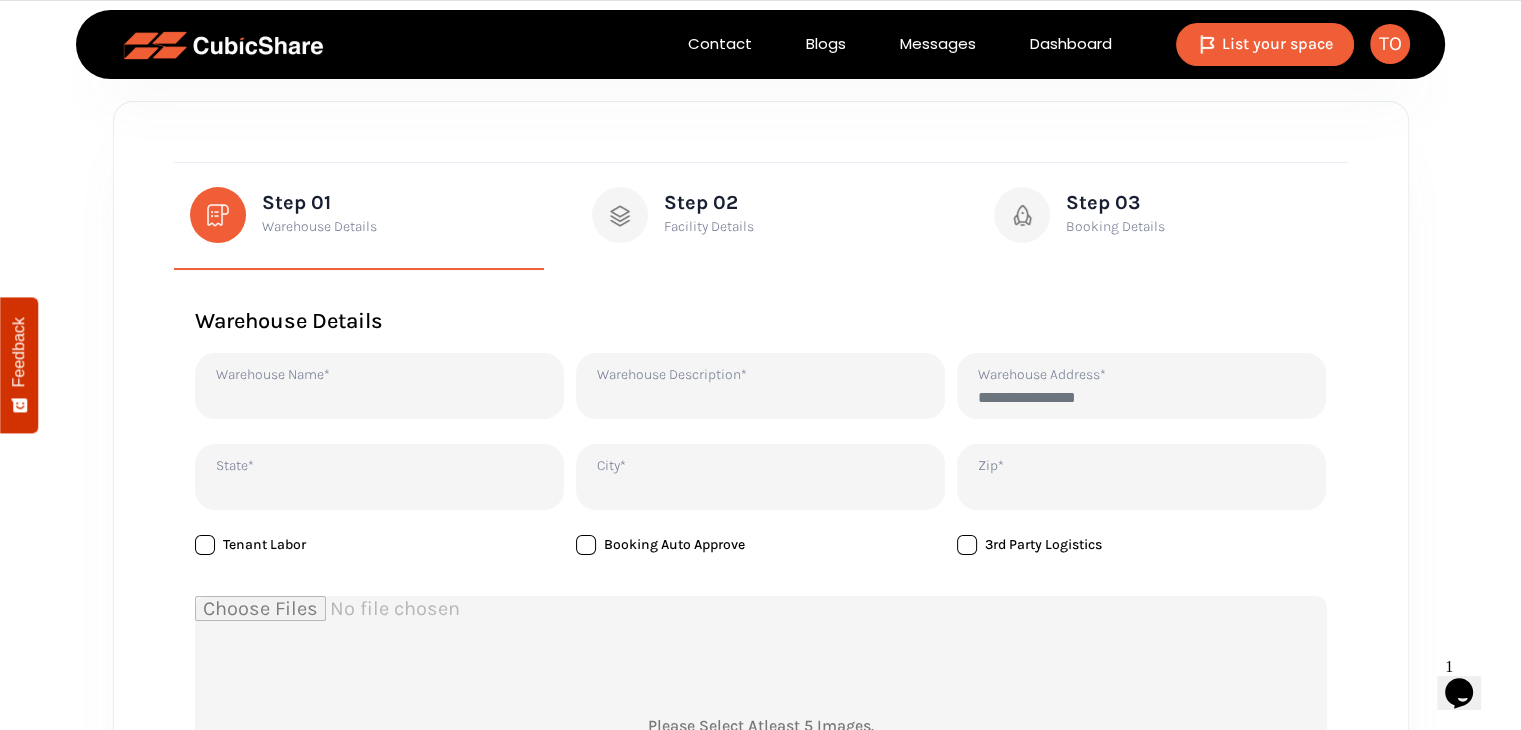 click on "Warehouse Name*" at bounding box center (379, 398) 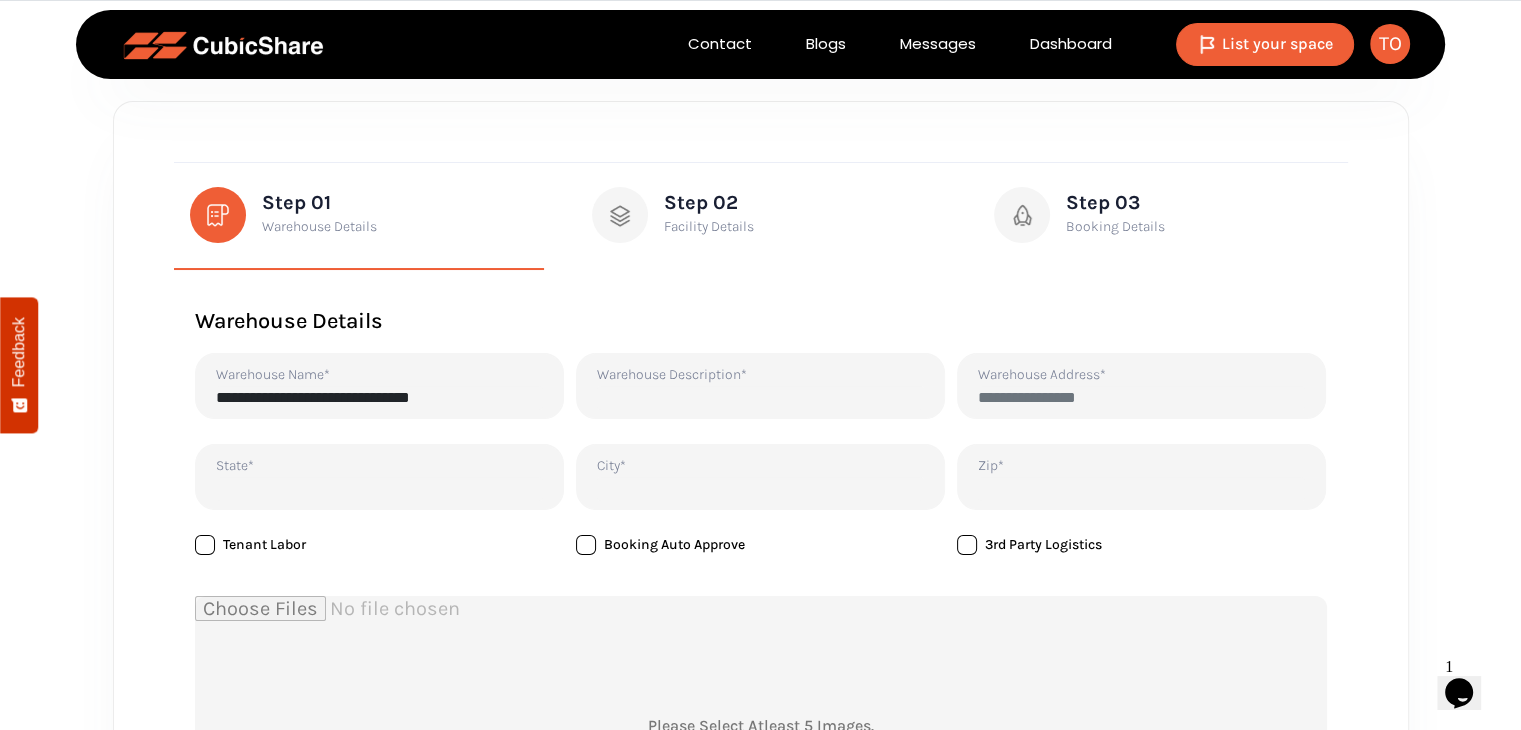 type on "**********" 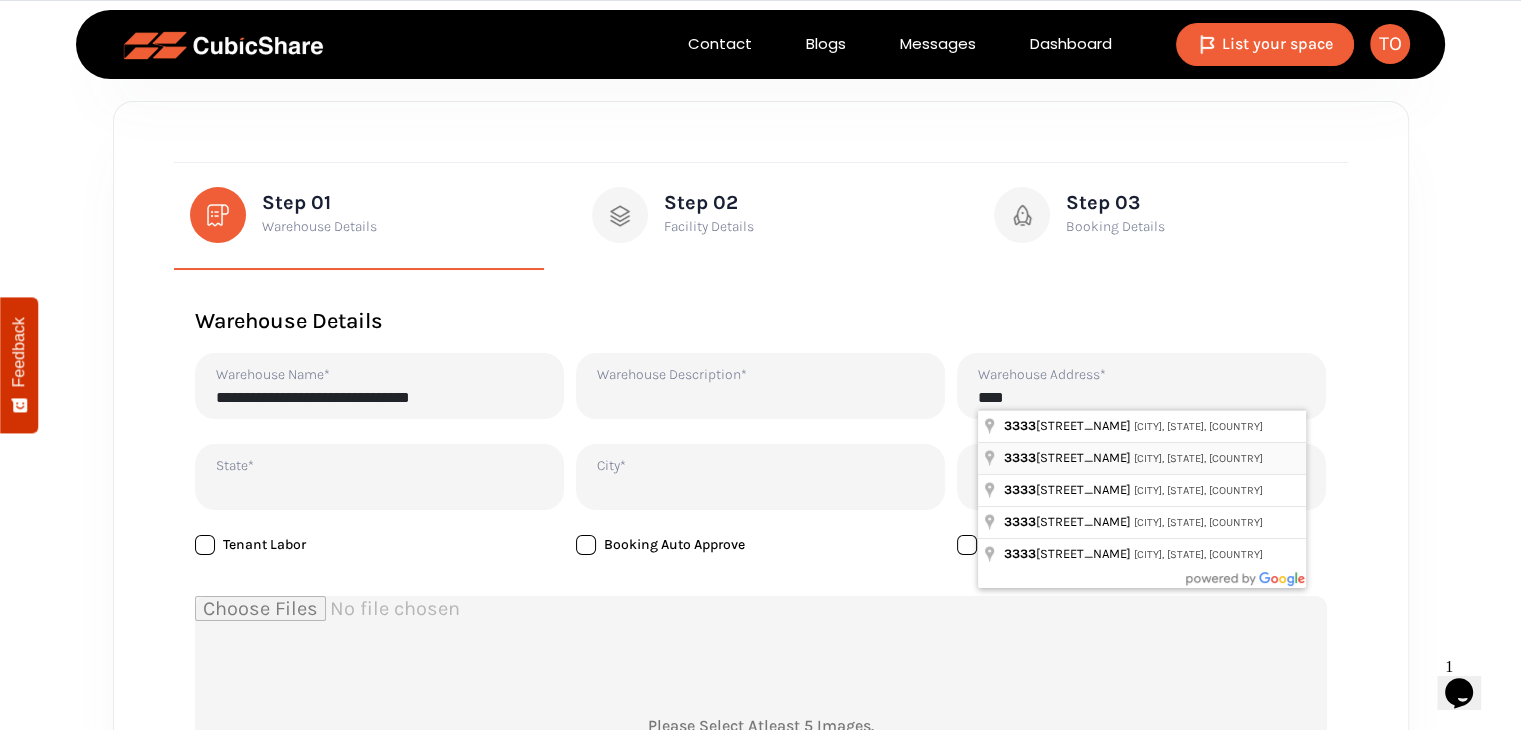 type on "**********" 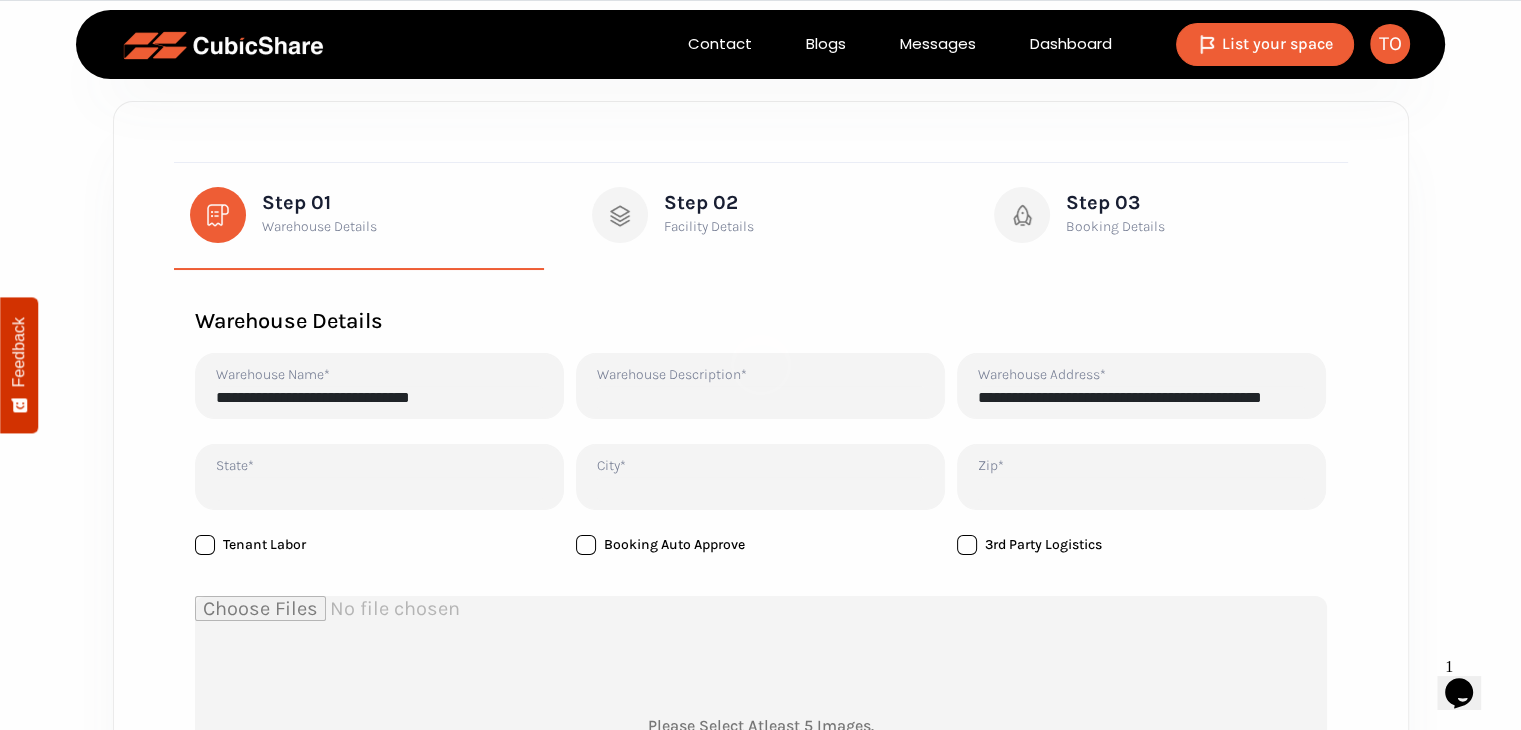 type on "**********" 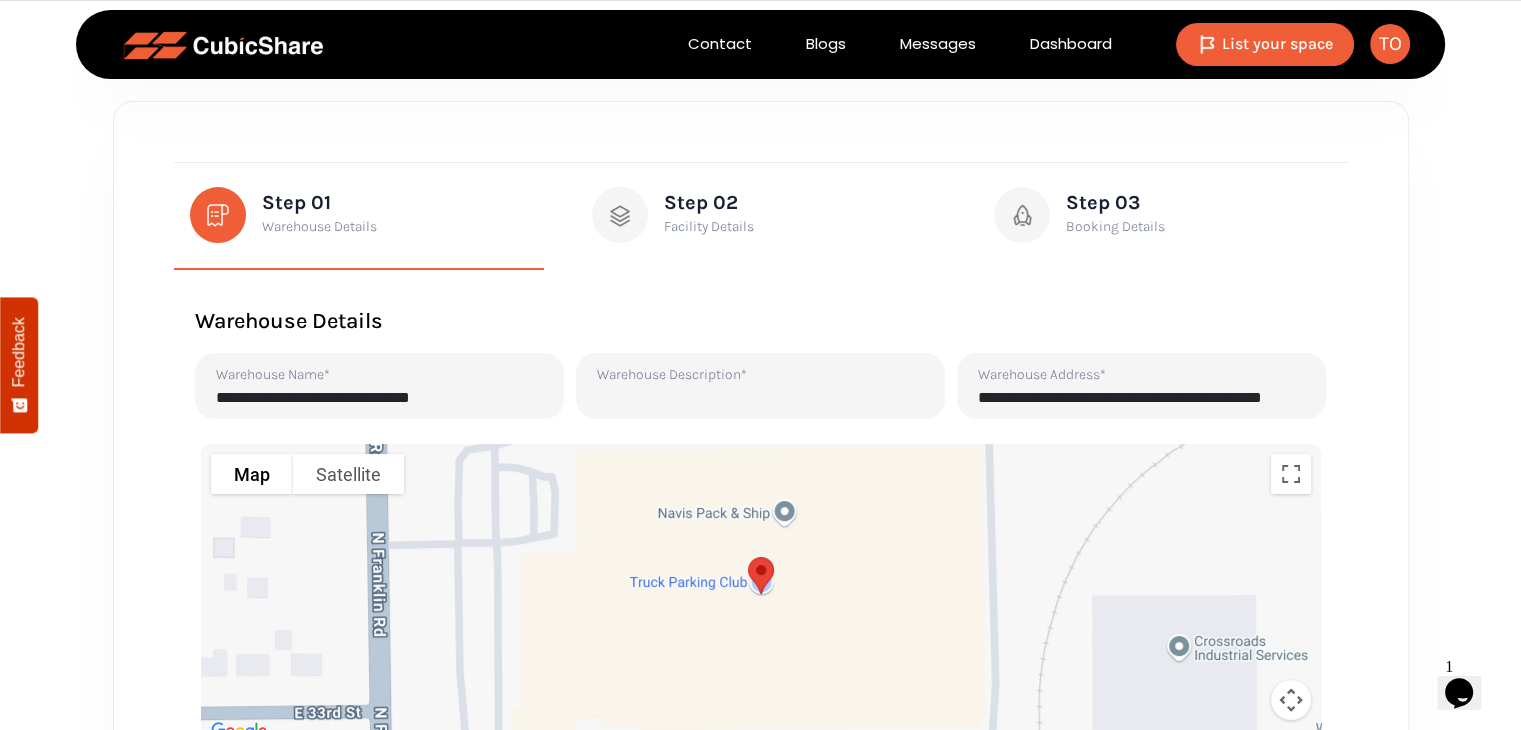 click at bounding box center (760, 398) 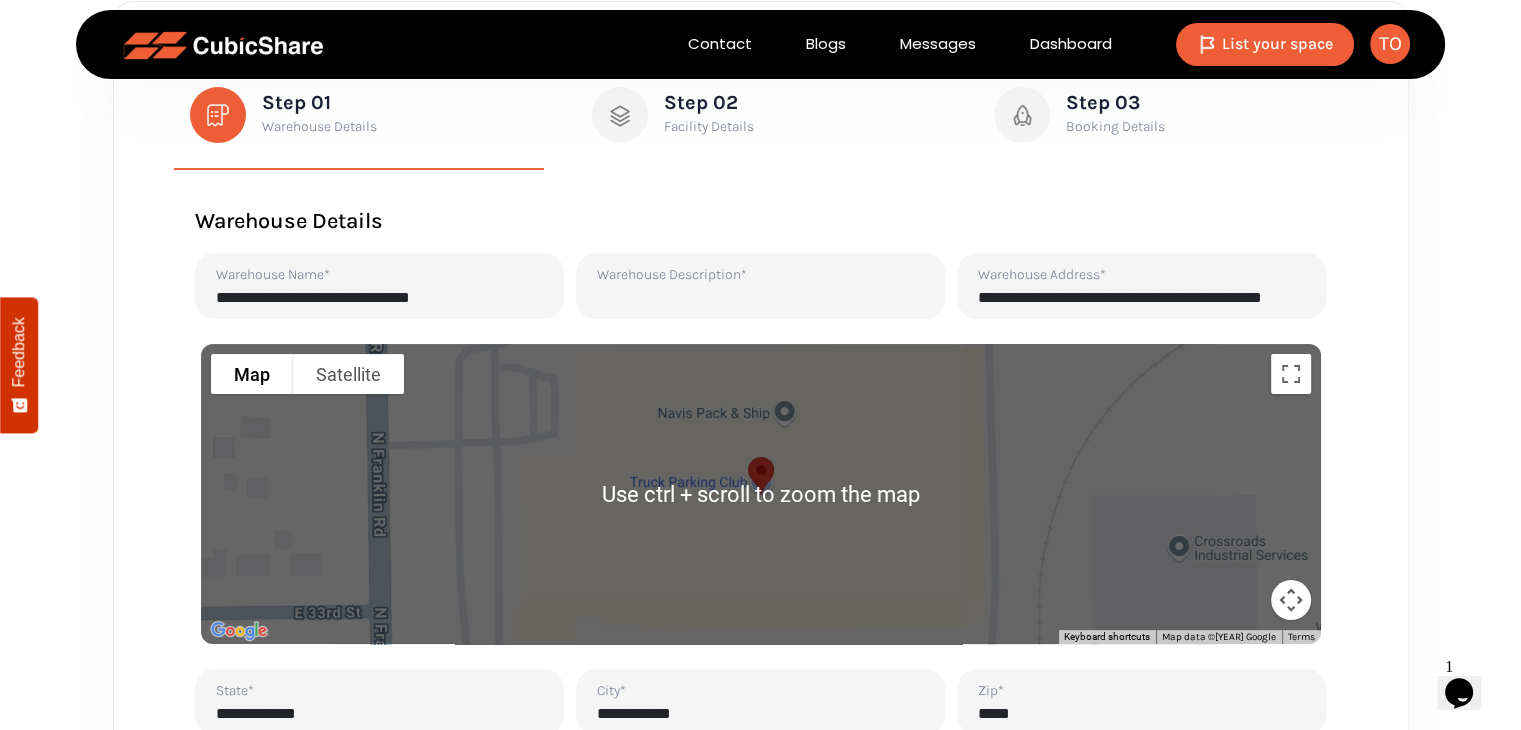 scroll, scrollTop: 0, scrollLeft: 0, axis: both 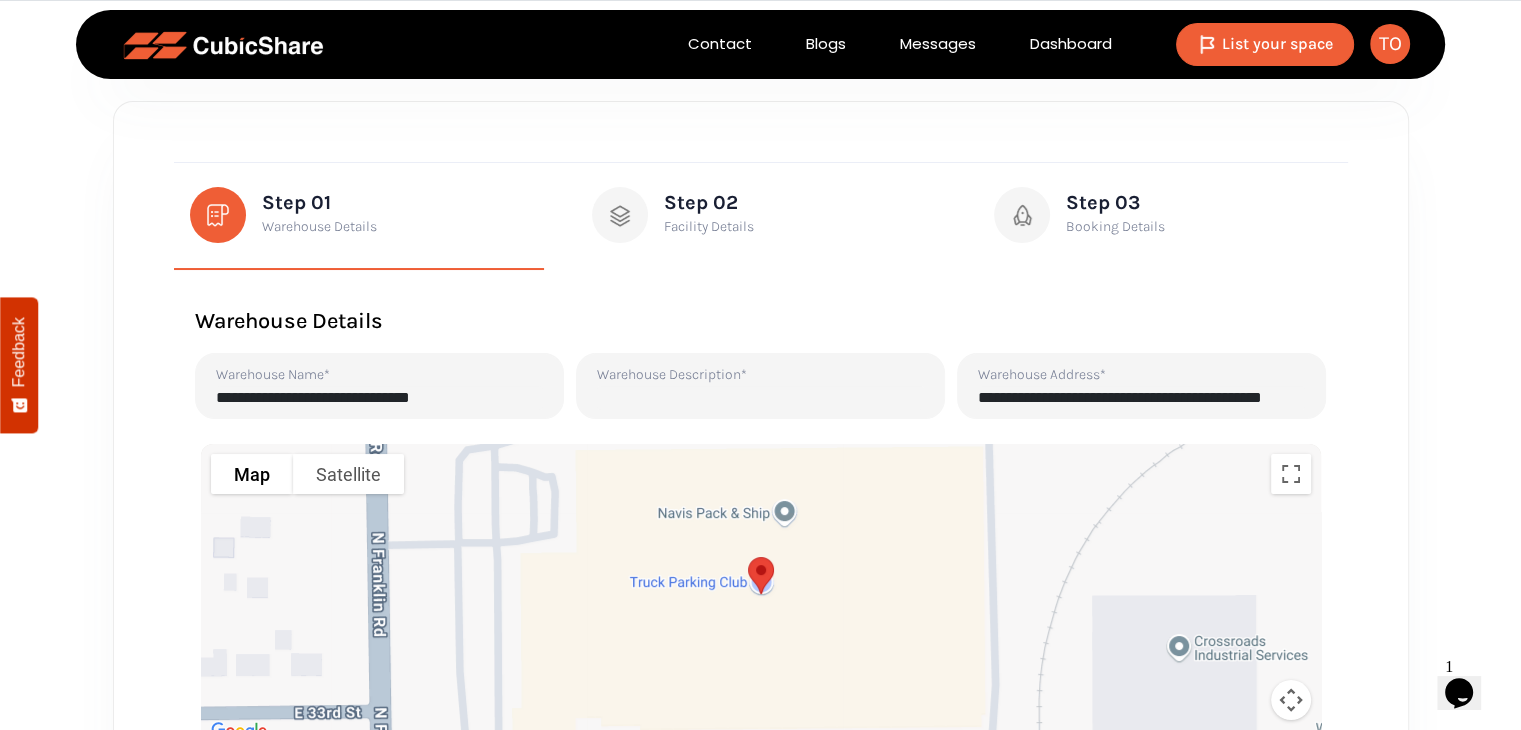 click at bounding box center [760, 398] 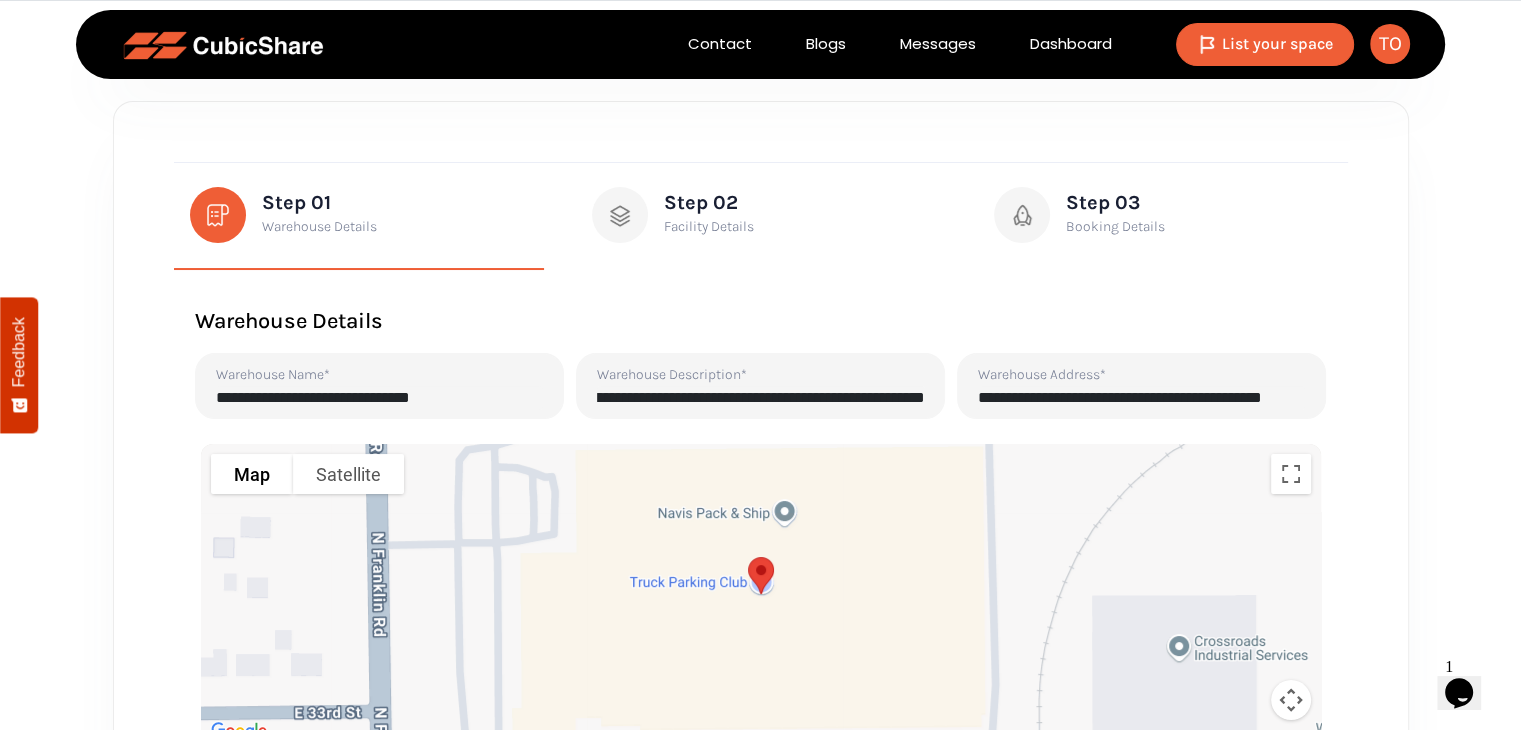 scroll, scrollTop: 0, scrollLeft: 3460, axis: horizontal 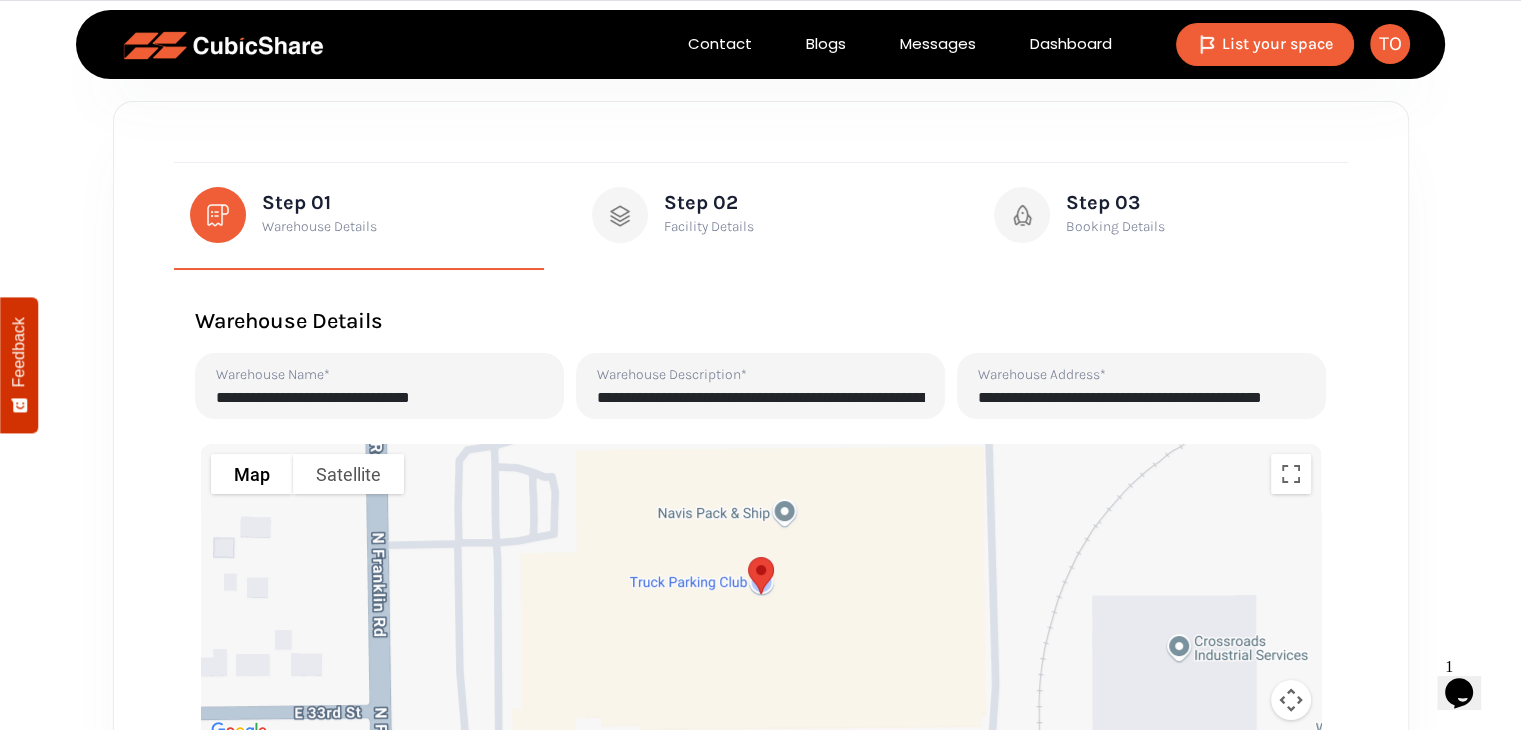 drag, startPoint x: 921, startPoint y: 388, endPoint x: 501, endPoint y: 385, distance: 420.0107 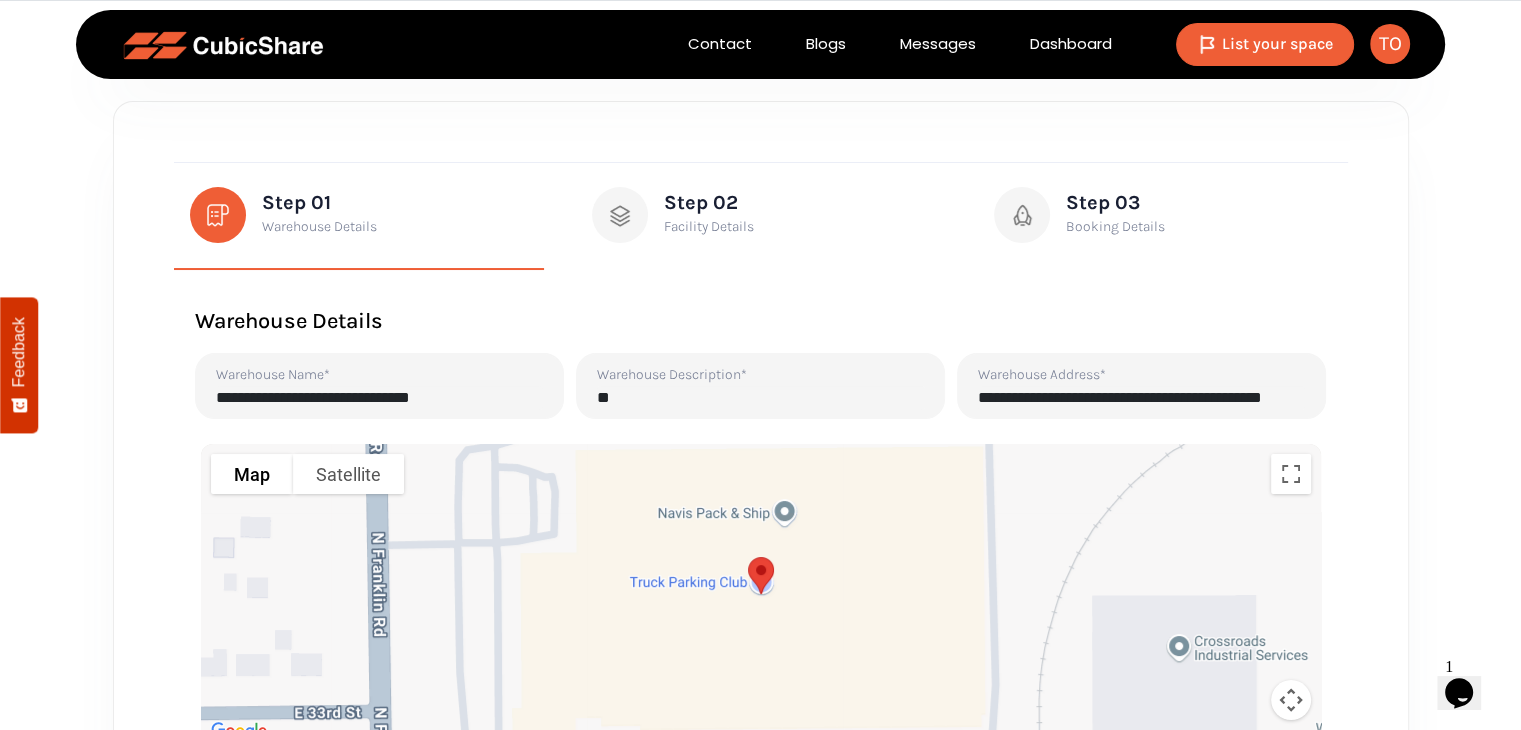 type on "*" 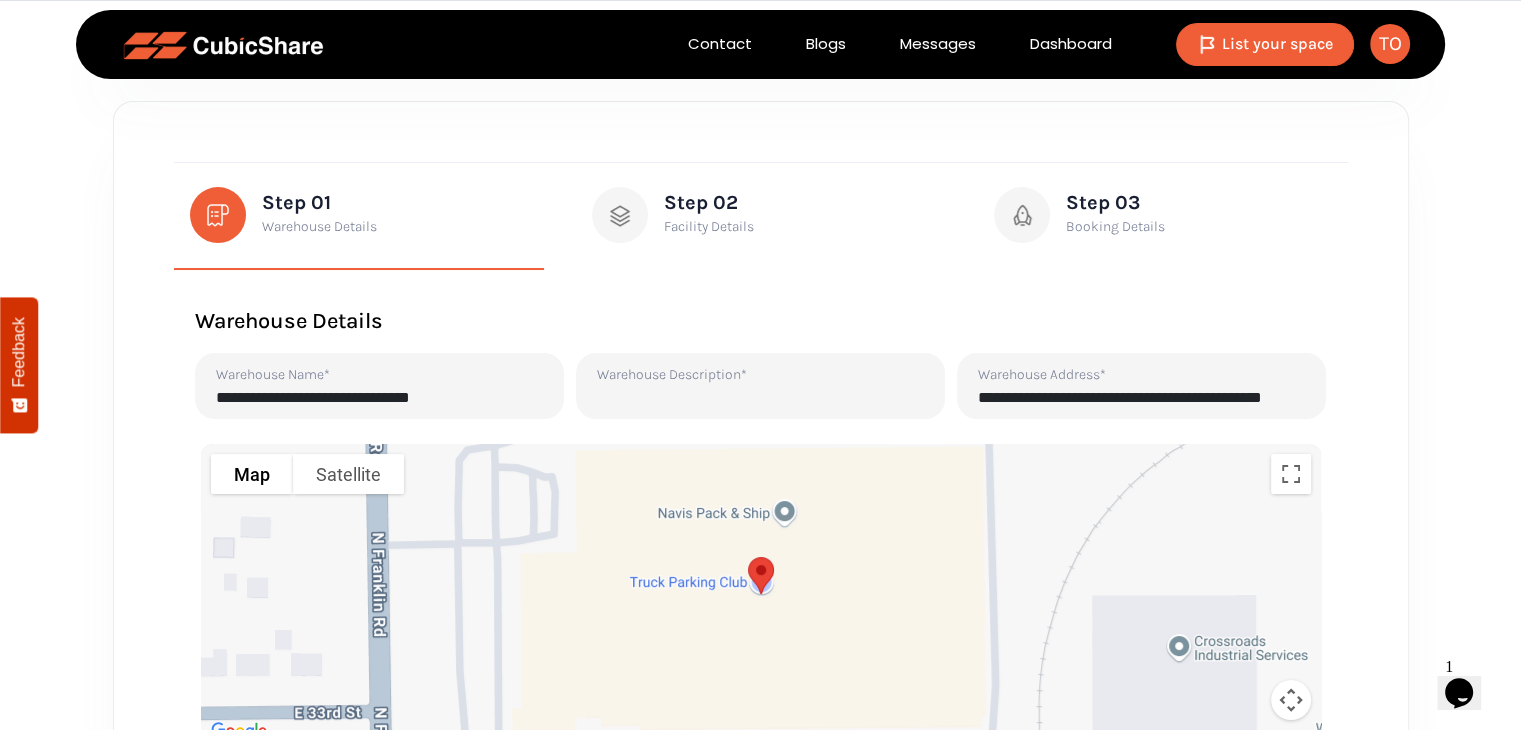 paste on "**********" 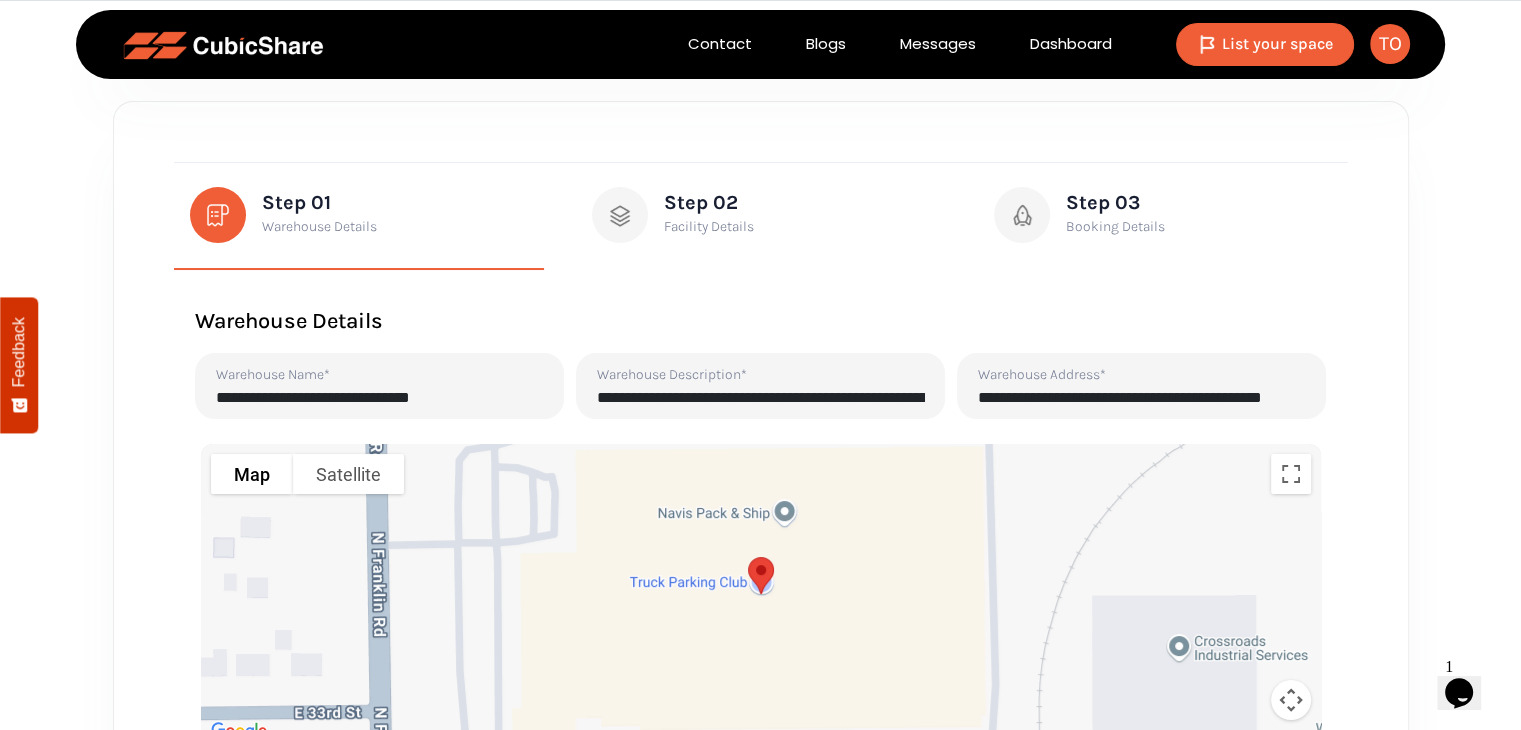 scroll, scrollTop: 0, scrollLeft: 4172, axis: horizontal 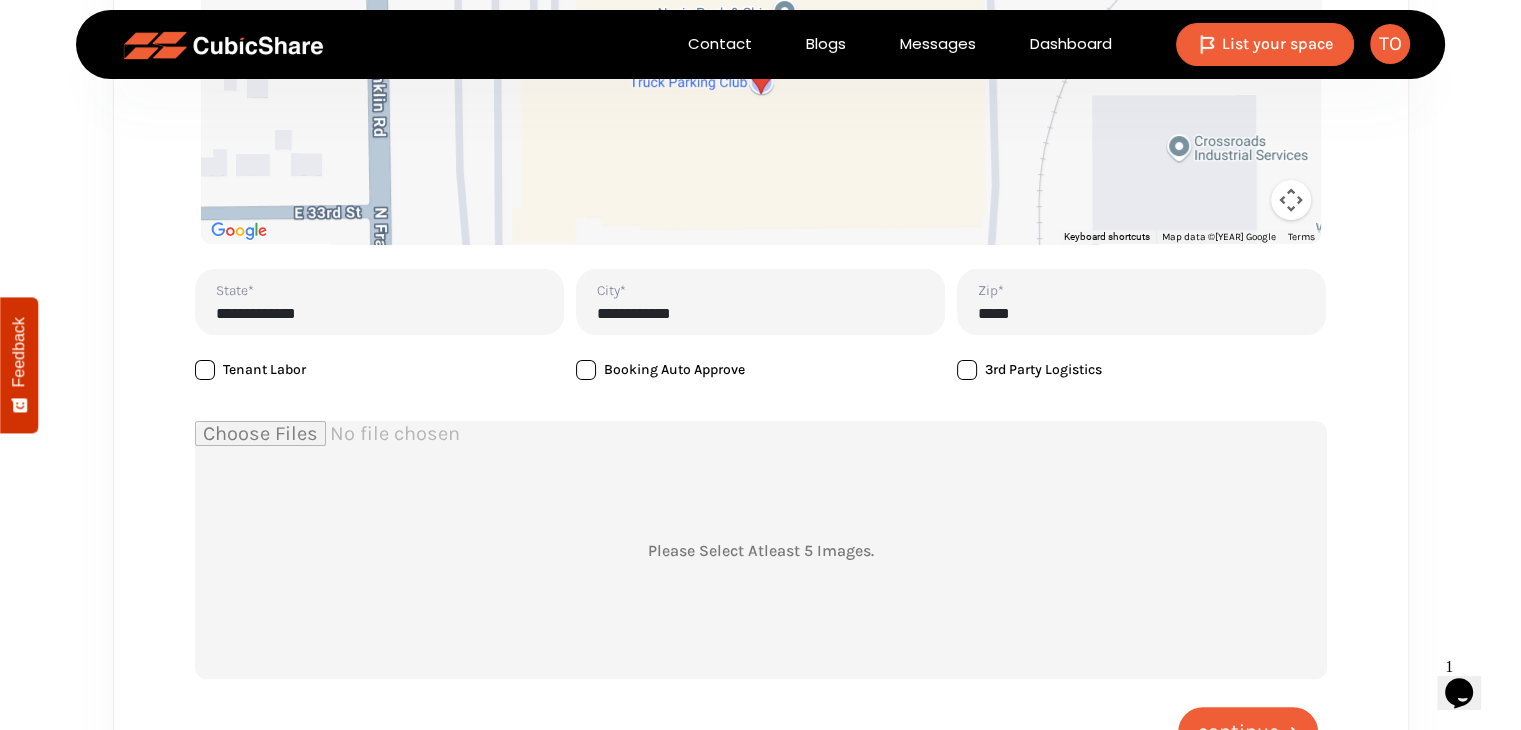 type on "**********" 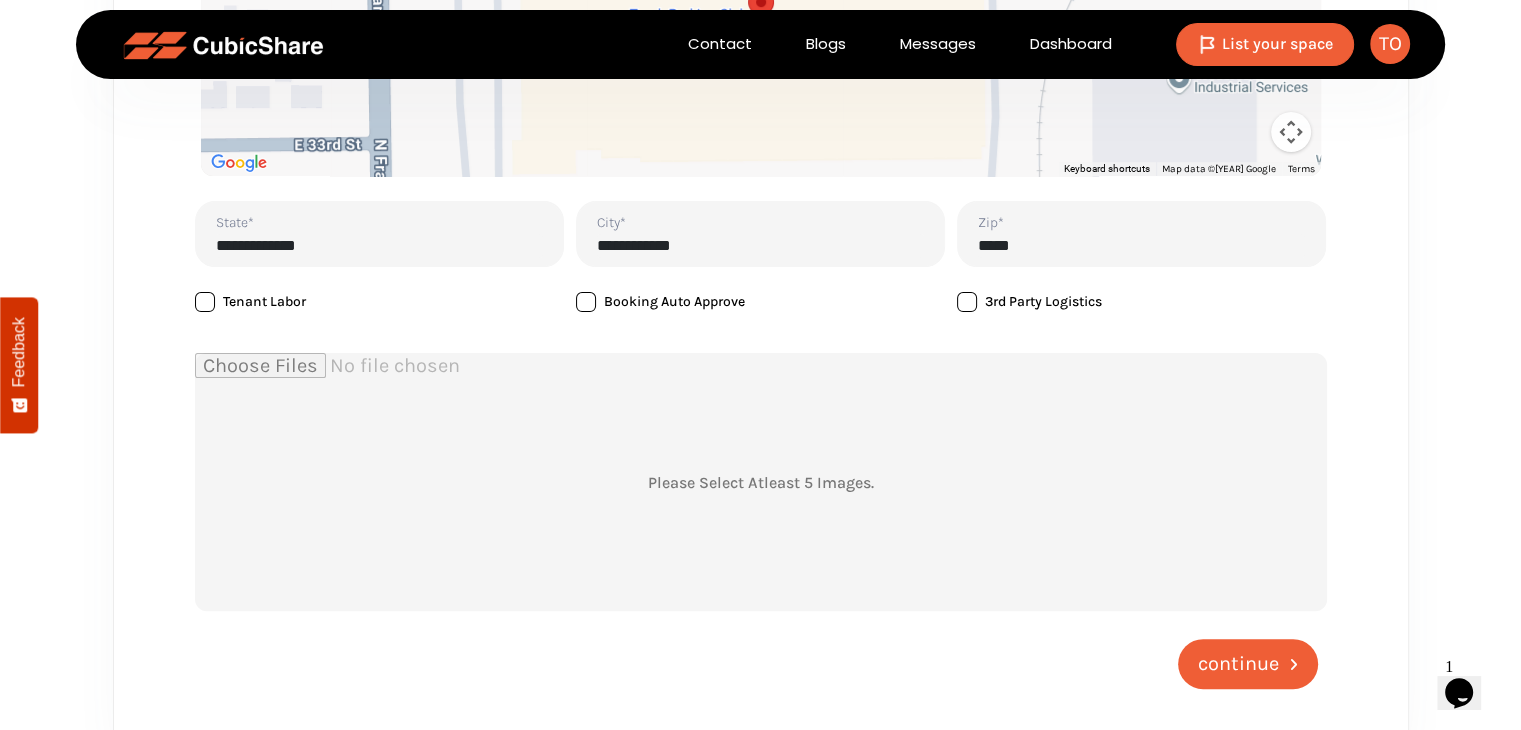 scroll, scrollTop: 600, scrollLeft: 0, axis: vertical 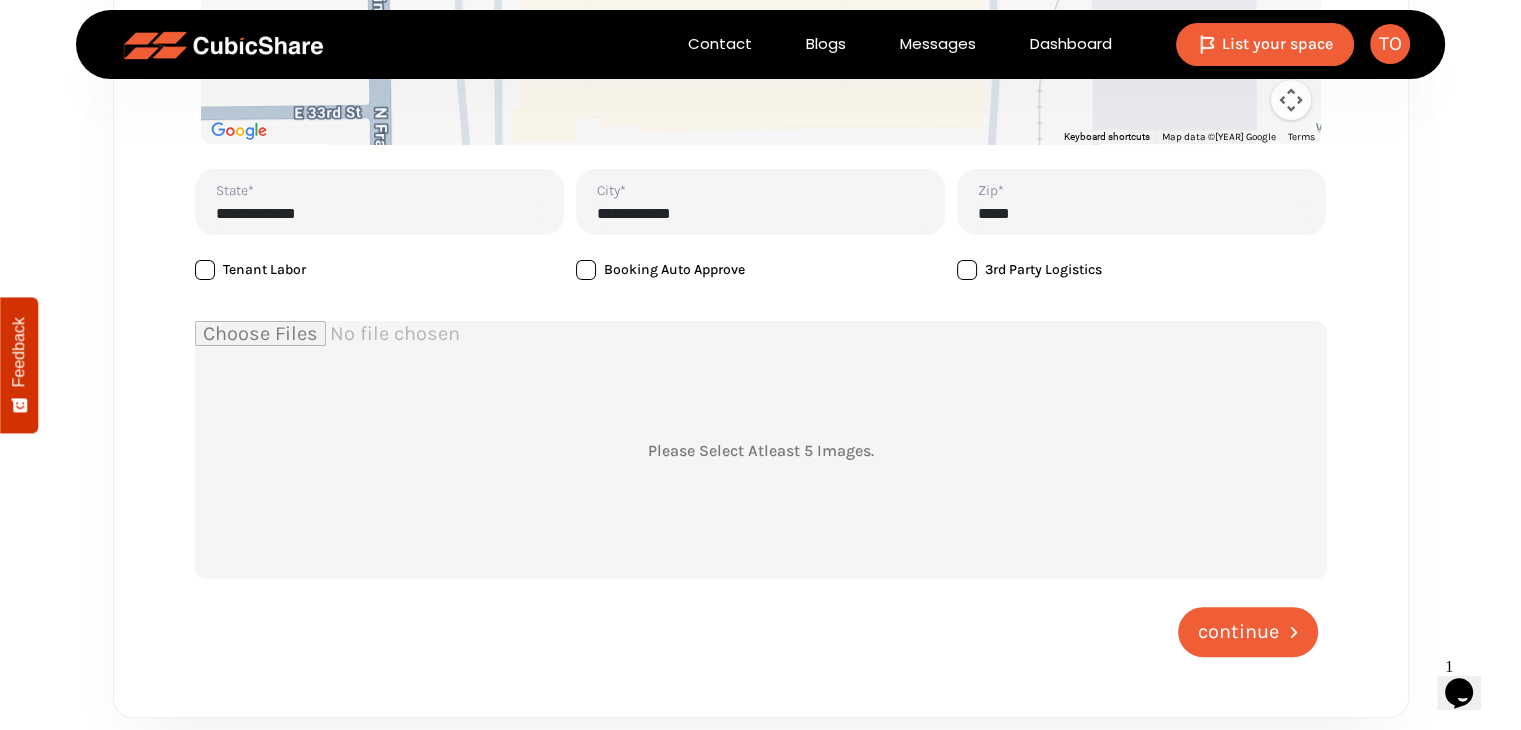 click at bounding box center [205, 270] 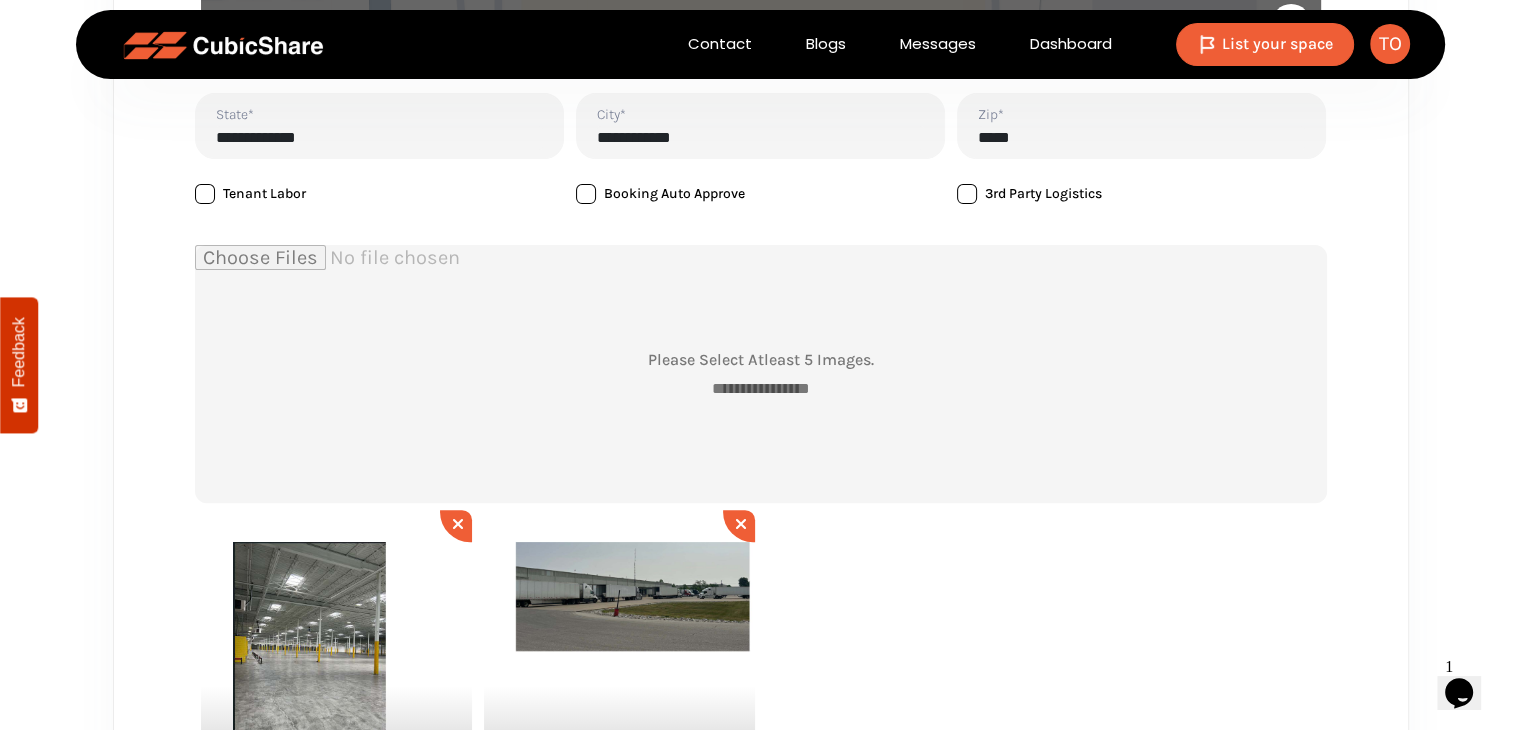 scroll, scrollTop: 700, scrollLeft: 0, axis: vertical 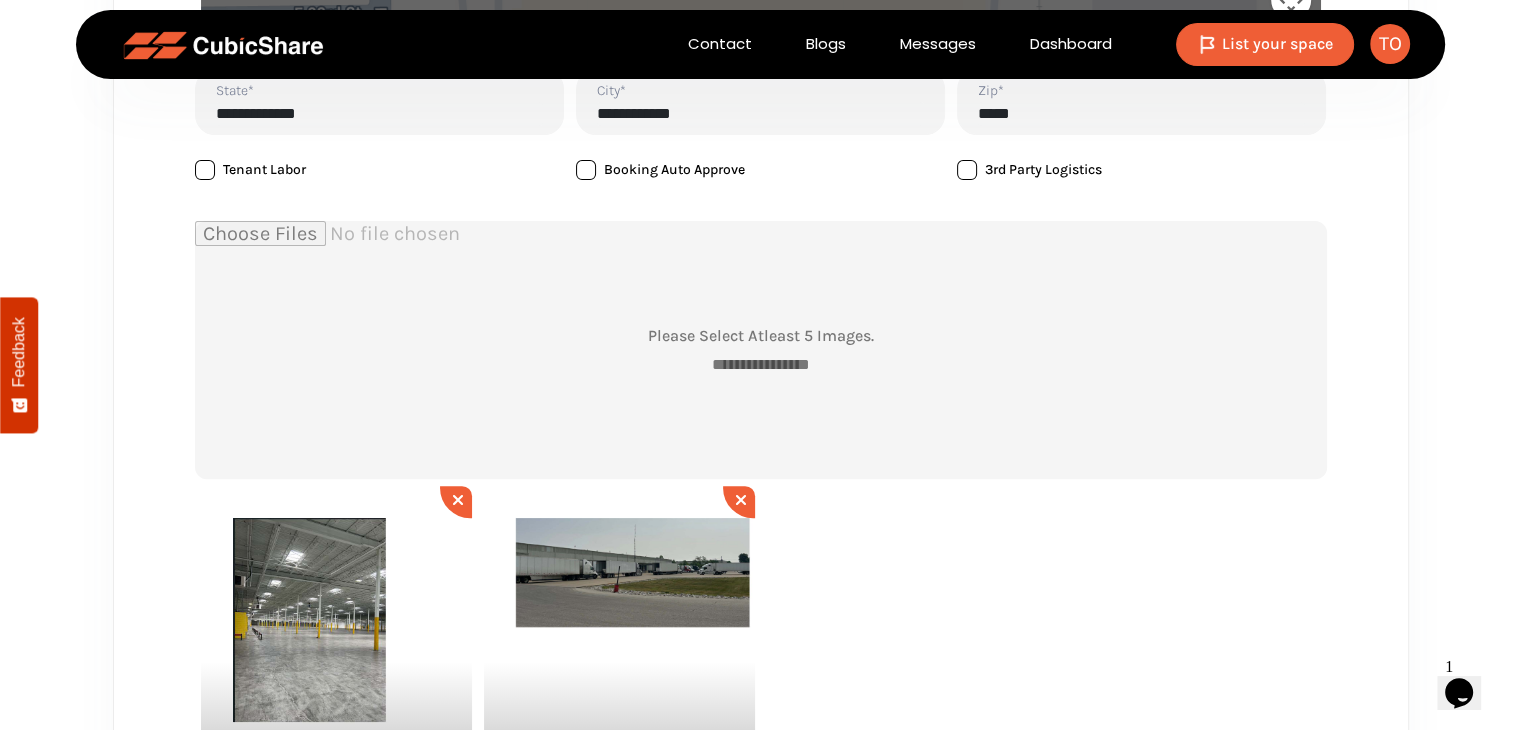 click at bounding box center [761, 350] 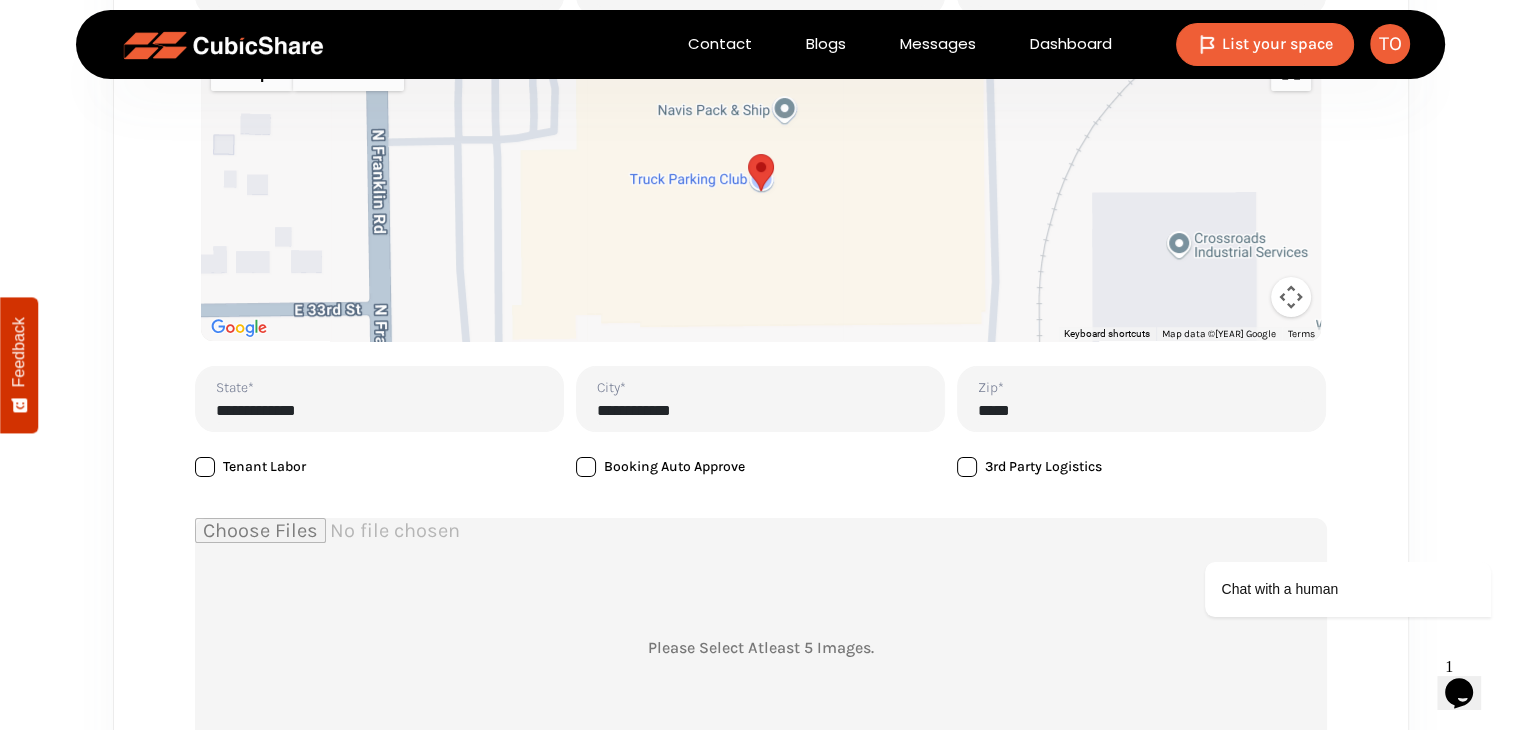 scroll, scrollTop: 400, scrollLeft: 0, axis: vertical 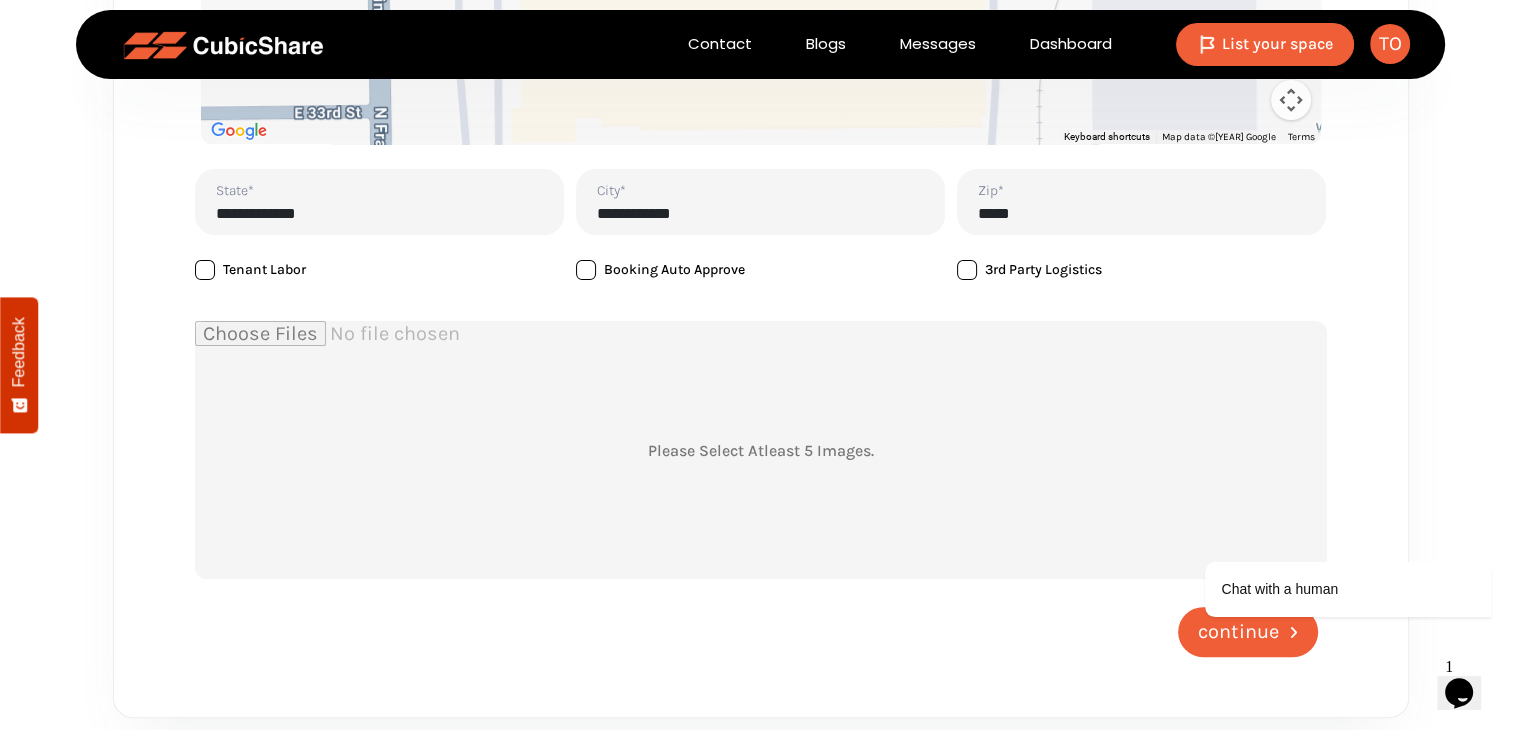click at bounding box center (761, 450) 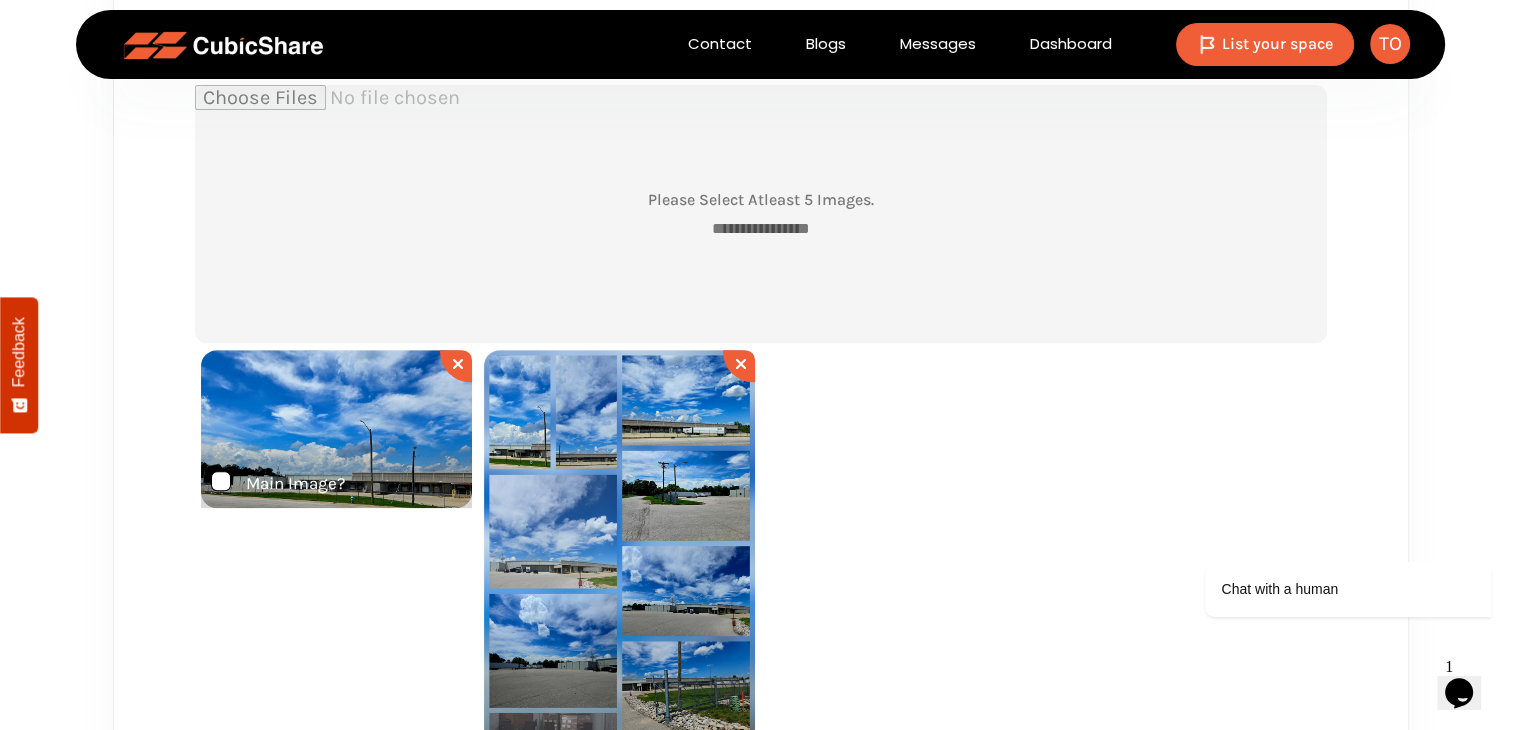 scroll, scrollTop: 800, scrollLeft: 0, axis: vertical 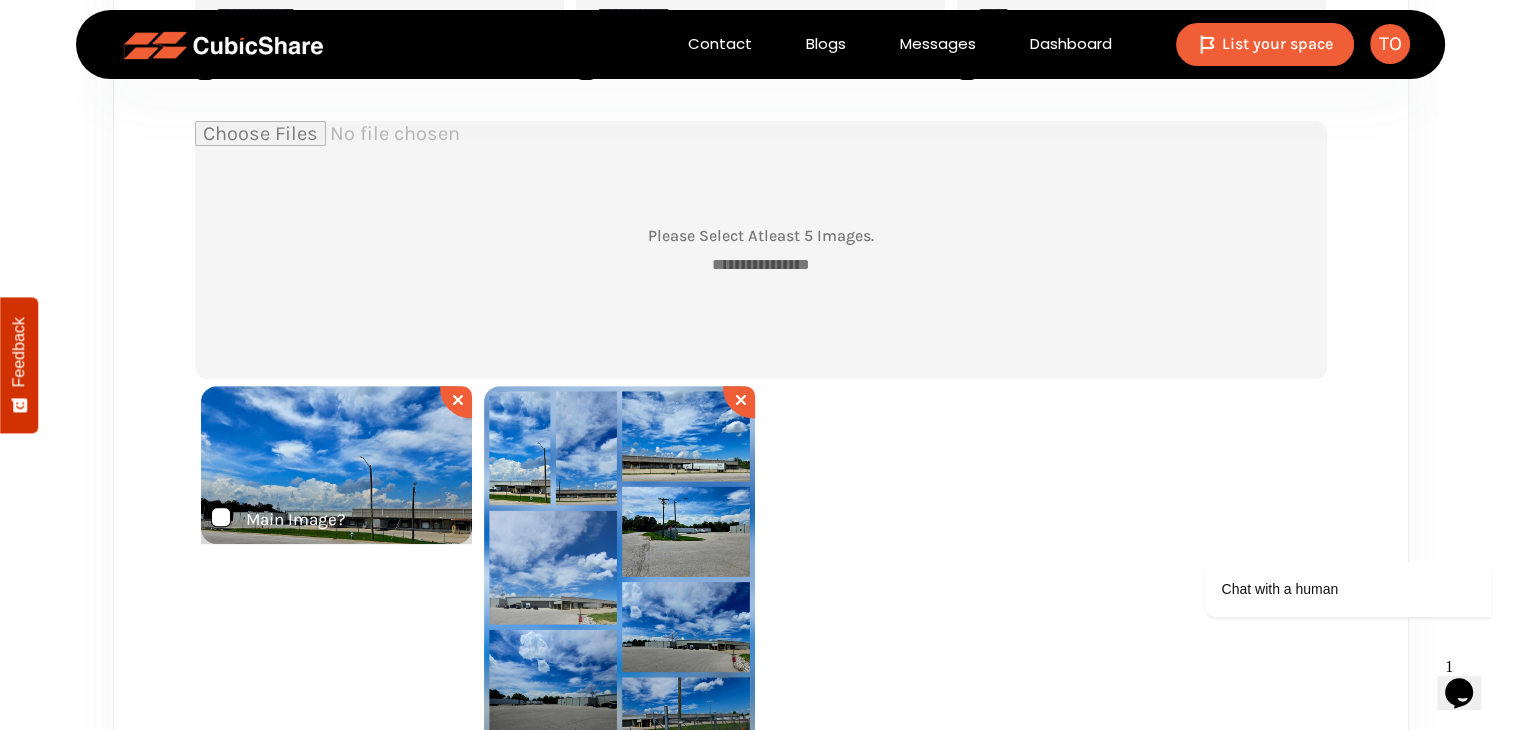 click at bounding box center [761, 250] 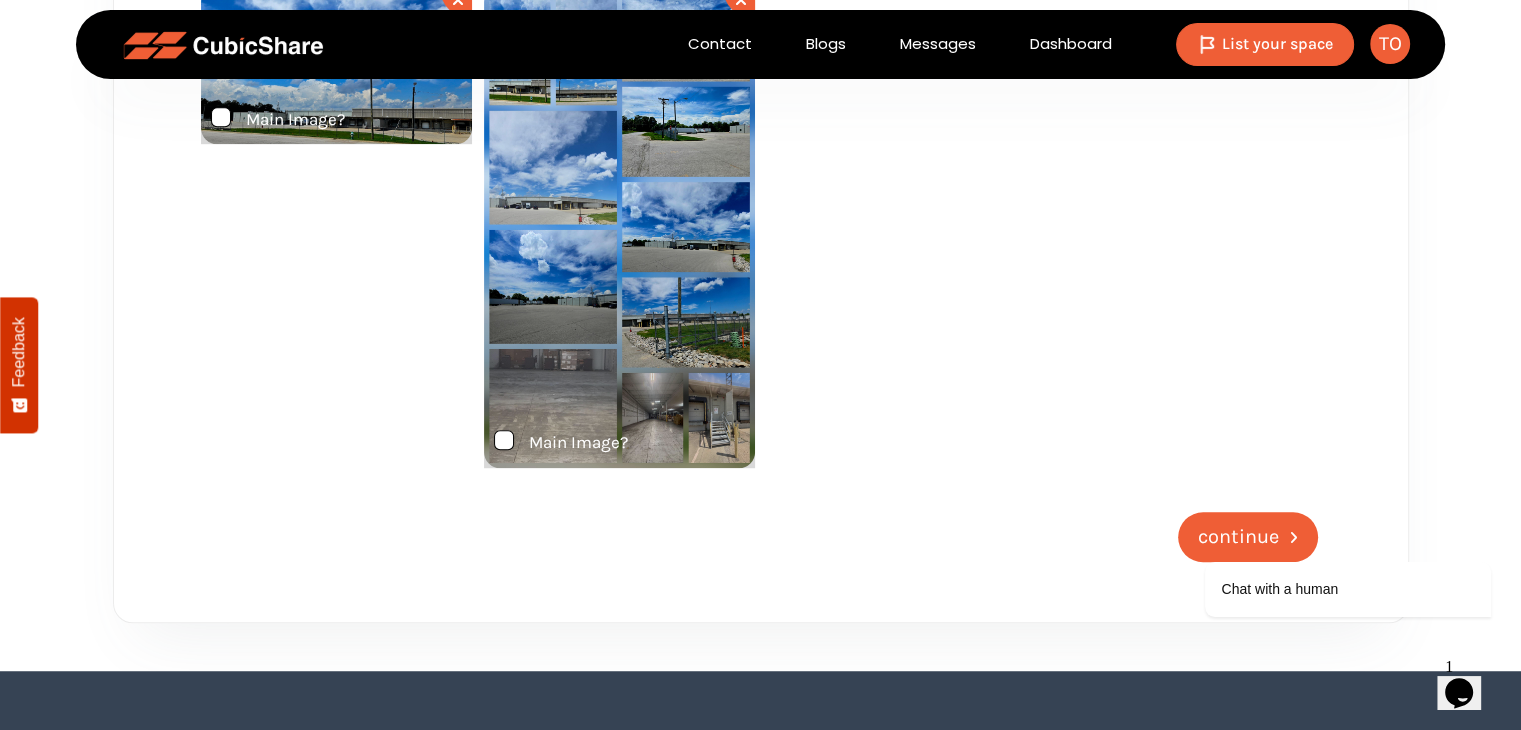 scroll, scrollTop: 1300, scrollLeft: 0, axis: vertical 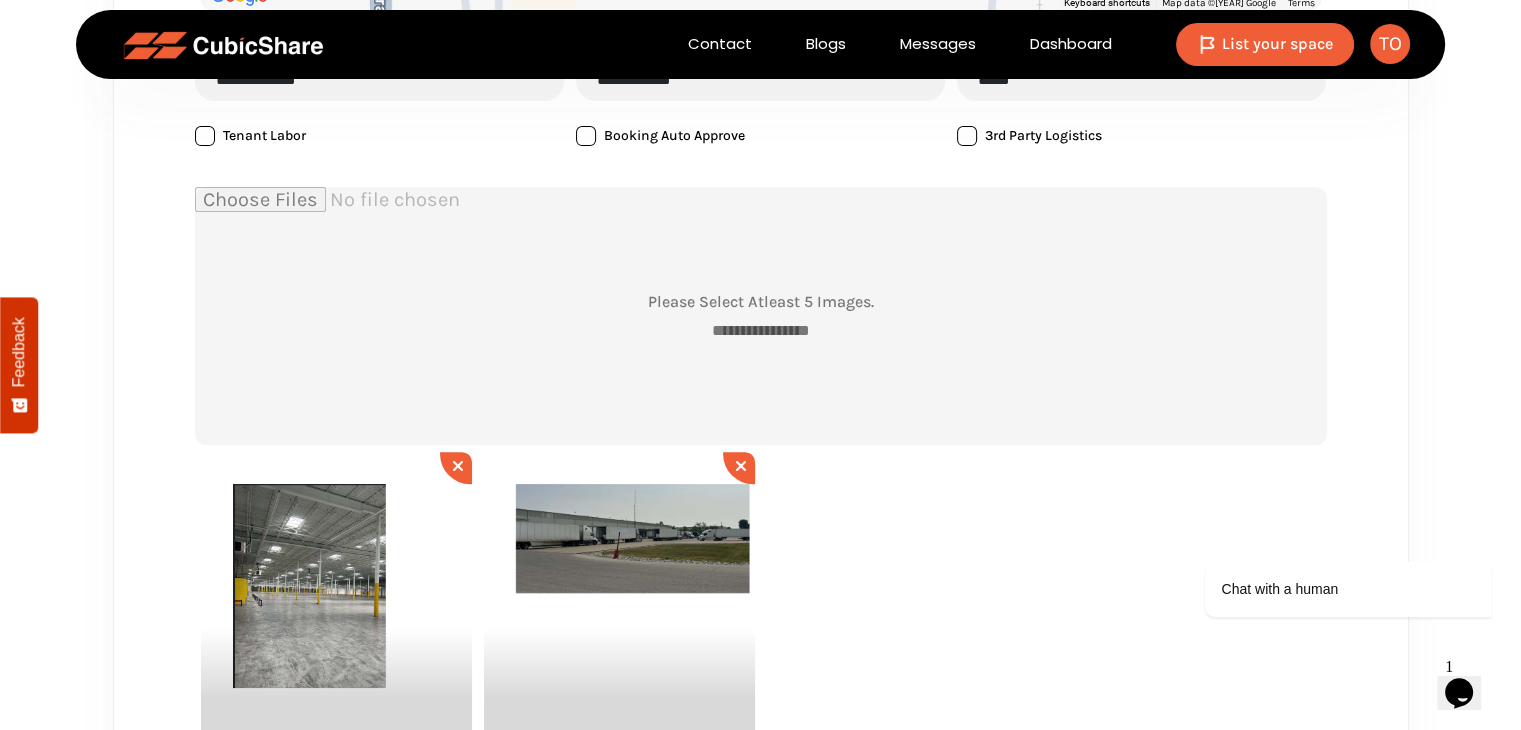 click at bounding box center (761, 316) 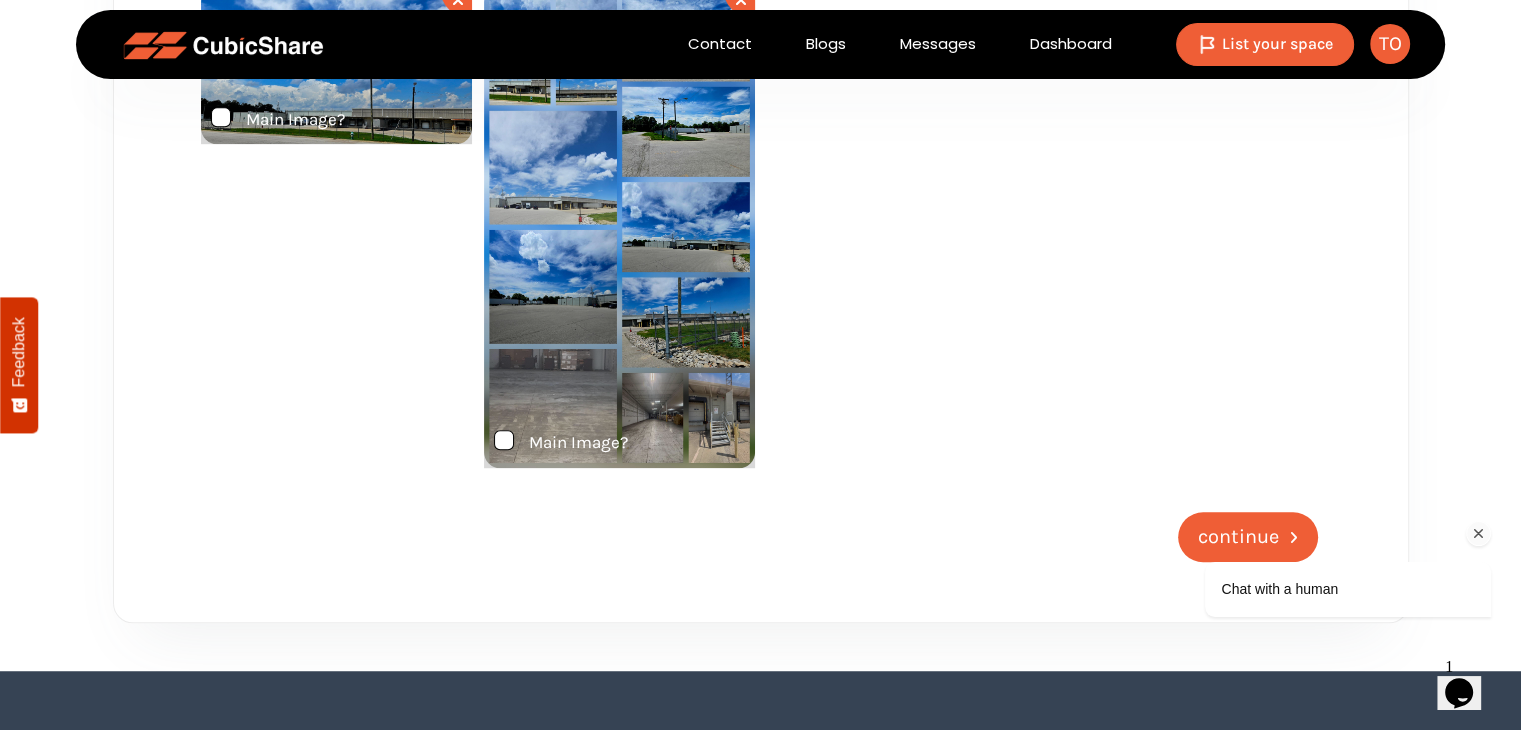 scroll, scrollTop: 1234, scrollLeft: 0, axis: vertical 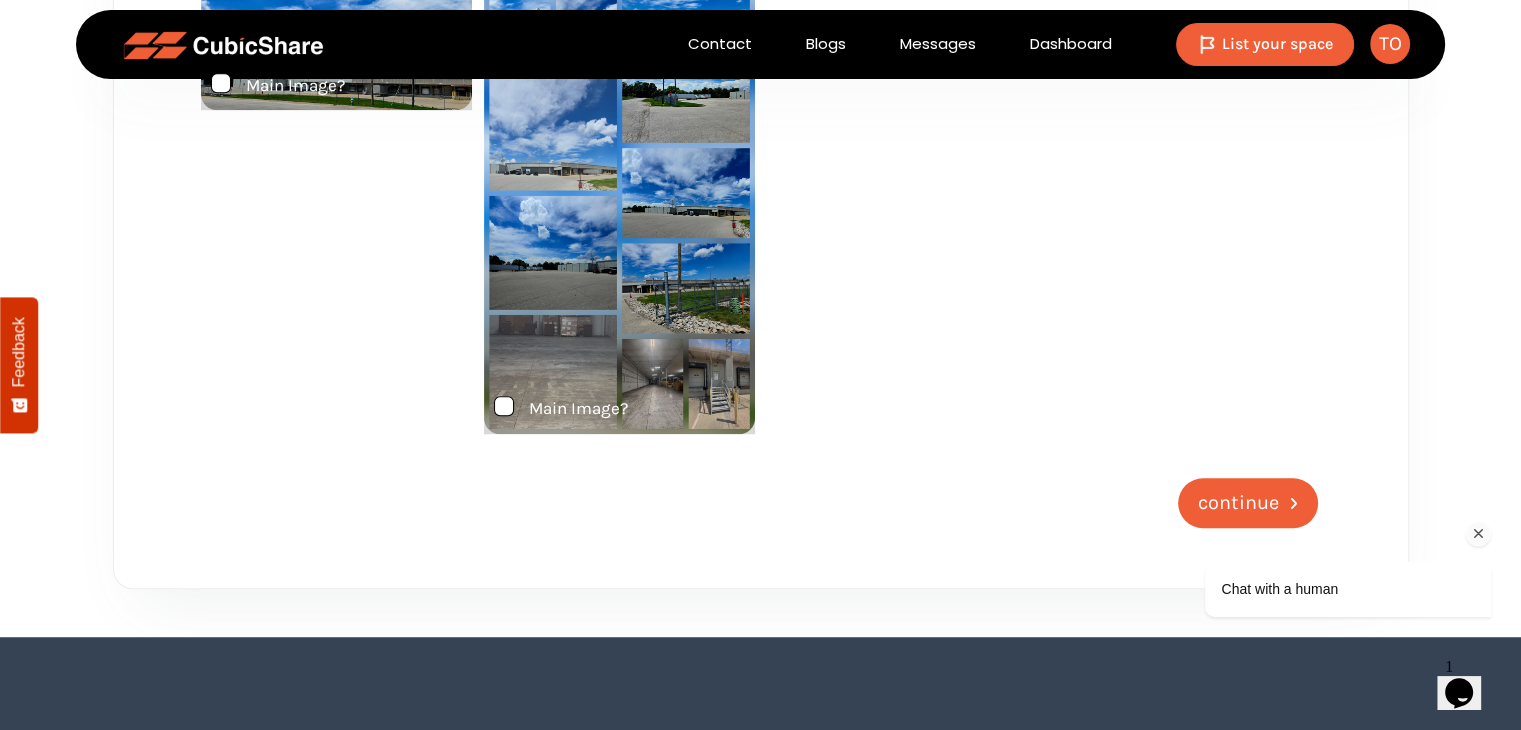 click on "Chat with a human" at bounding box center [1321, 474] 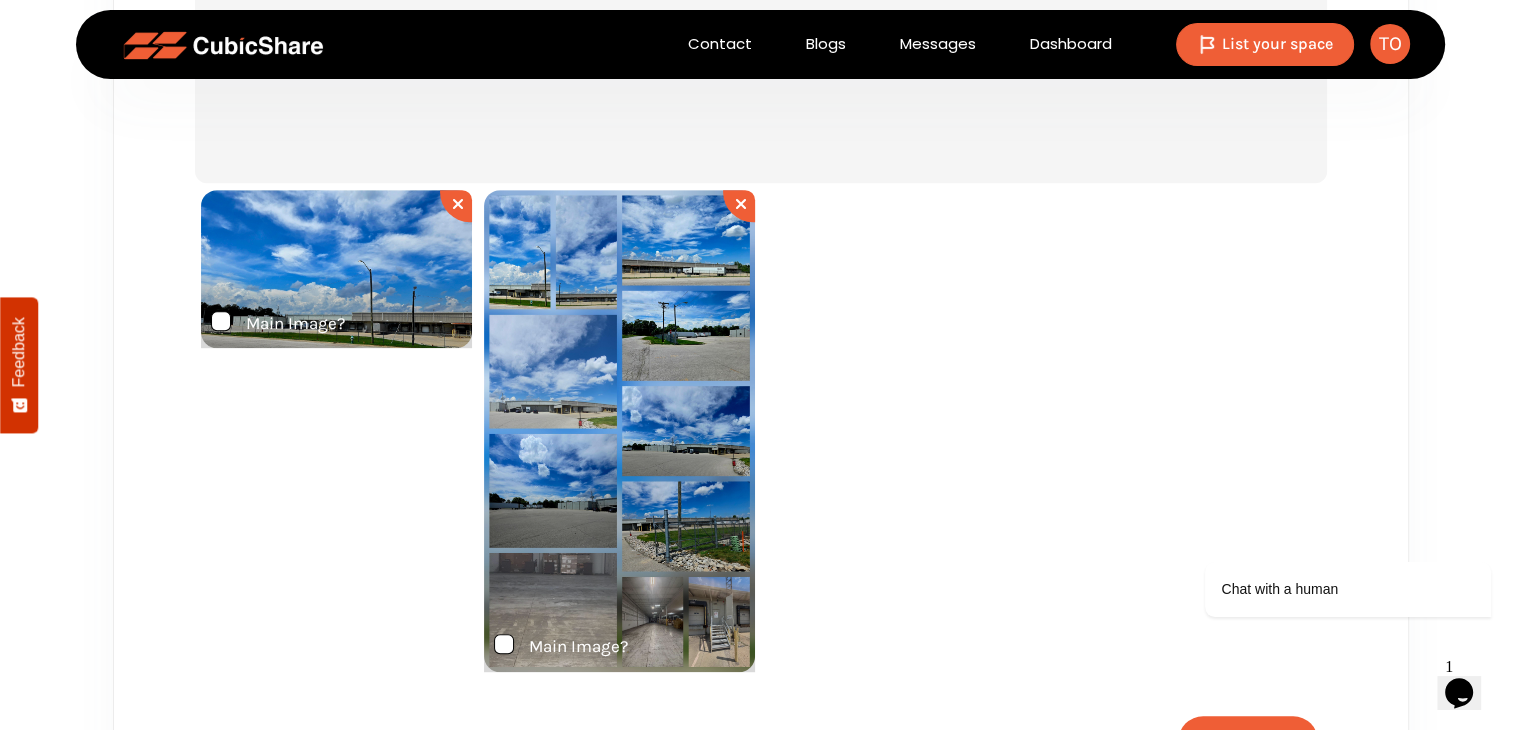 scroll, scrollTop: 1234, scrollLeft: 0, axis: vertical 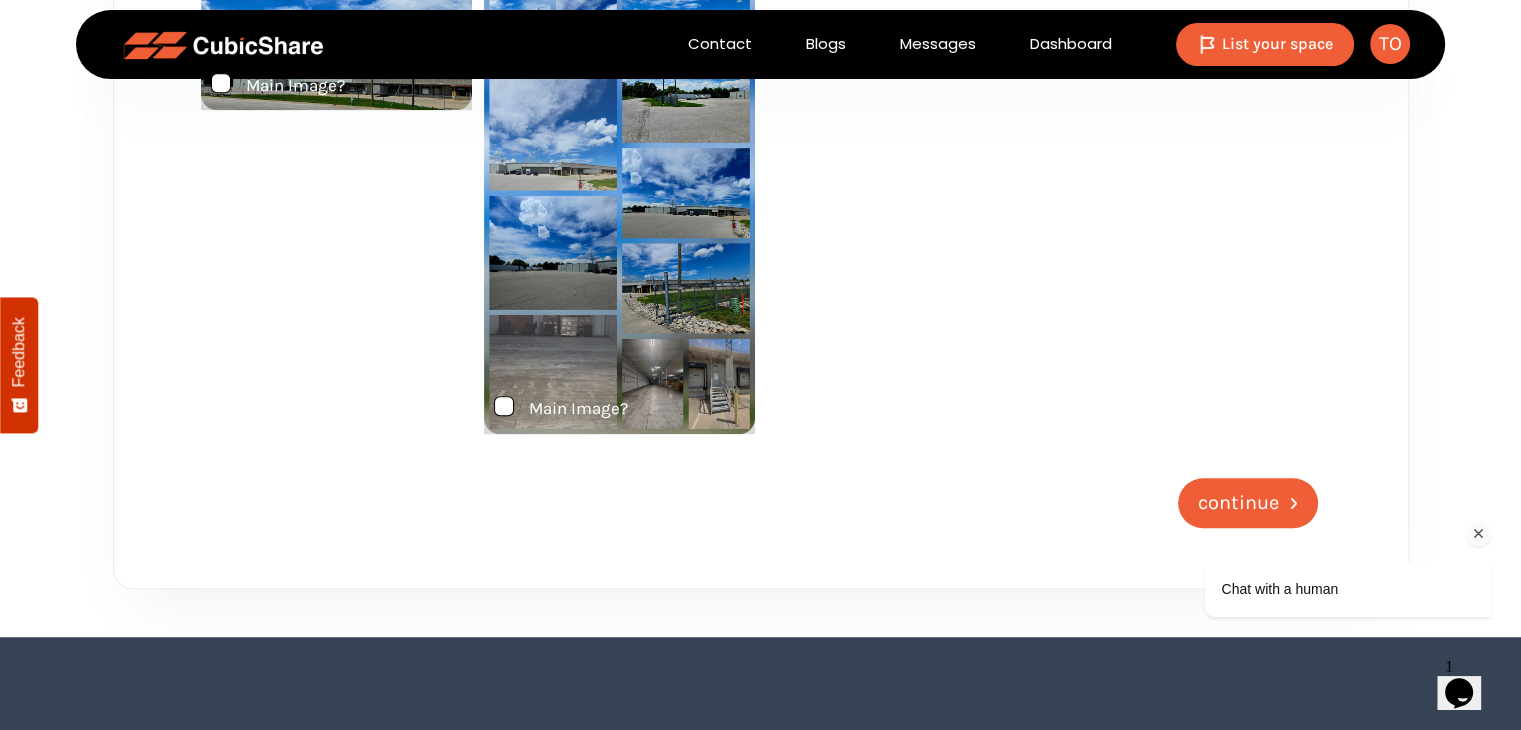 click on "Chat with a human" at bounding box center (1321, 474) 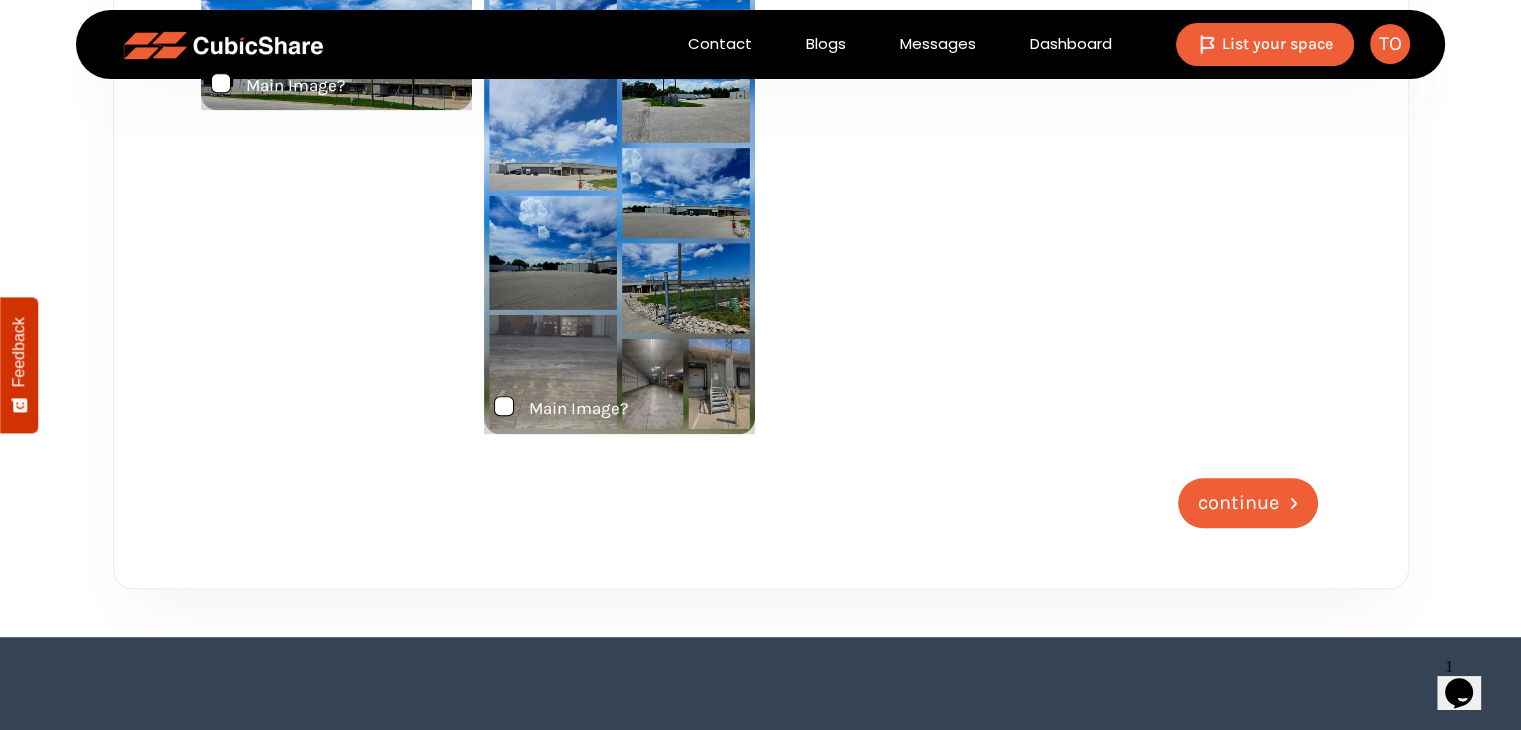 type on "**" 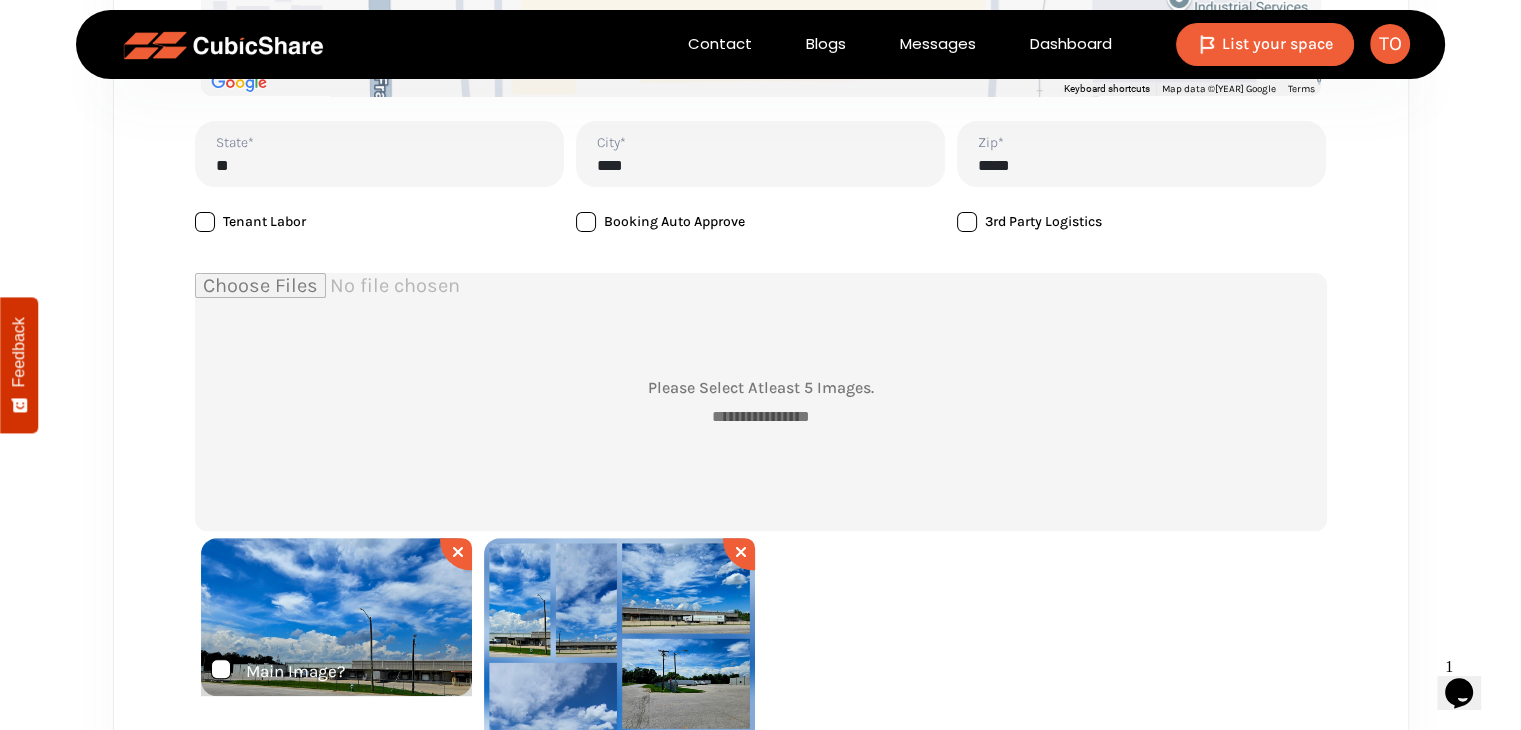 scroll, scrollTop: 734, scrollLeft: 0, axis: vertical 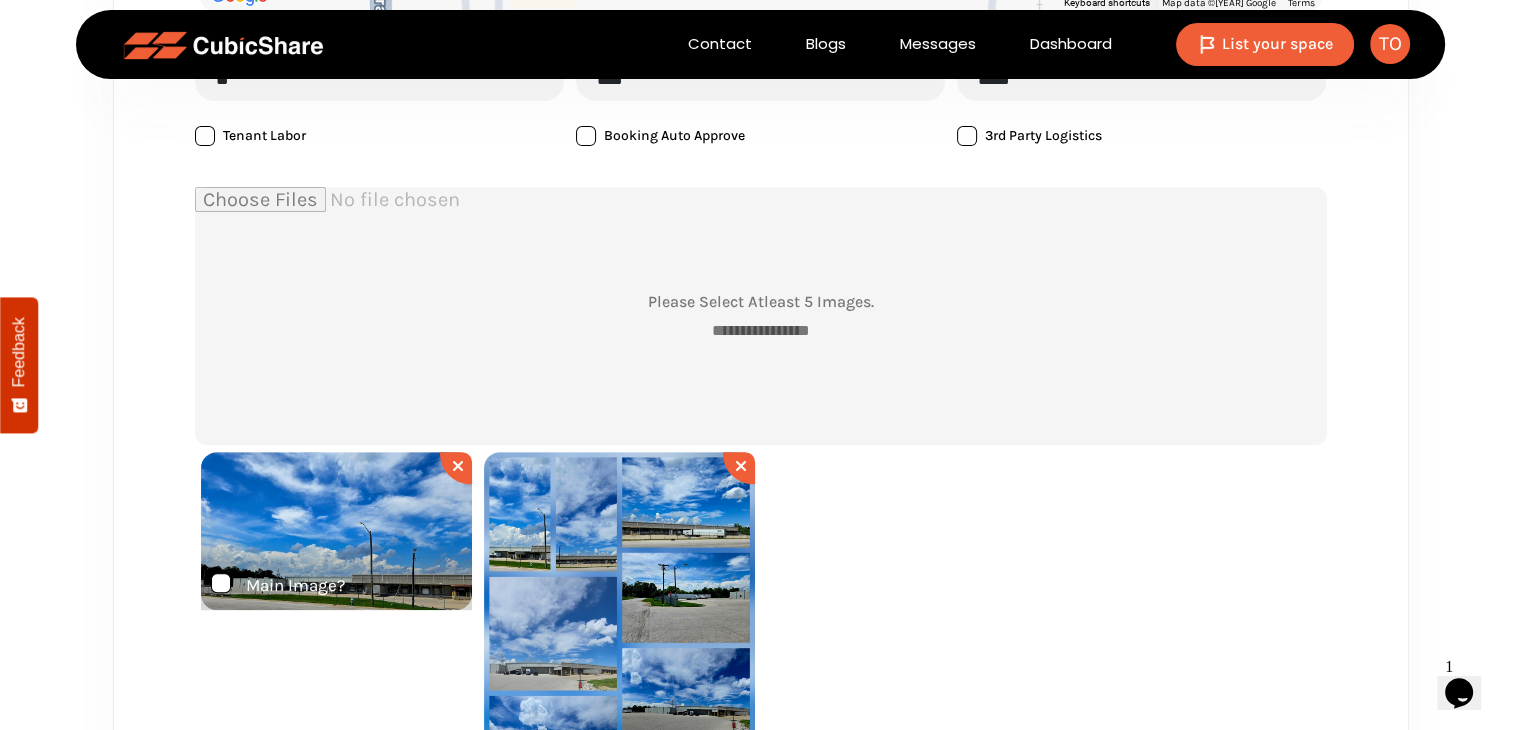 click at bounding box center [761, 316] 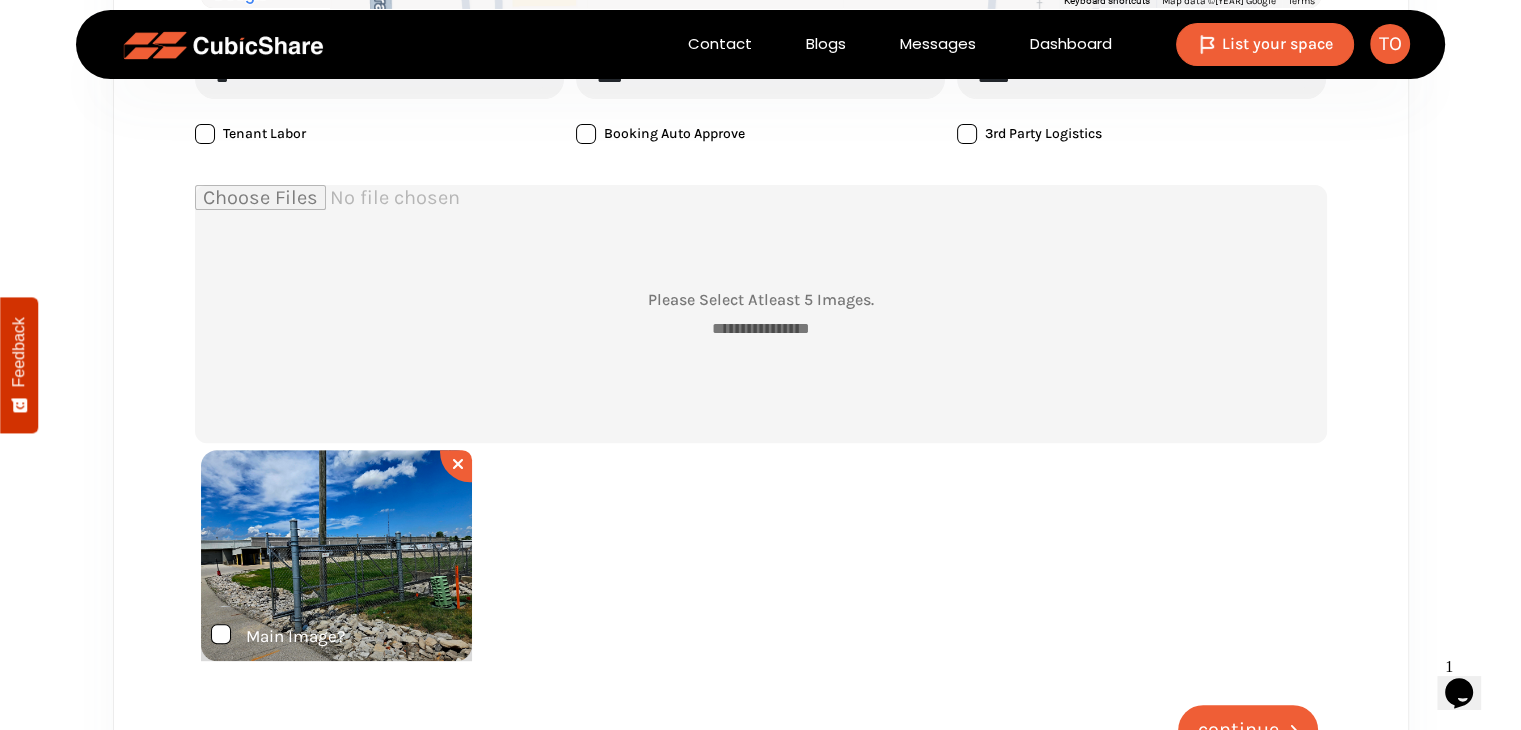 scroll, scrollTop: 734, scrollLeft: 0, axis: vertical 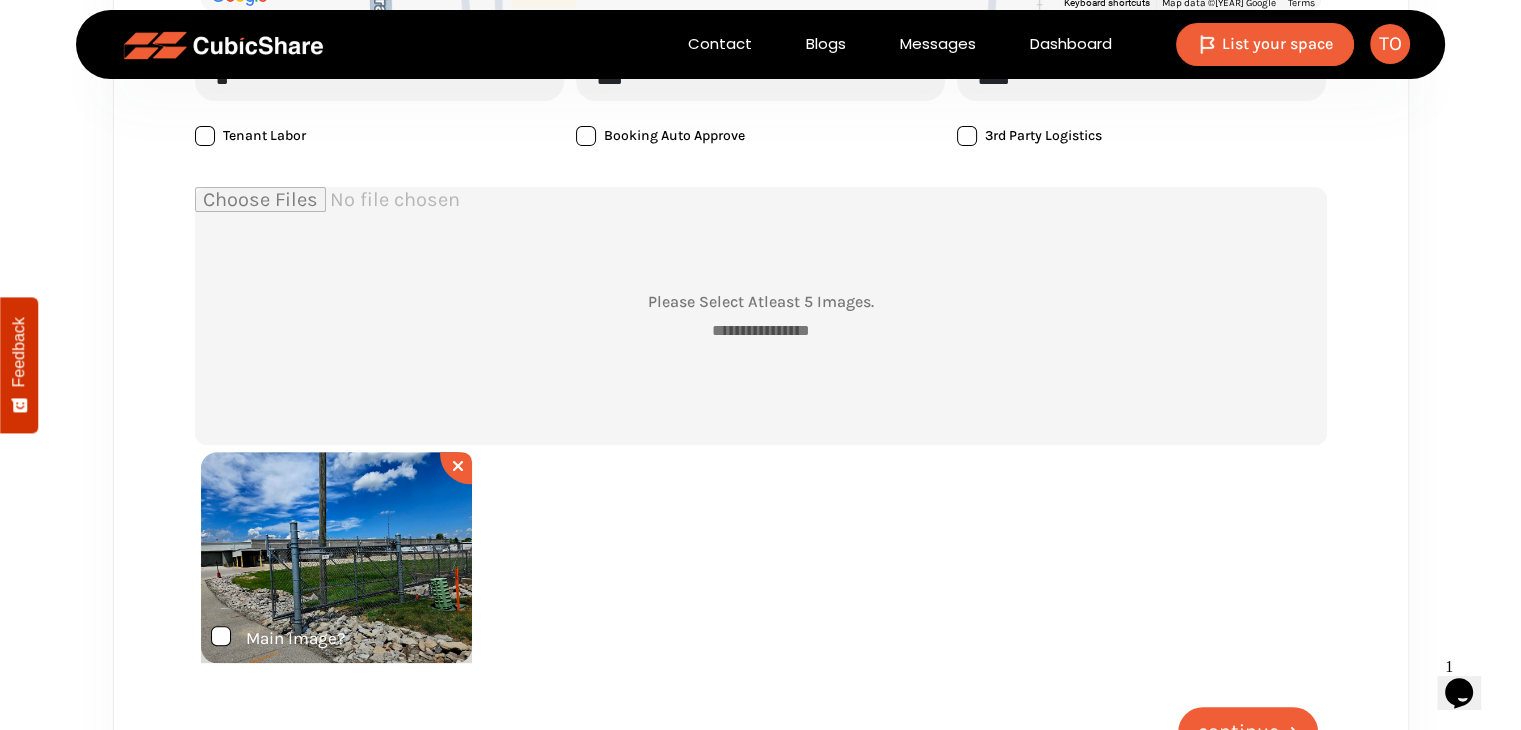click at bounding box center [761, 316] 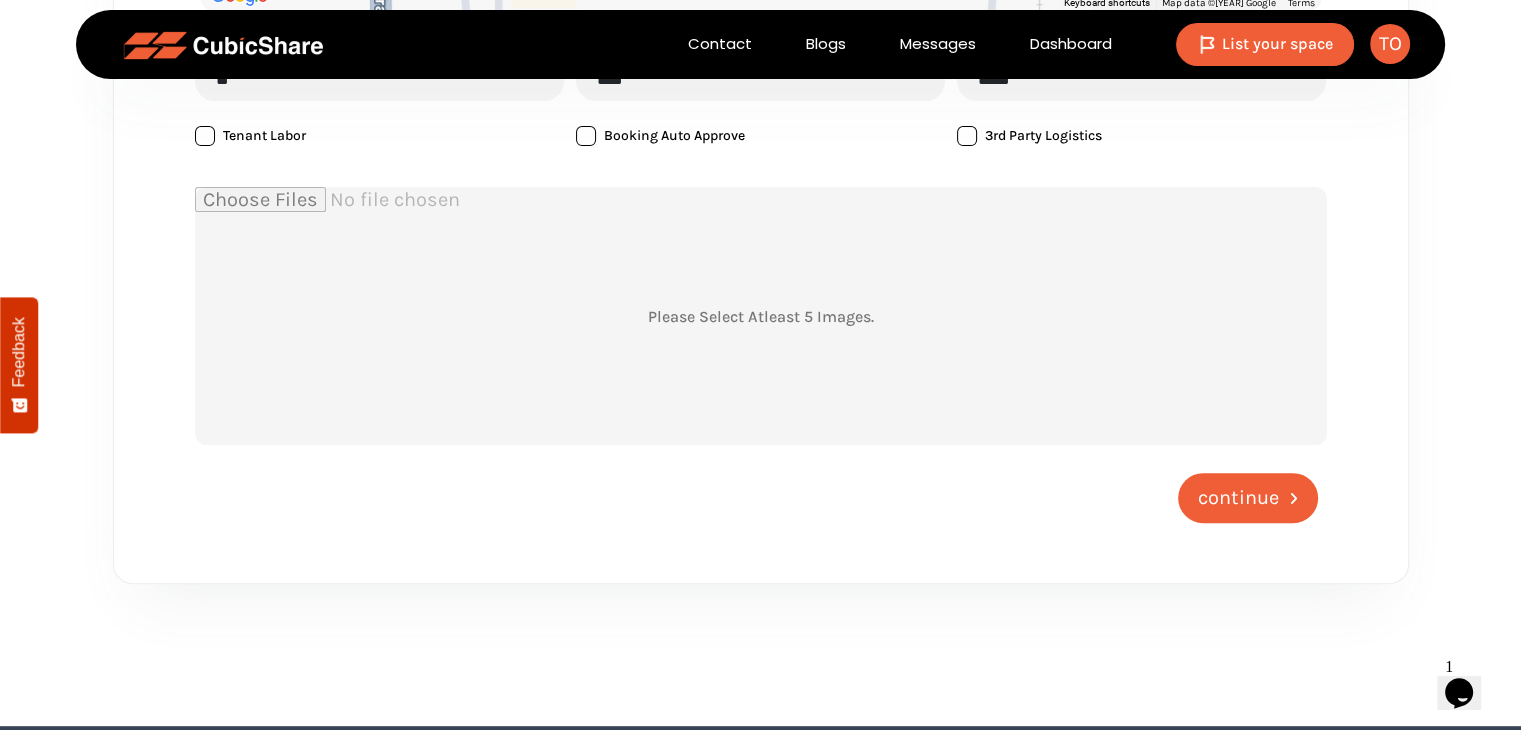 click at bounding box center (761, 316) 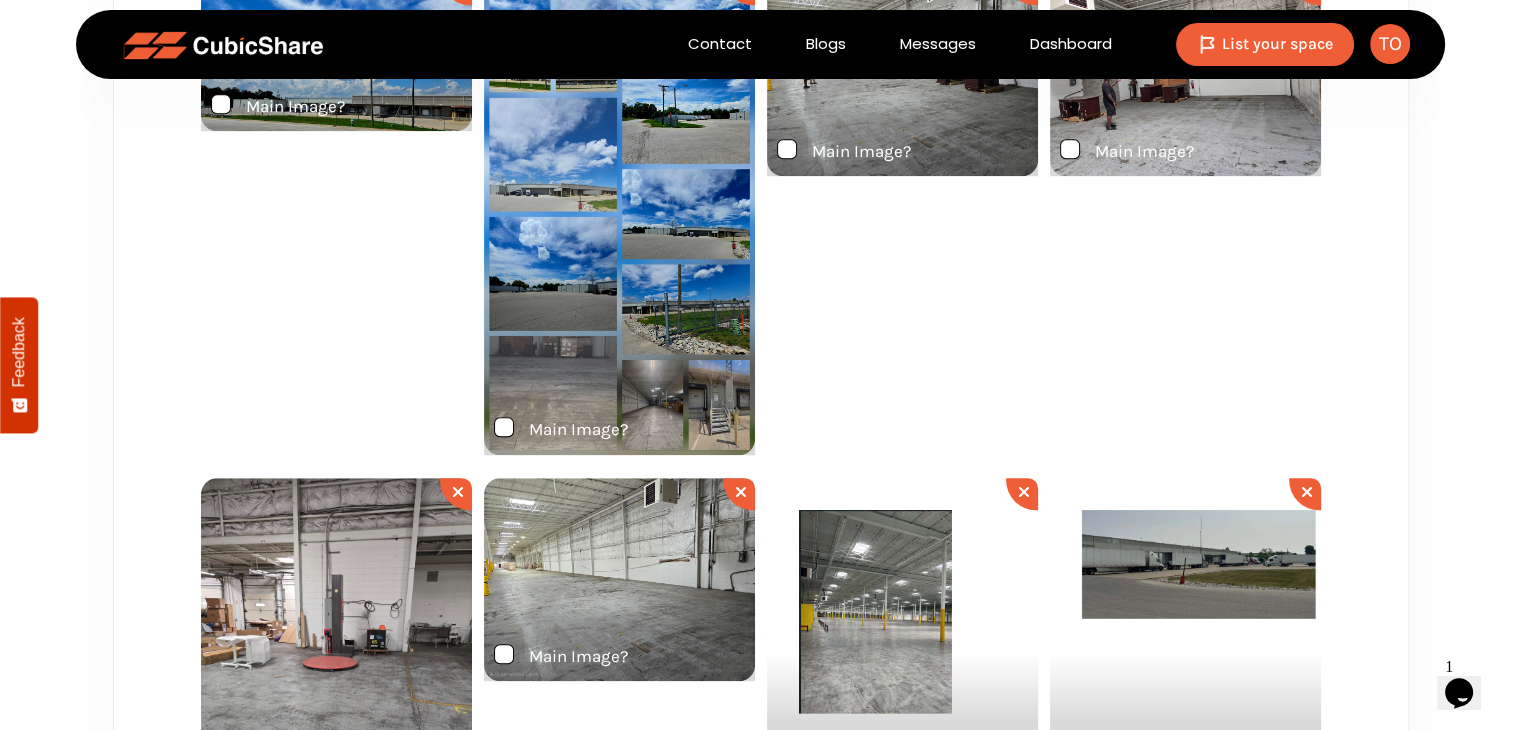scroll, scrollTop: 934, scrollLeft: 0, axis: vertical 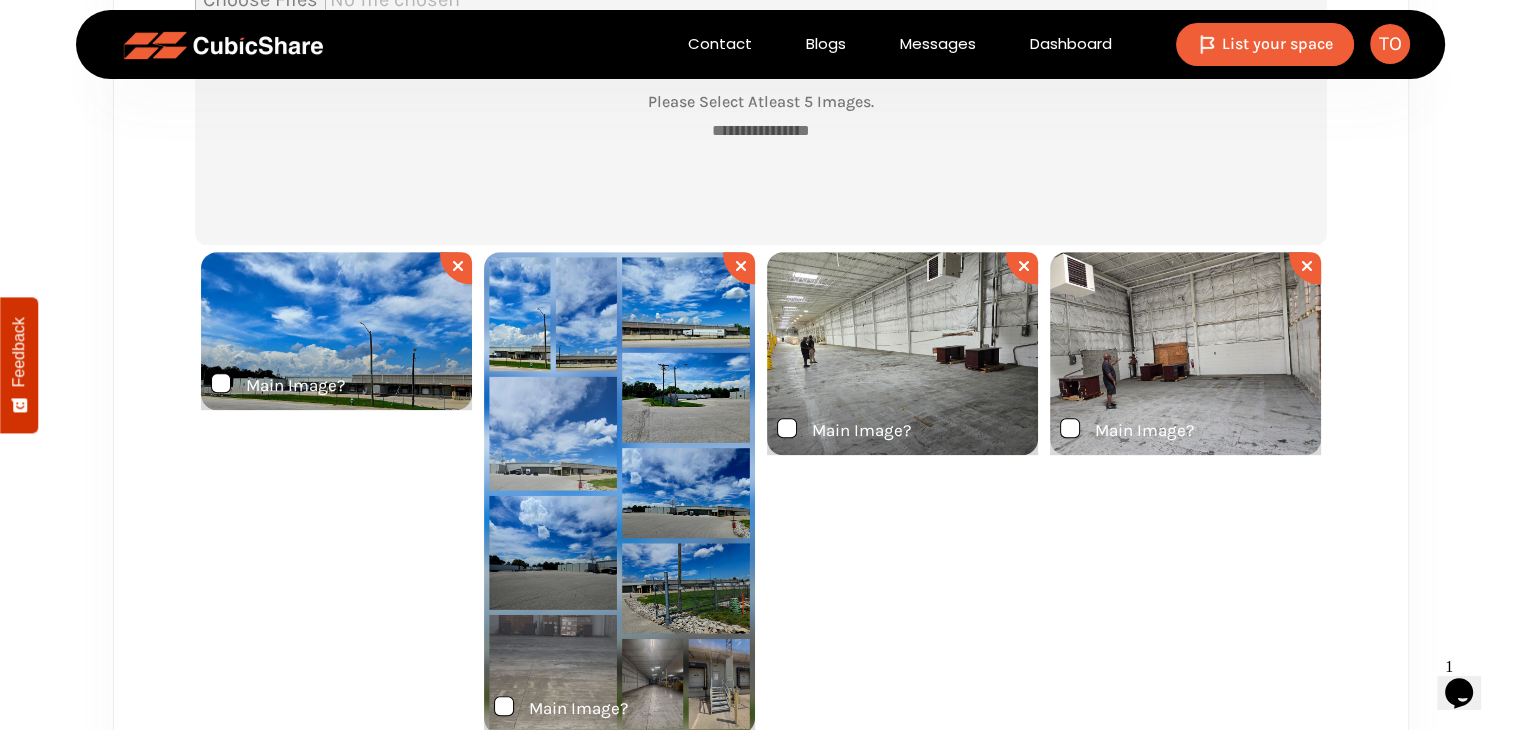 click at bounding box center [1024, 266] 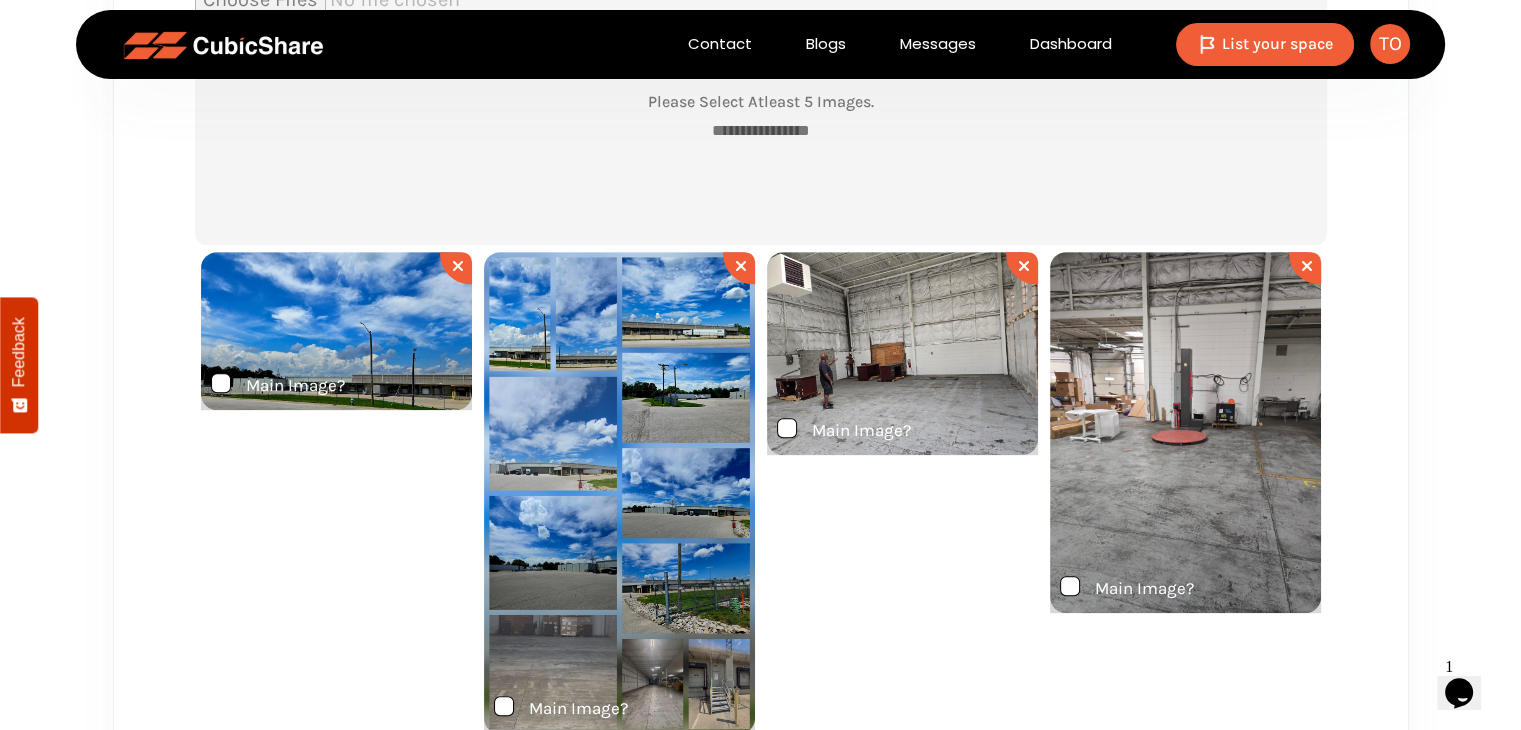 click at bounding box center (1024, 266) 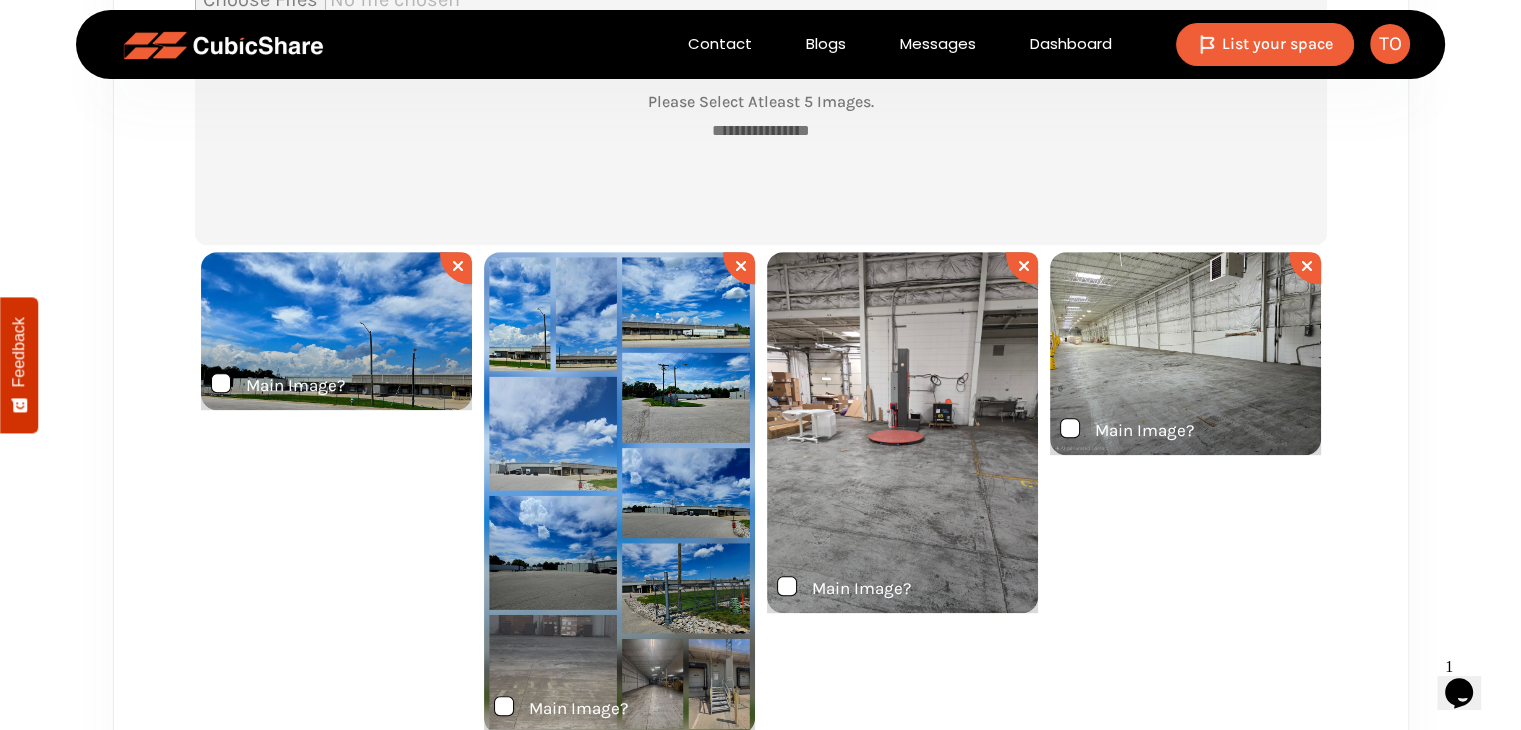 click at bounding box center [1024, 266] 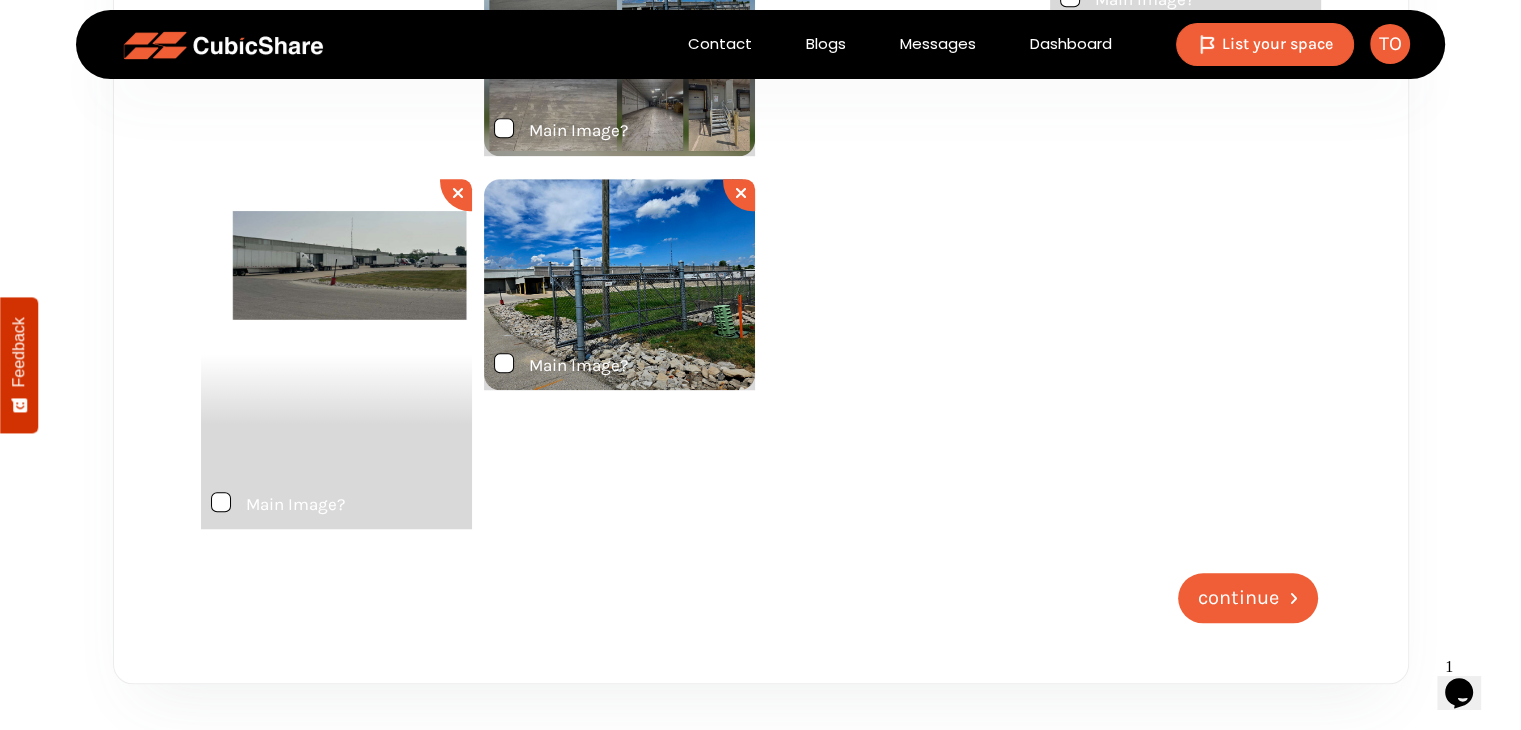 scroll, scrollTop: 1534, scrollLeft: 0, axis: vertical 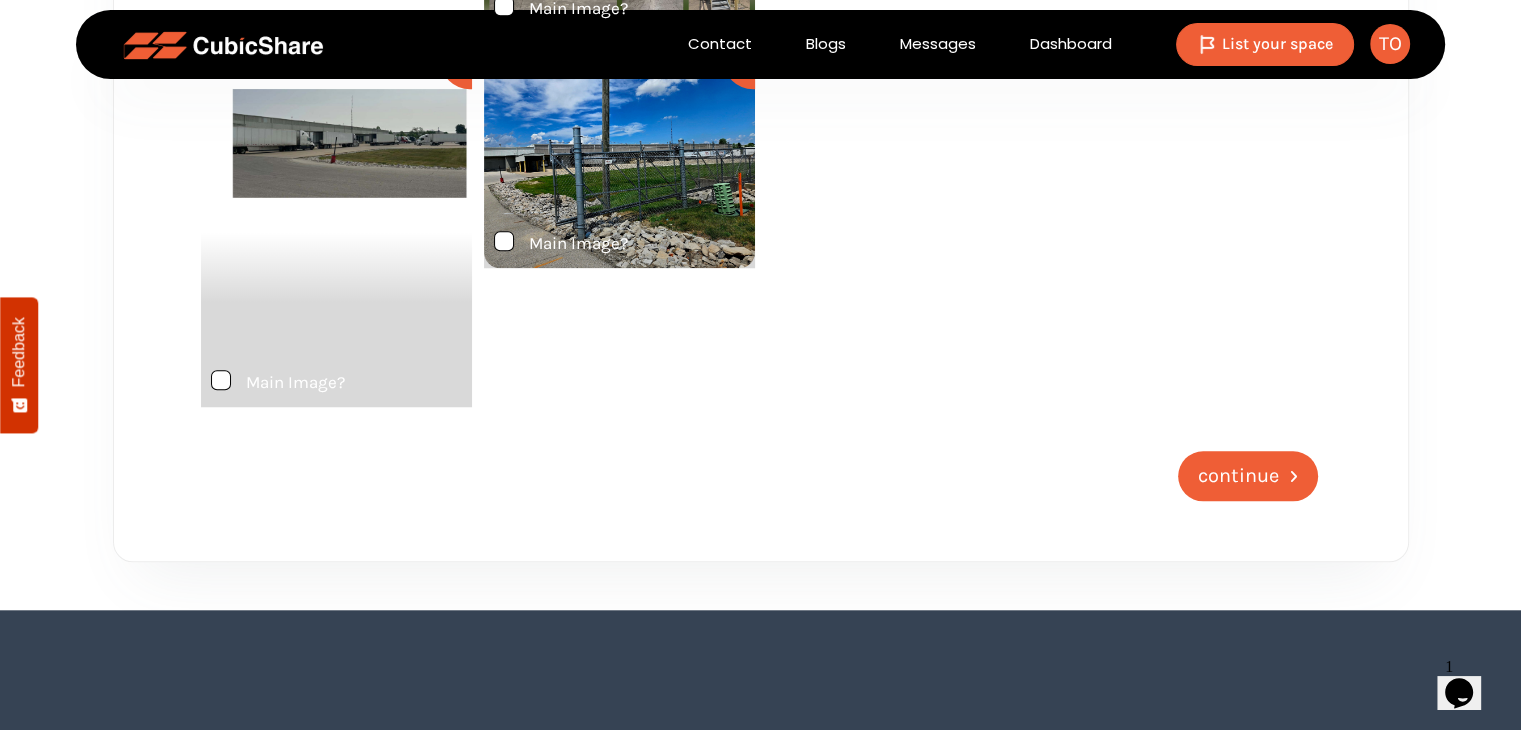 click on "continue" at bounding box center [1238, 476] 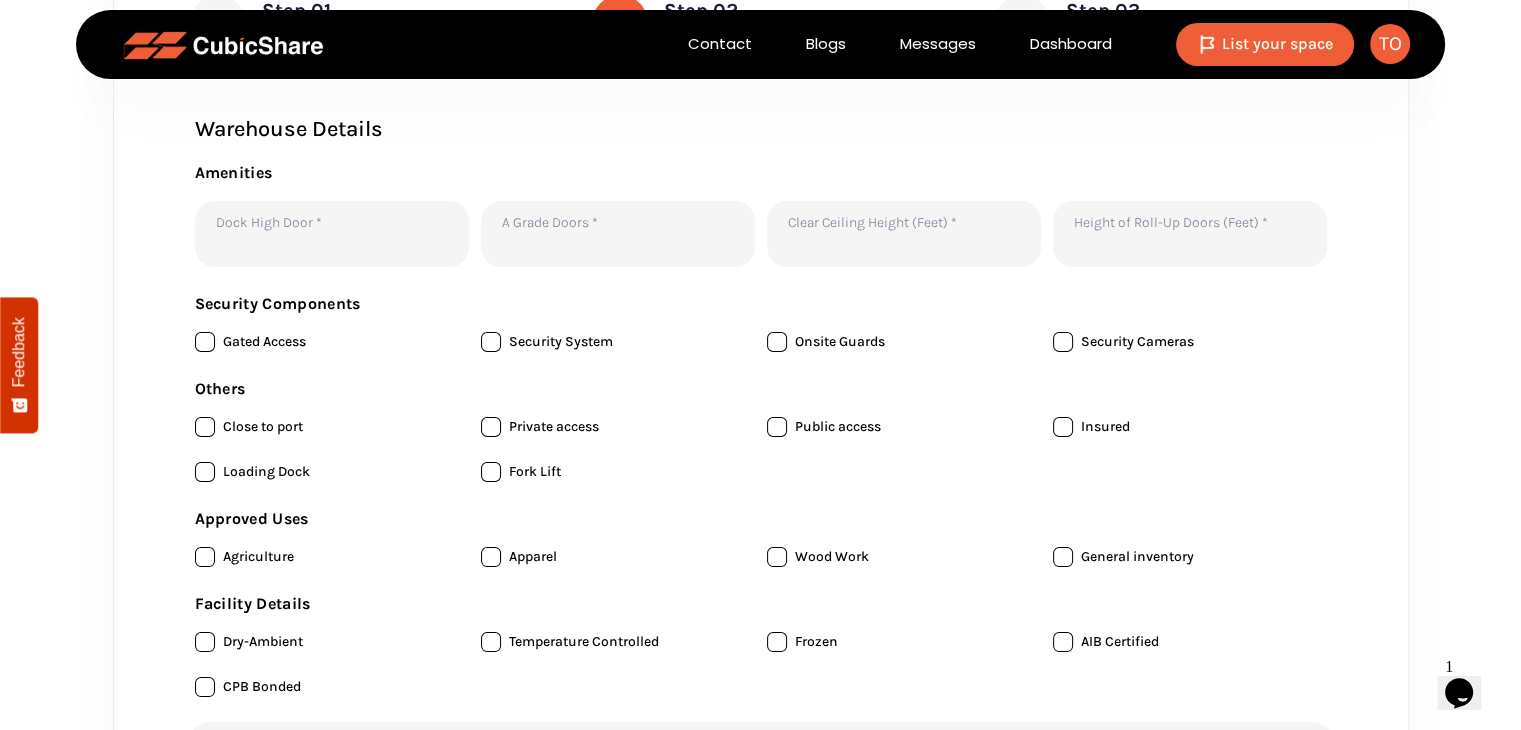 scroll, scrollTop: 200, scrollLeft: 0, axis: vertical 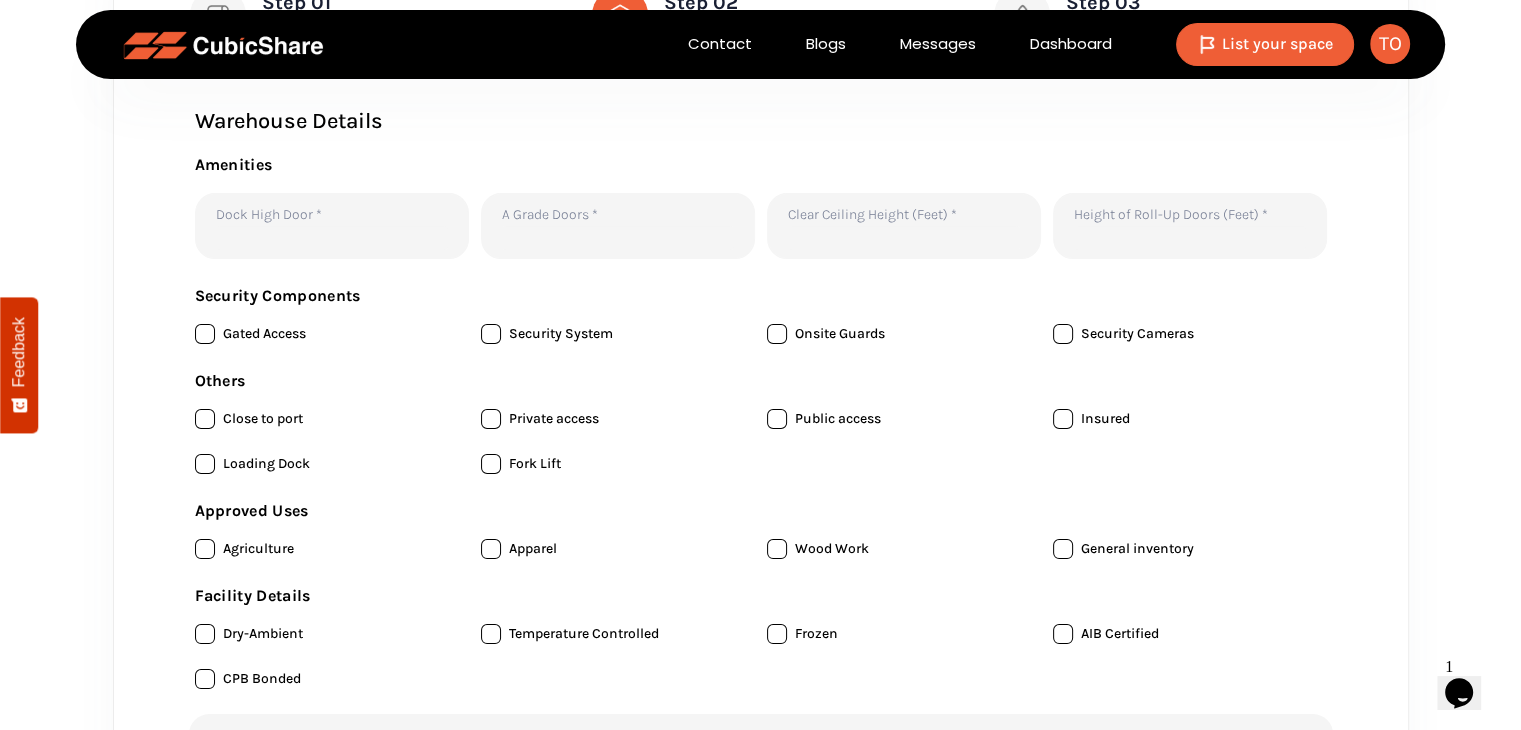 click at bounding box center [205, 334] 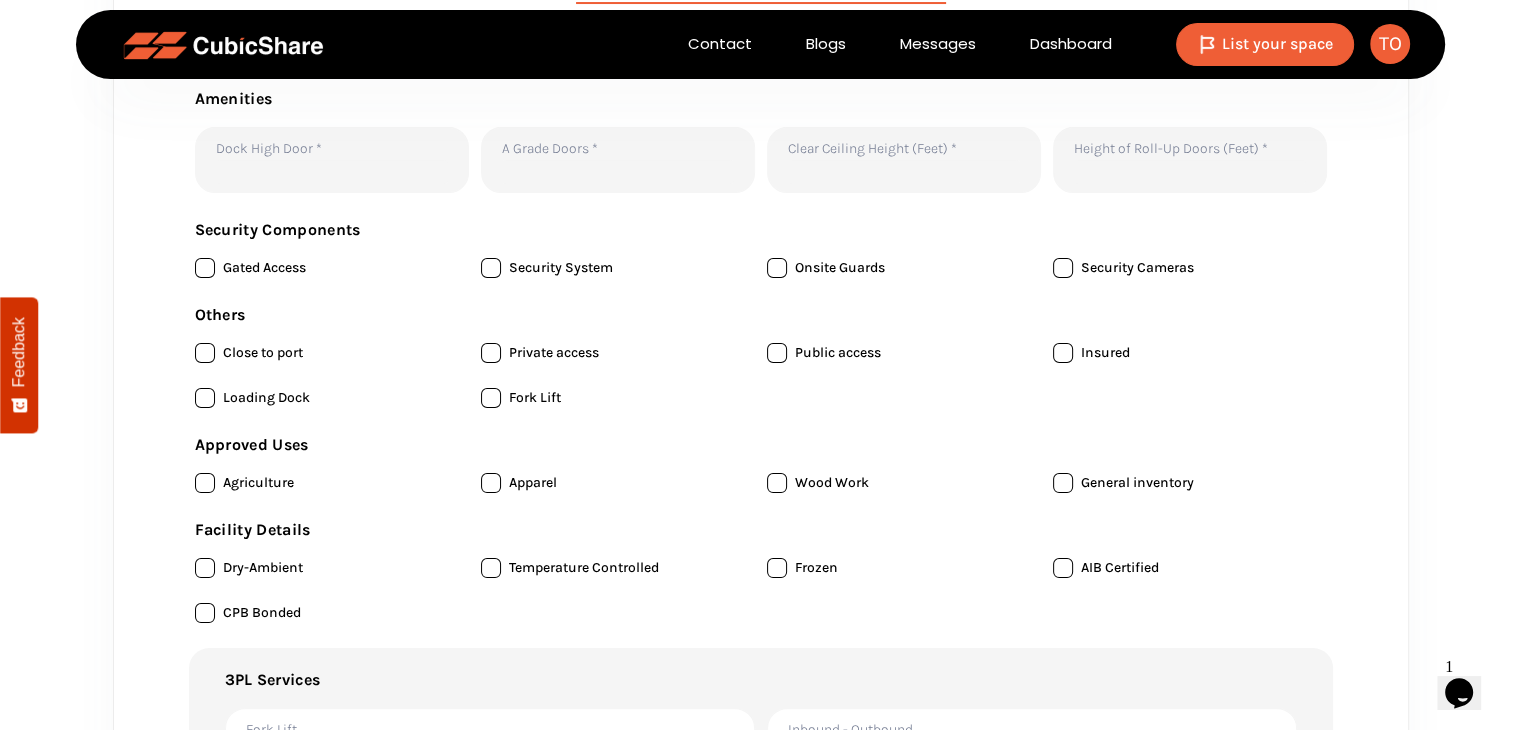 scroll, scrollTop: 300, scrollLeft: 0, axis: vertical 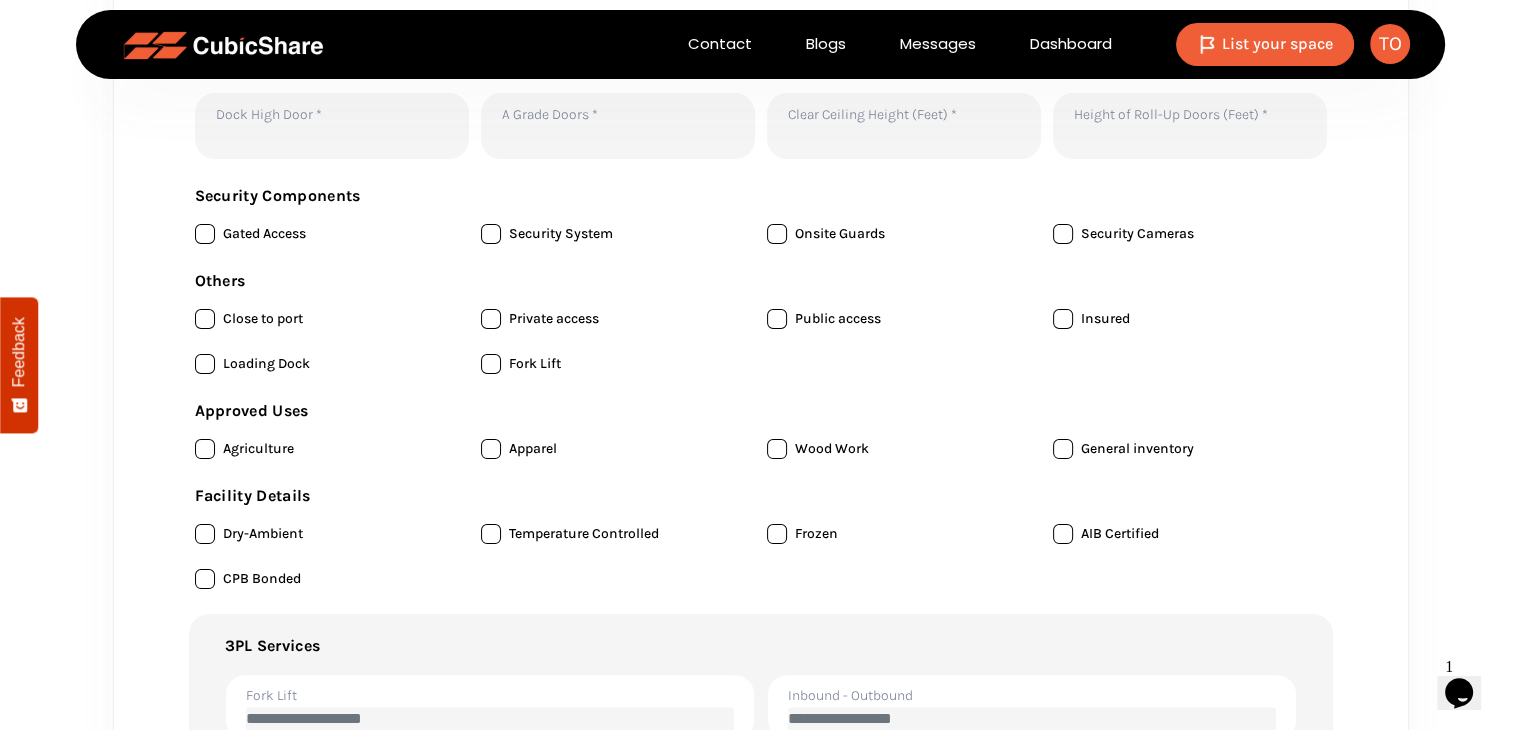 click at bounding box center (205, 364) 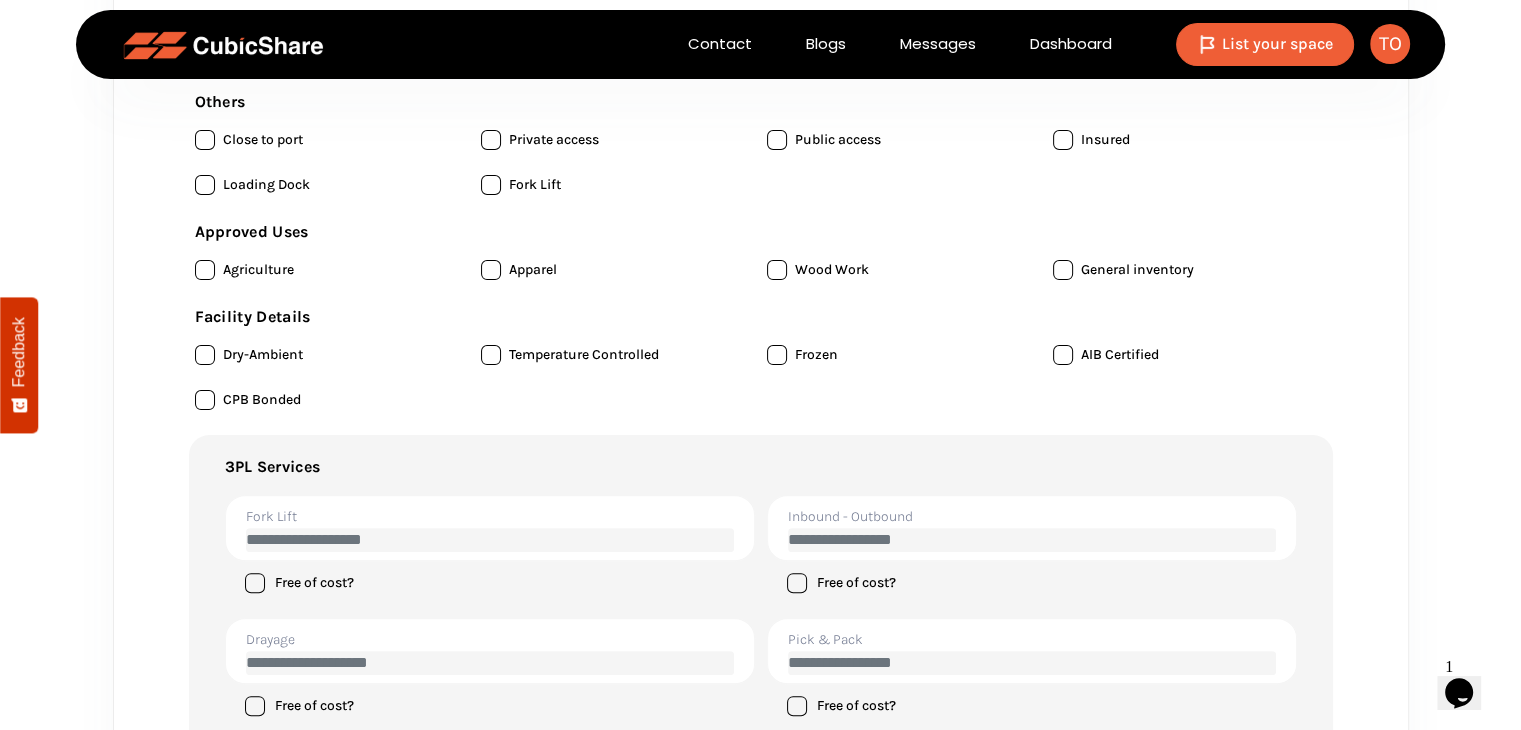scroll, scrollTop: 500, scrollLeft: 0, axis: vertical 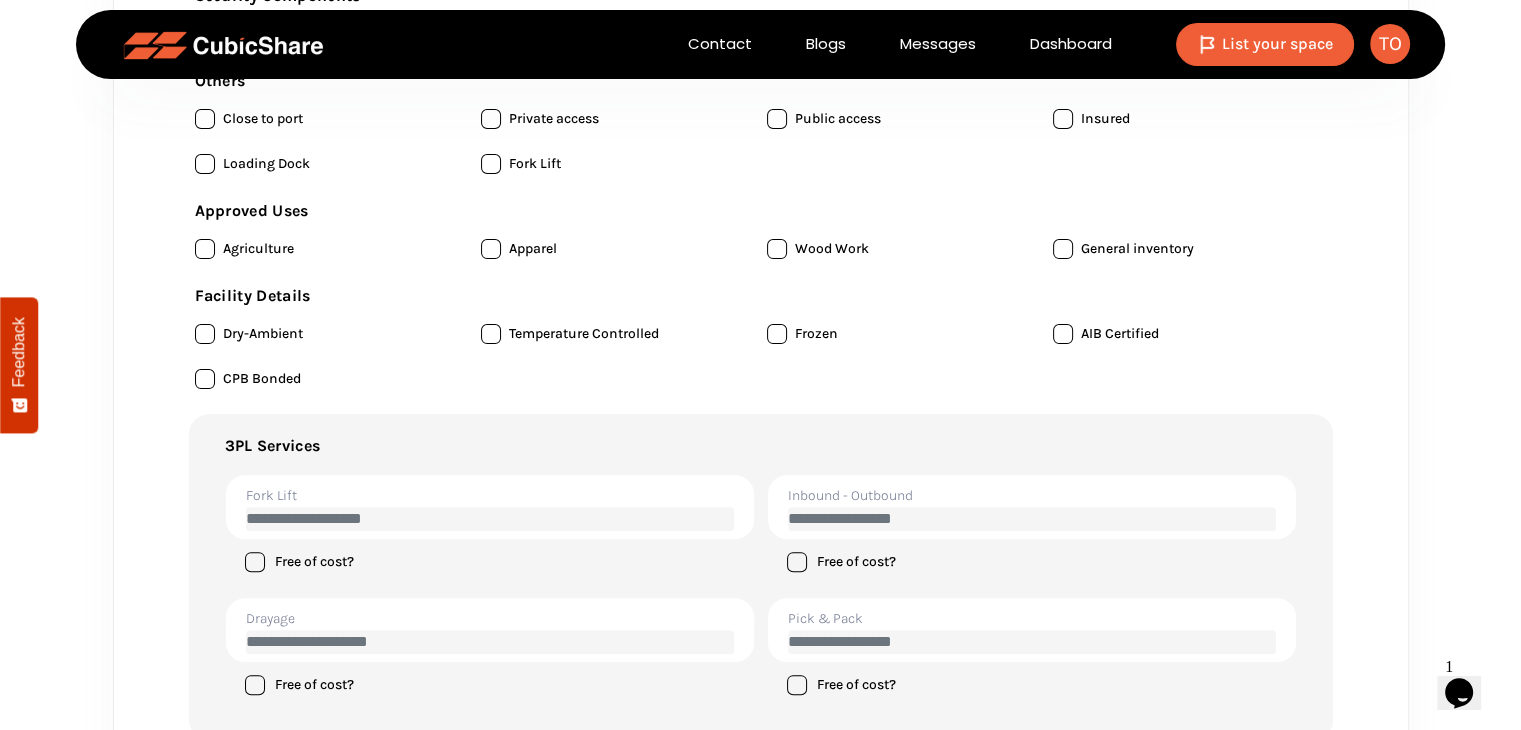 click on "Apparel" at bounding box center [618, 249] 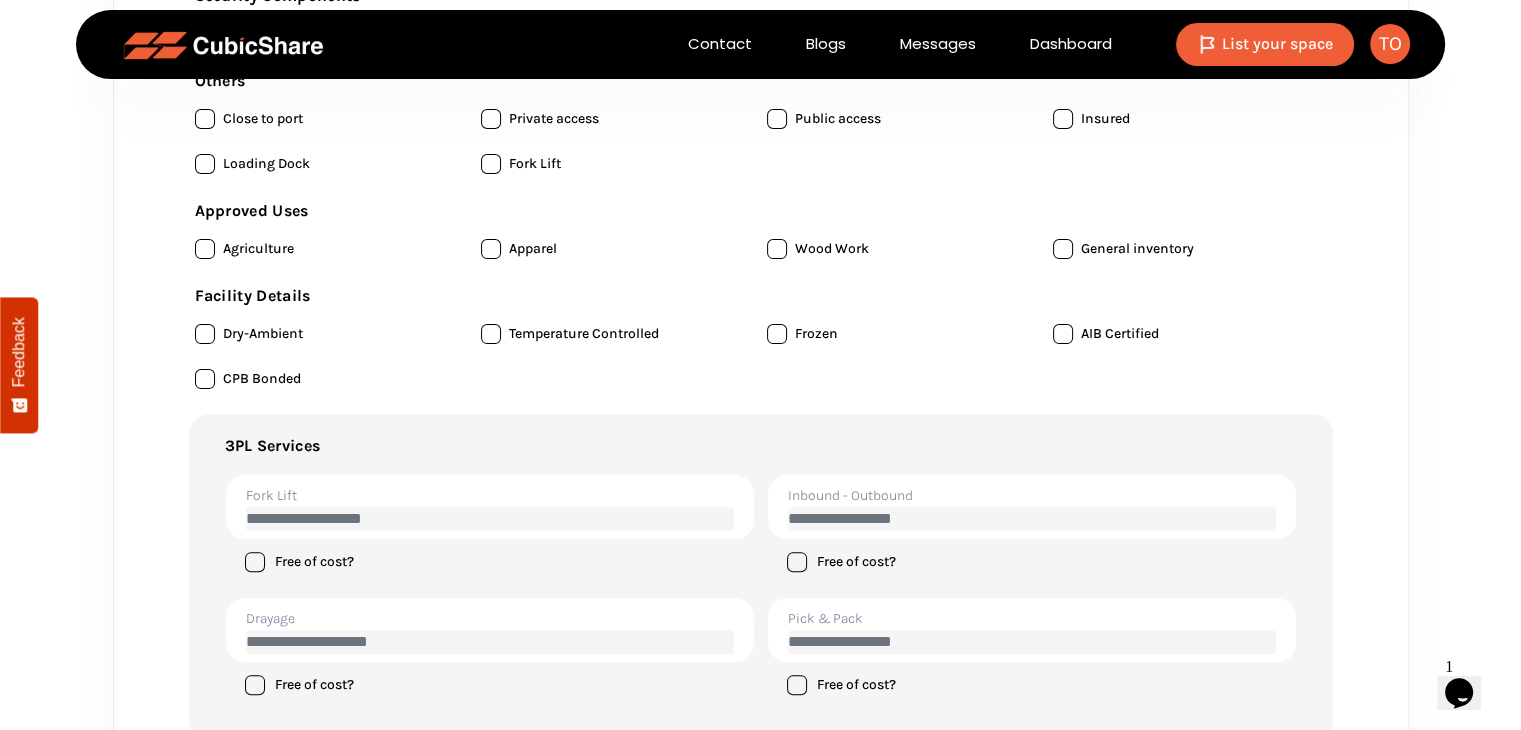 click at bounding box center [205, 334] 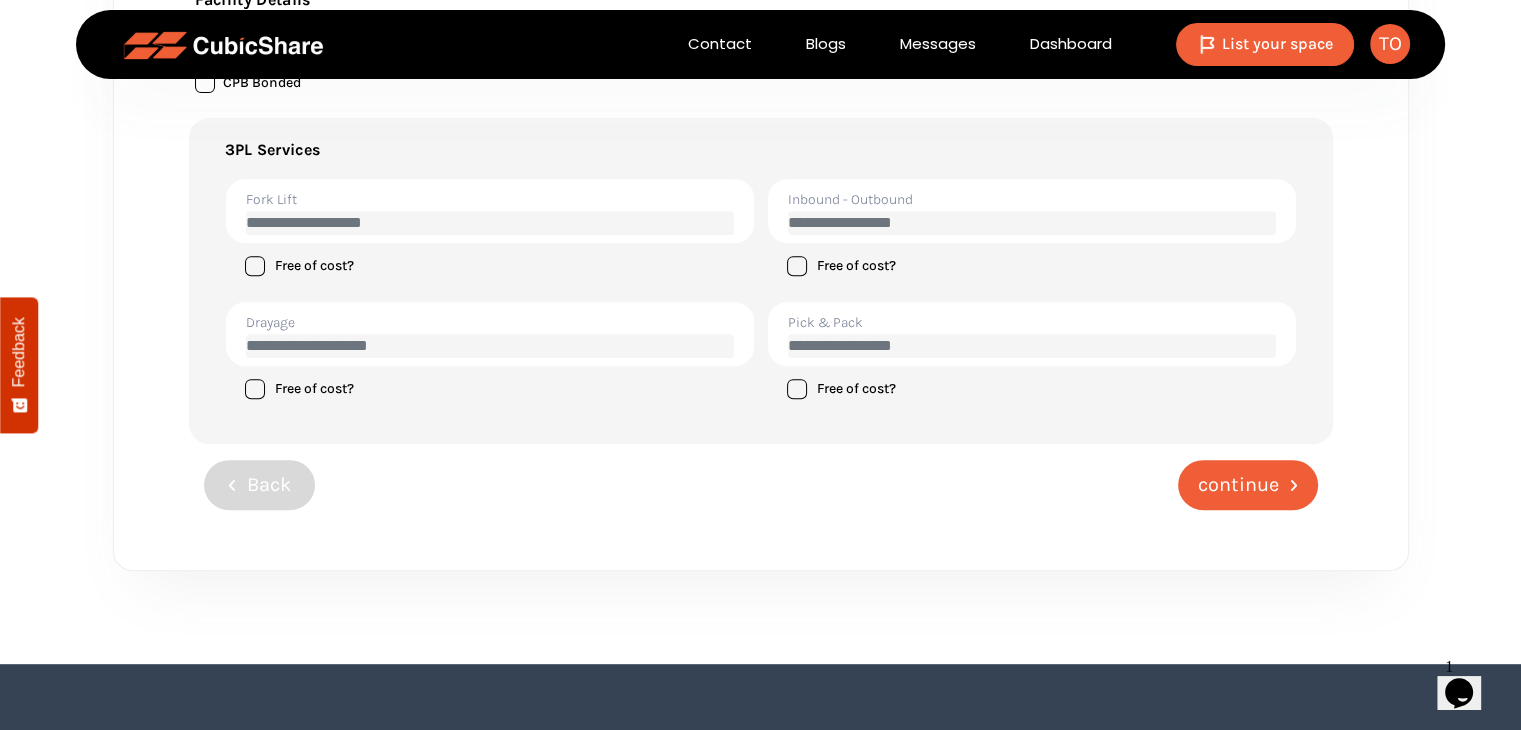 scroll, scrollTop: 800, scrollLeft: 0, axis: vertical 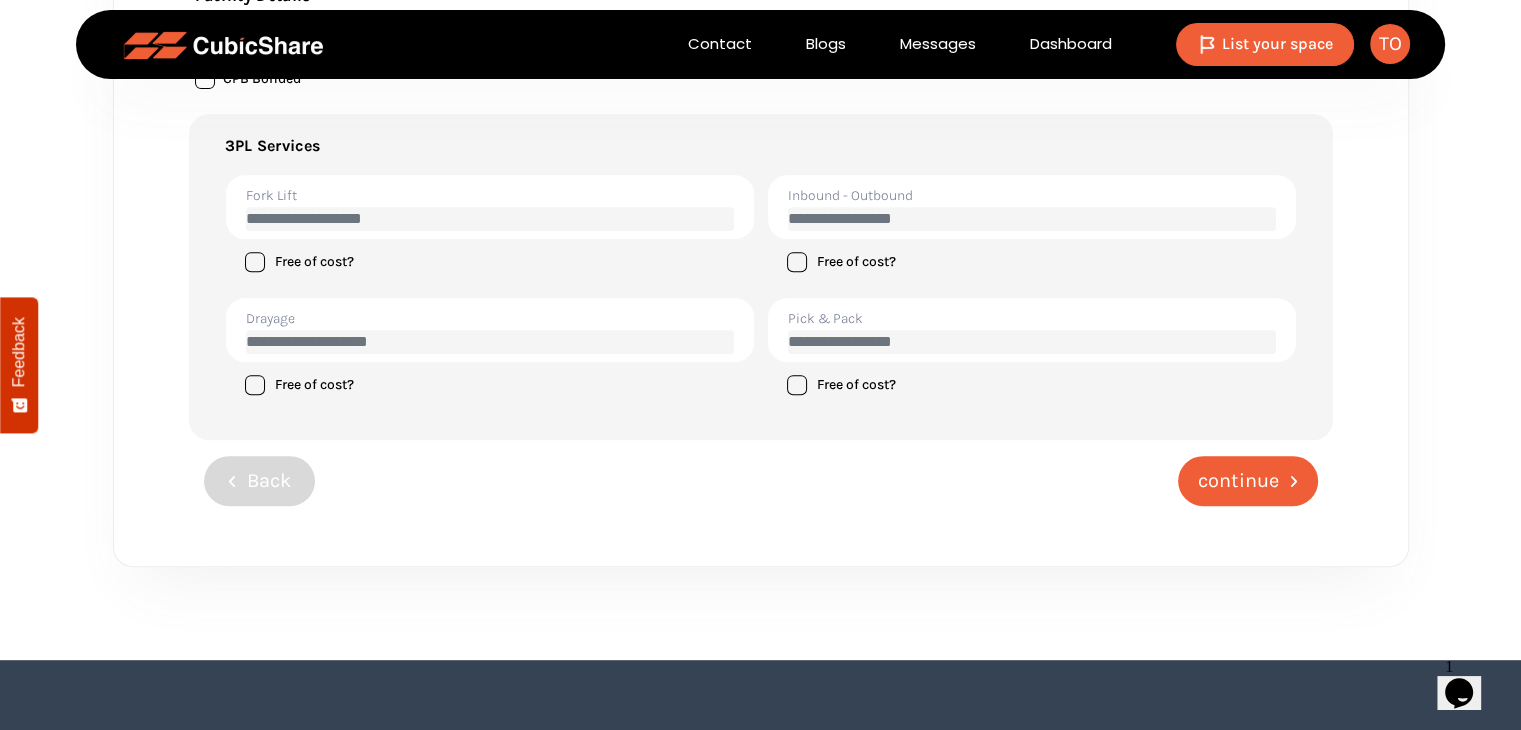click on "continue" at bounding box center (1238, 481) 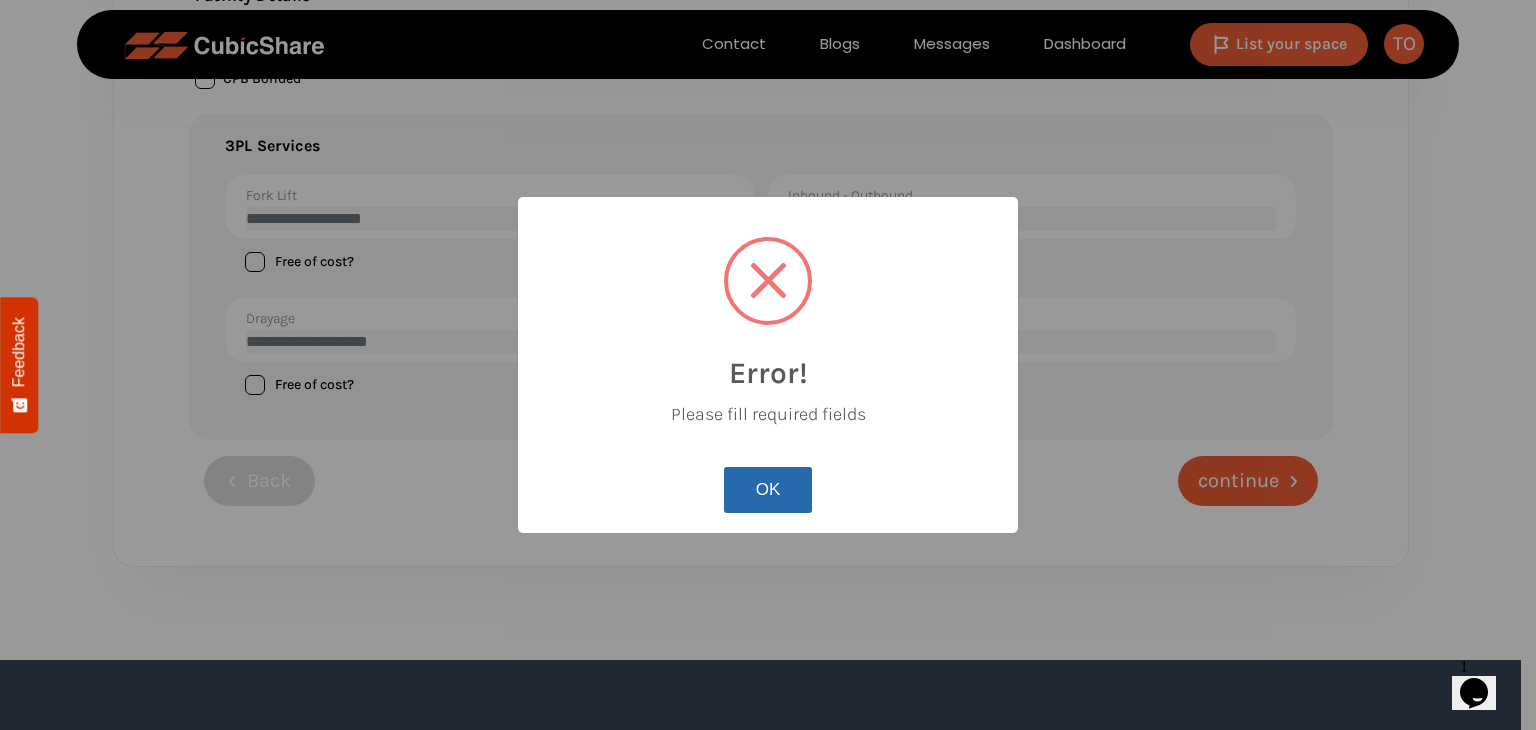 click on "OK" at bounding box center [768, 490] 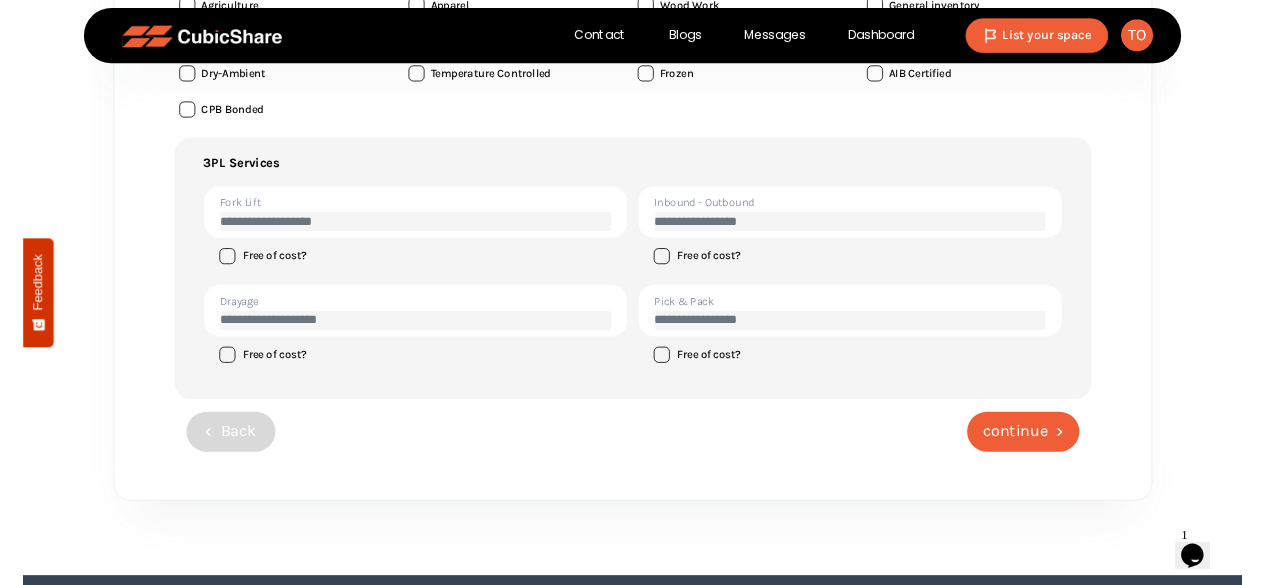 scroll, scrollTop: 700, scrollLeft: 0, axis: vertical 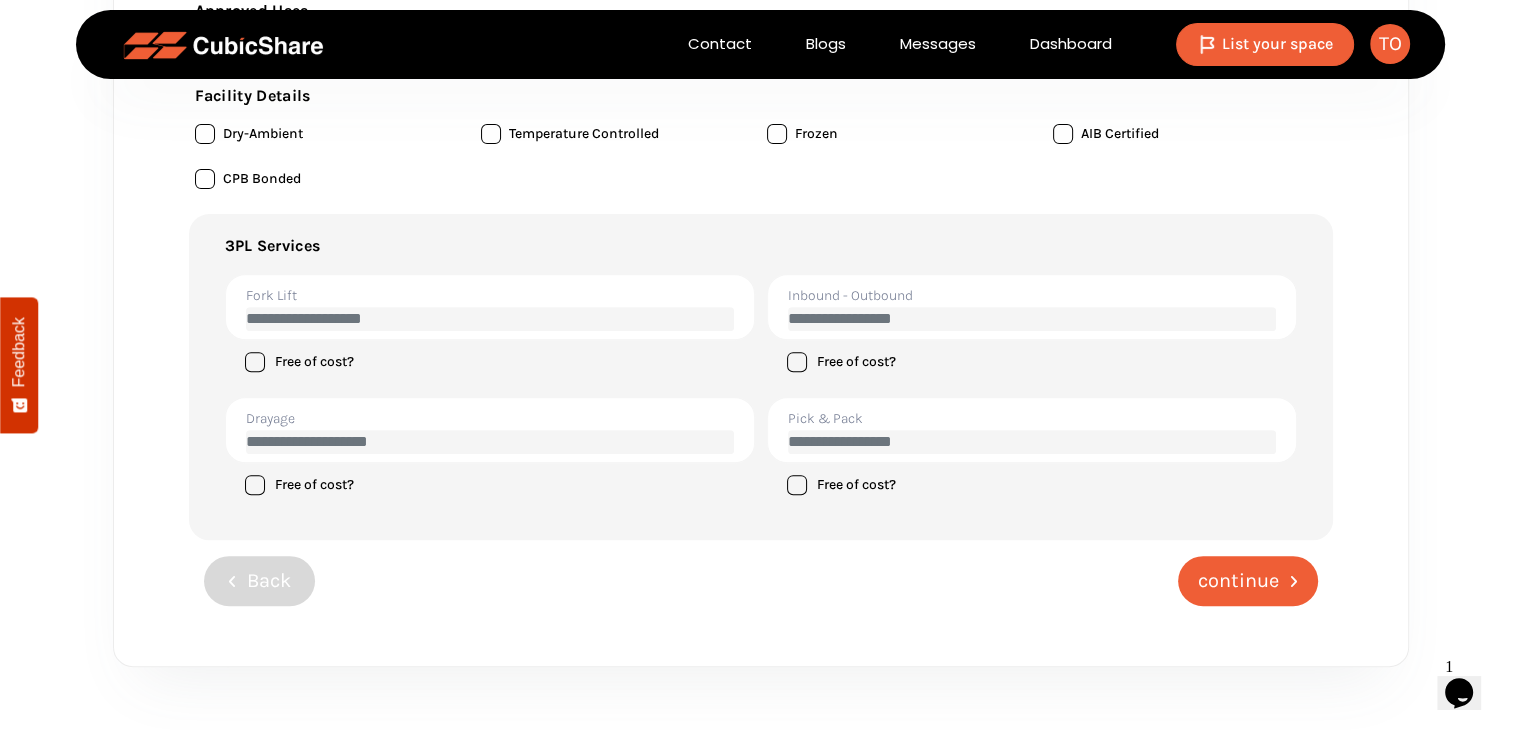 click on "Fork Lift" at bounding box center [490, 307] 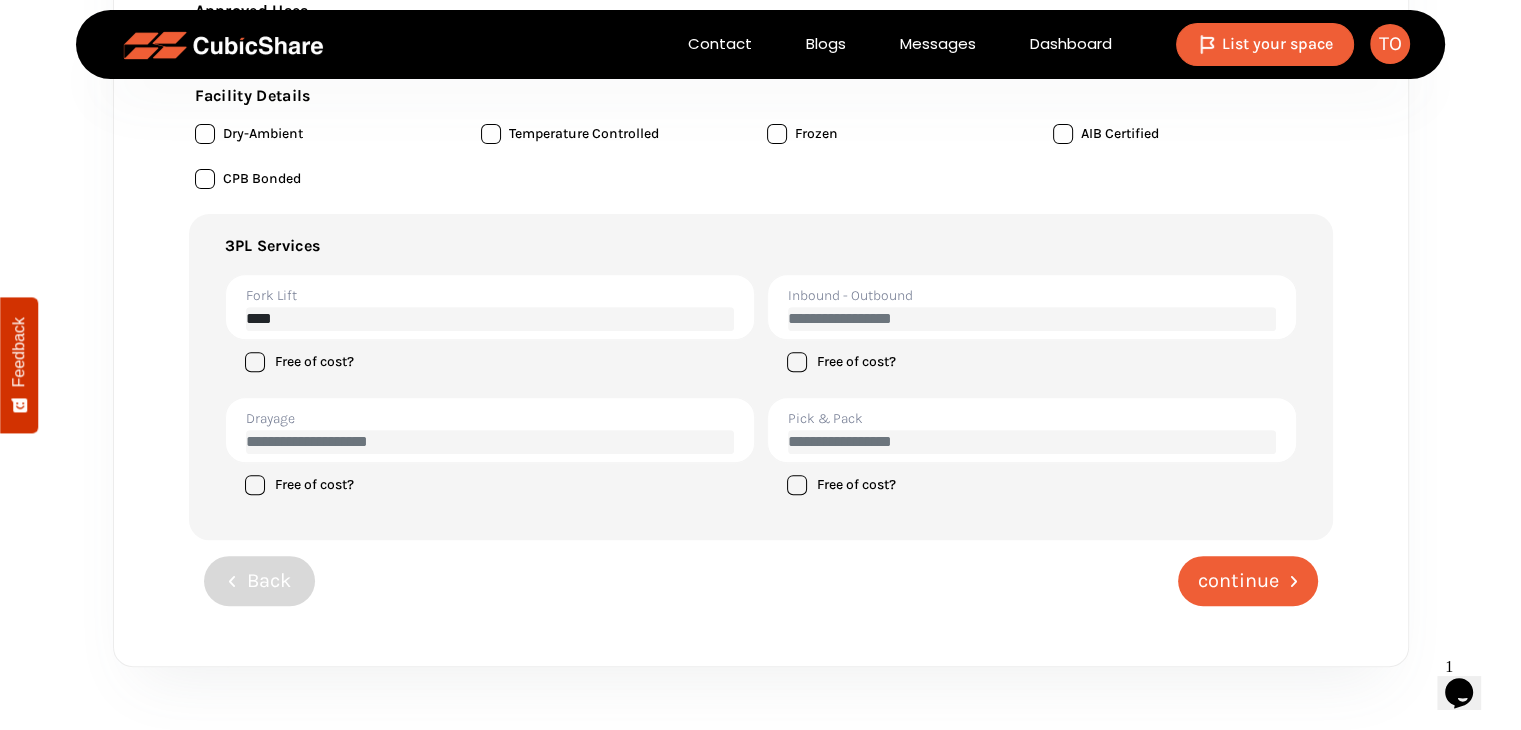 click at bounding box center [1032, 319] 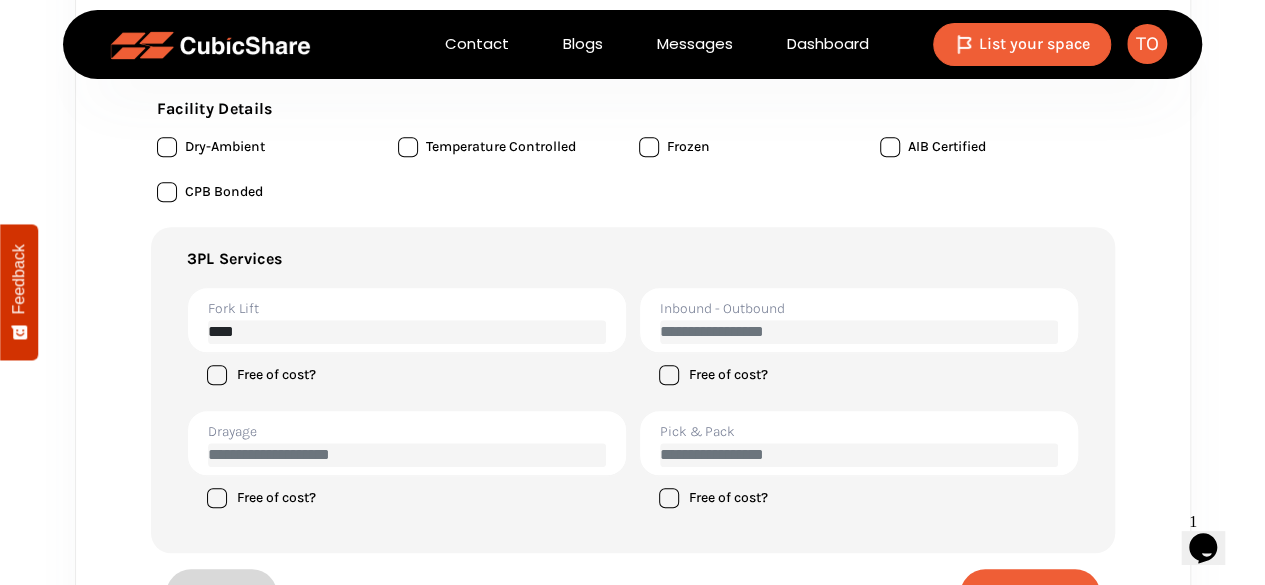 click at bounding box center (859, 332) 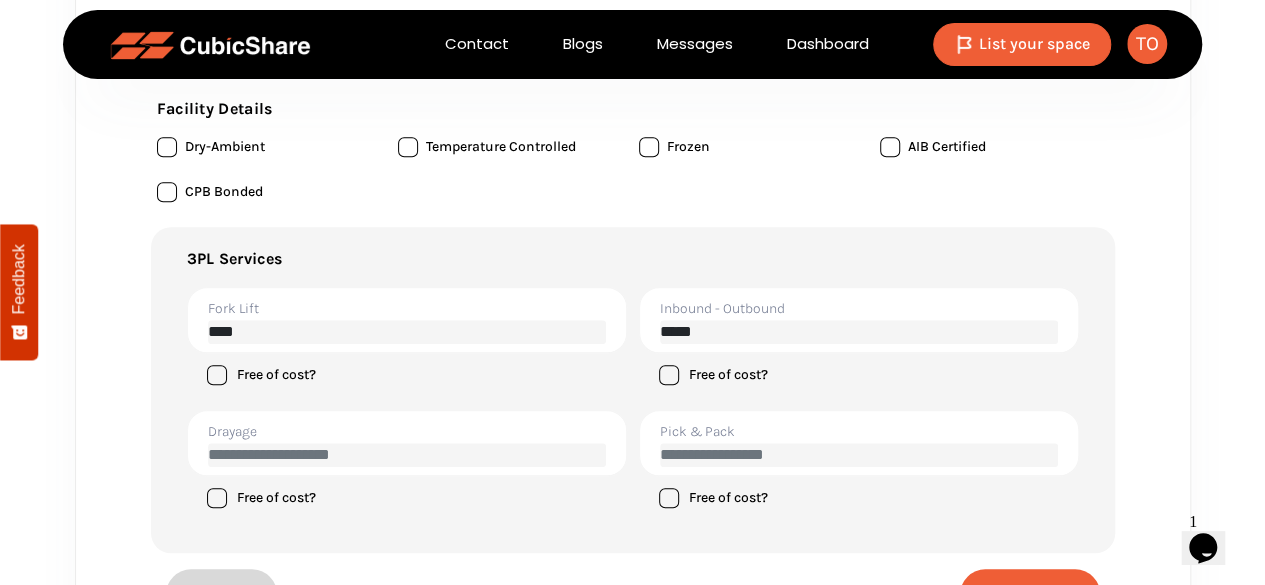 type on "*****" 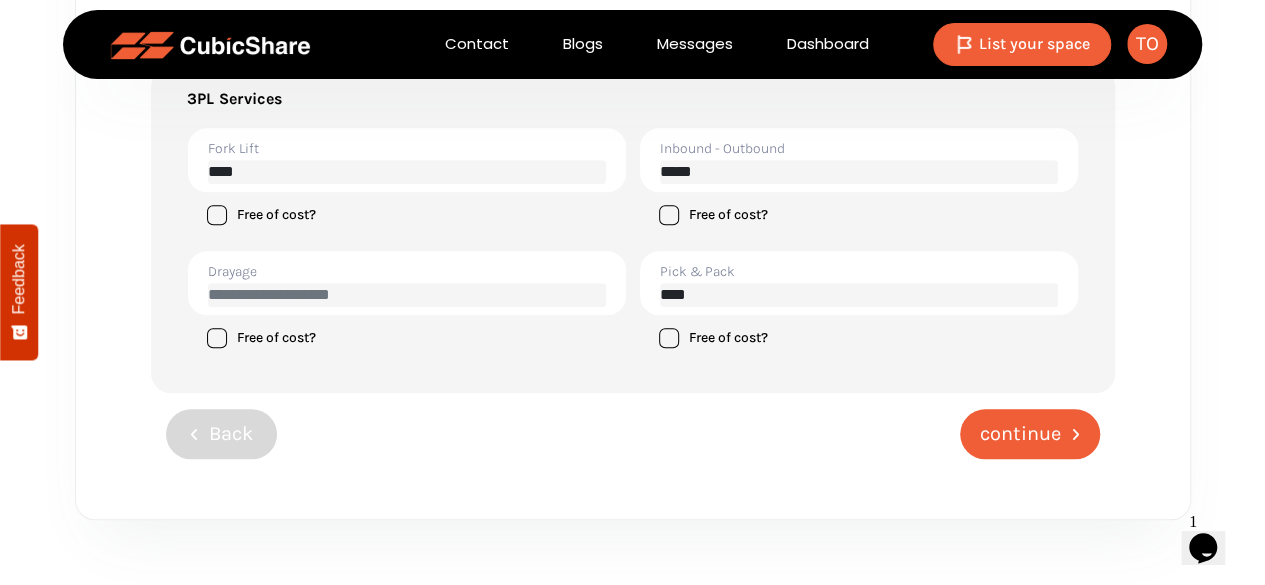 scroll, scrollTop: 900, scrollLeft: 0, axis: vertical 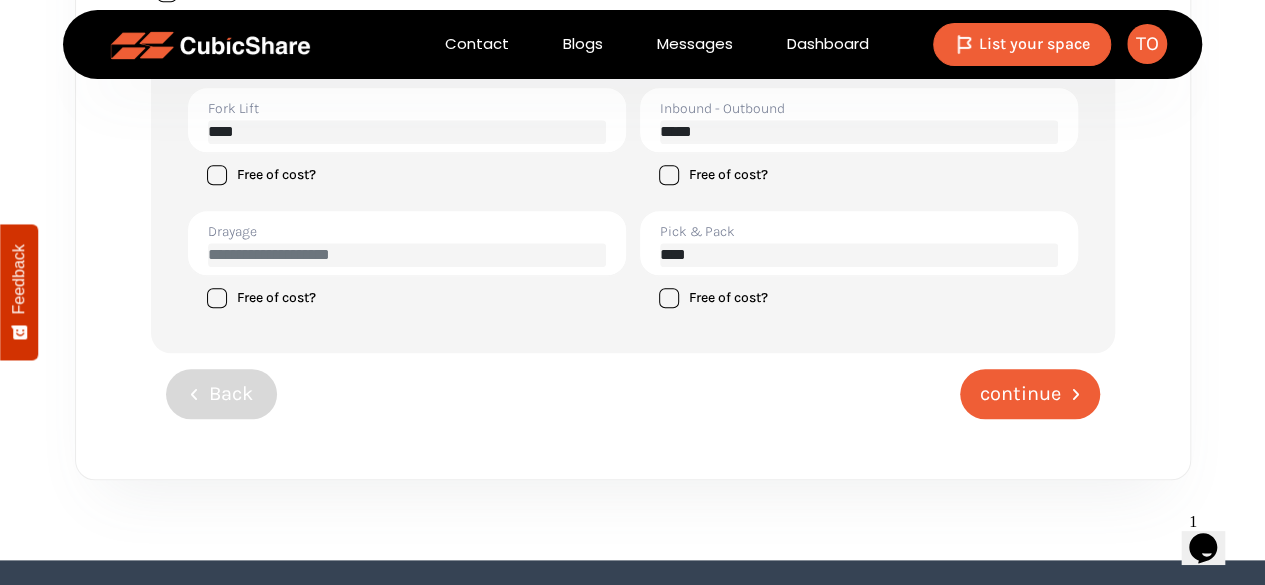 type on "****" 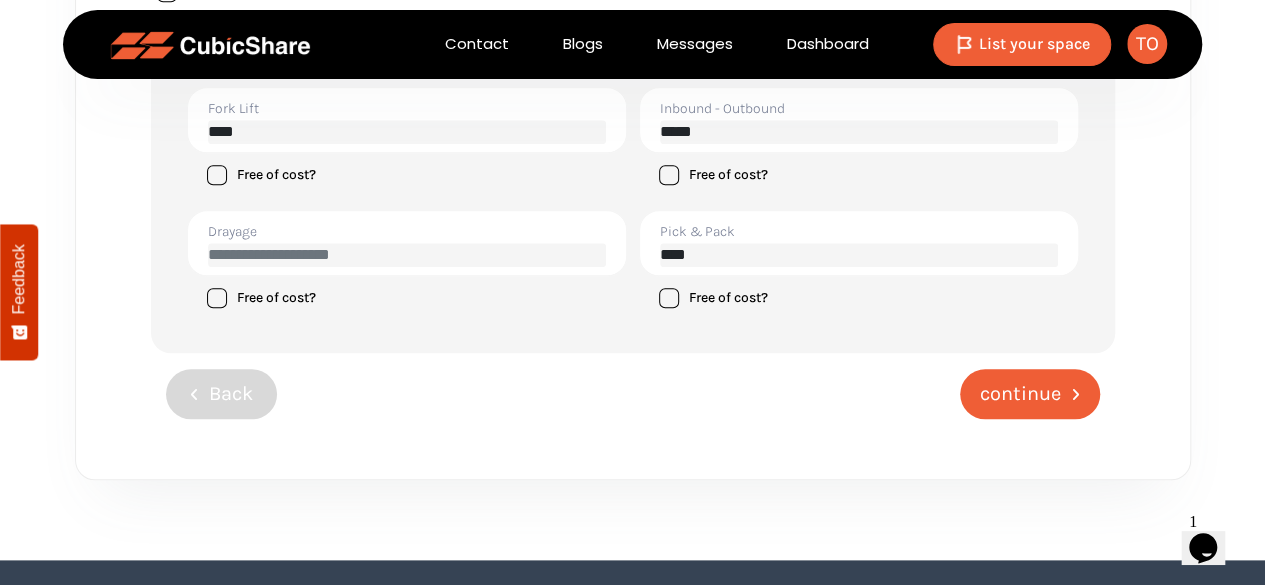 type on "*" 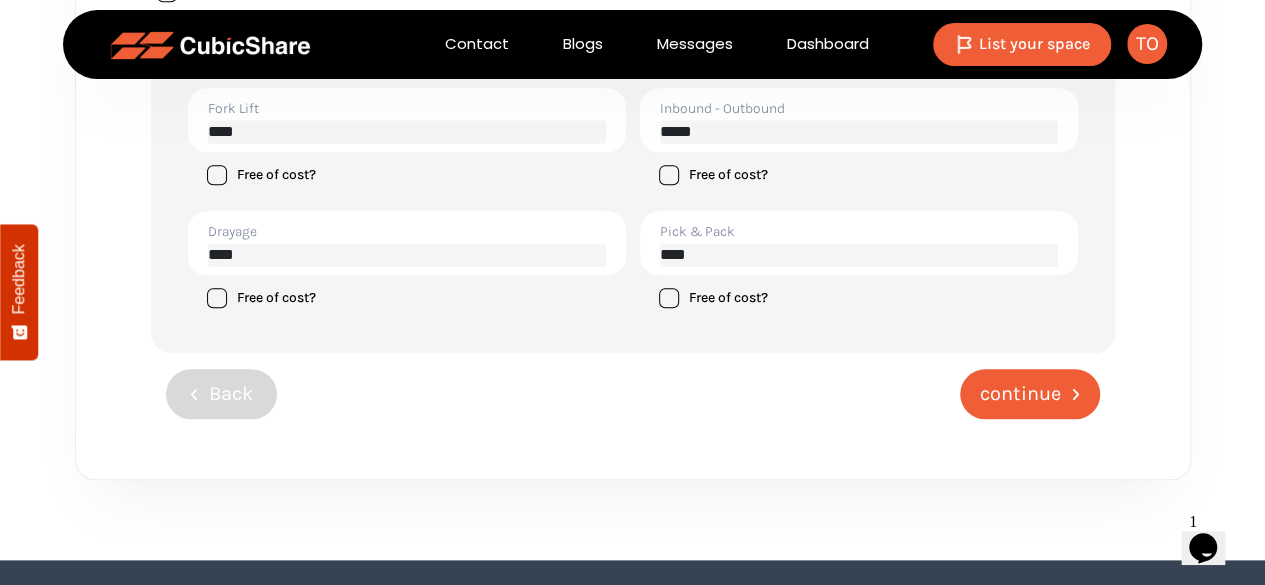 click on "3PL services
Fork Lift
****
Free of cost?
Inbound - Outbound
*****
Free of cost?
Drayage
****
Free of cost?
Pick & Pack
****
Free of cost?" at bounding box center (633, 190) 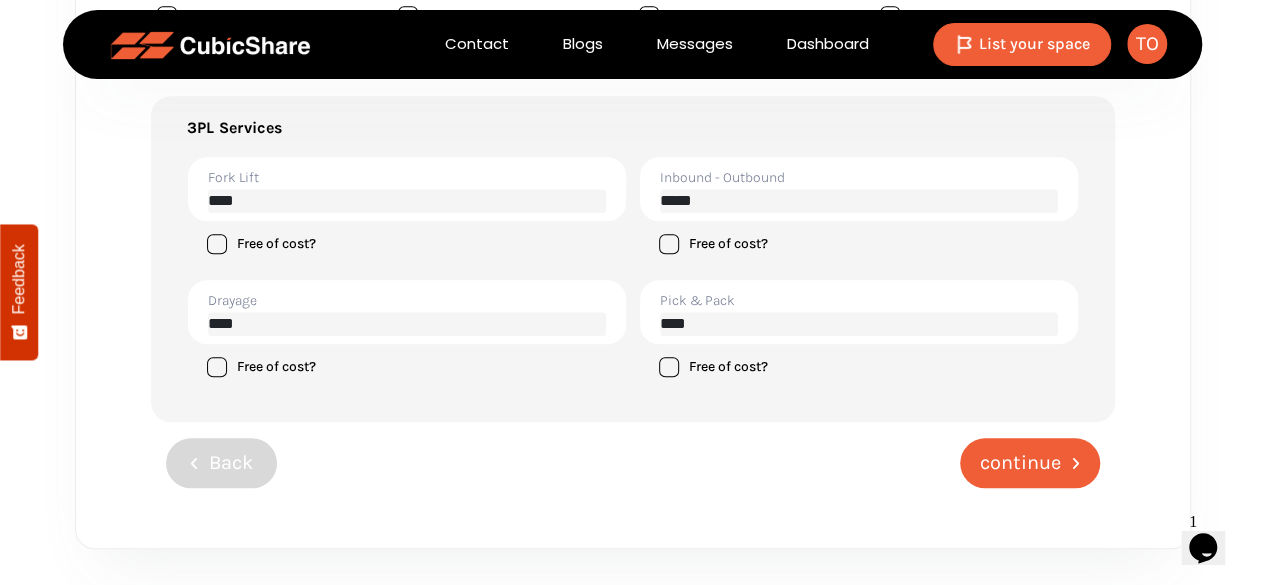 scroll, scrollTop: 800, scrollLeft: 0, axis: vertical 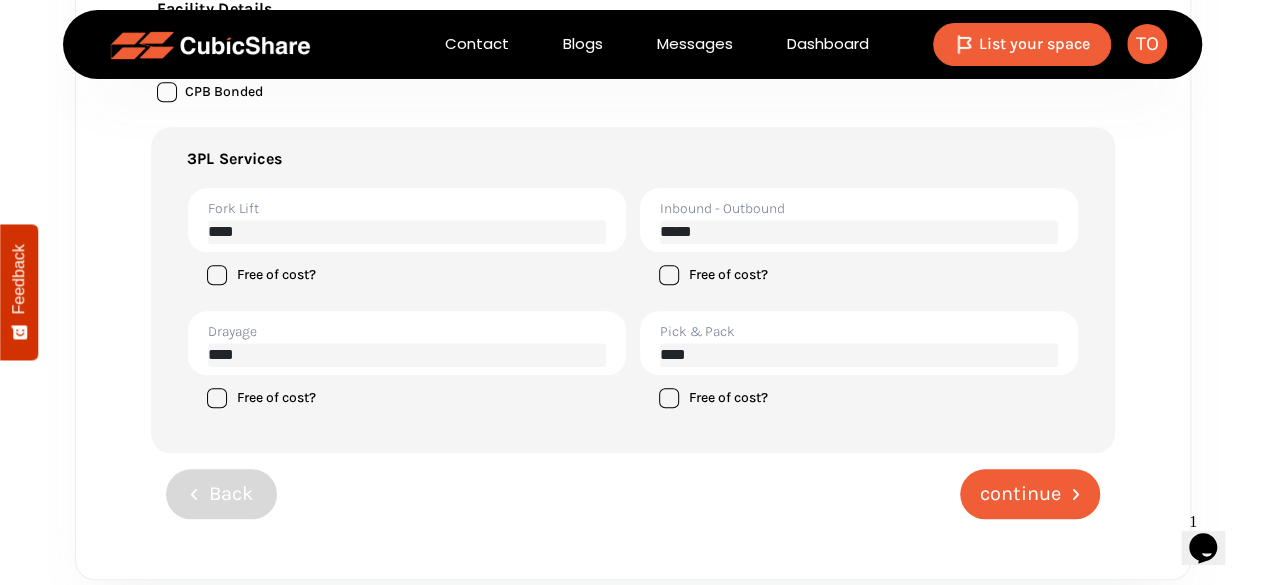click on "****" at bounding box center (407, 355) 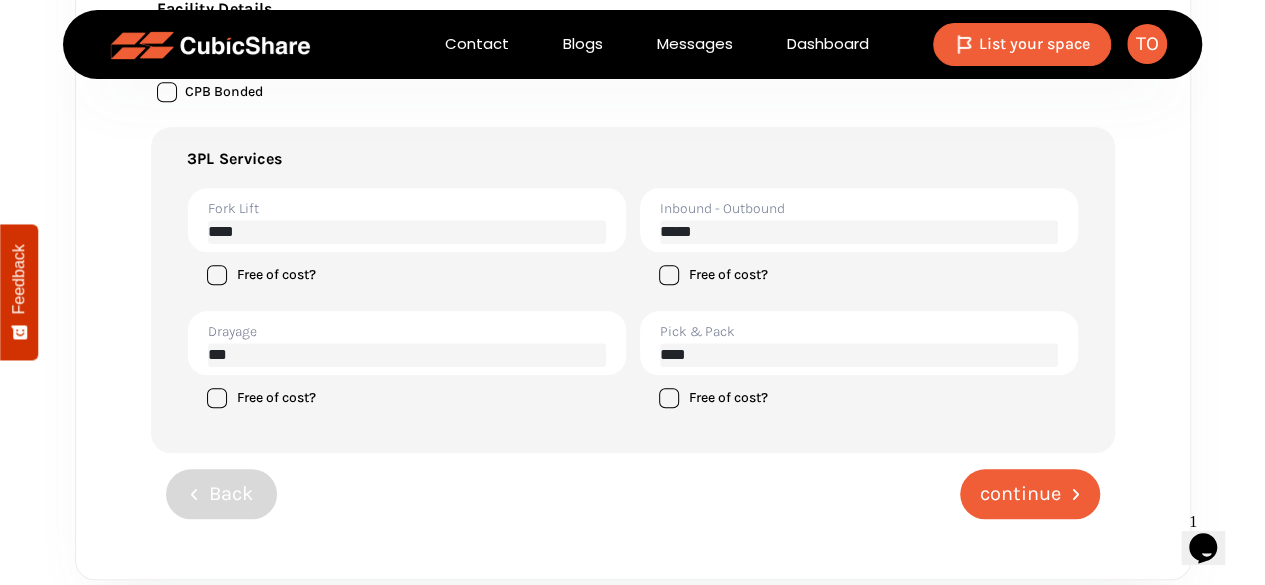 type on "****" 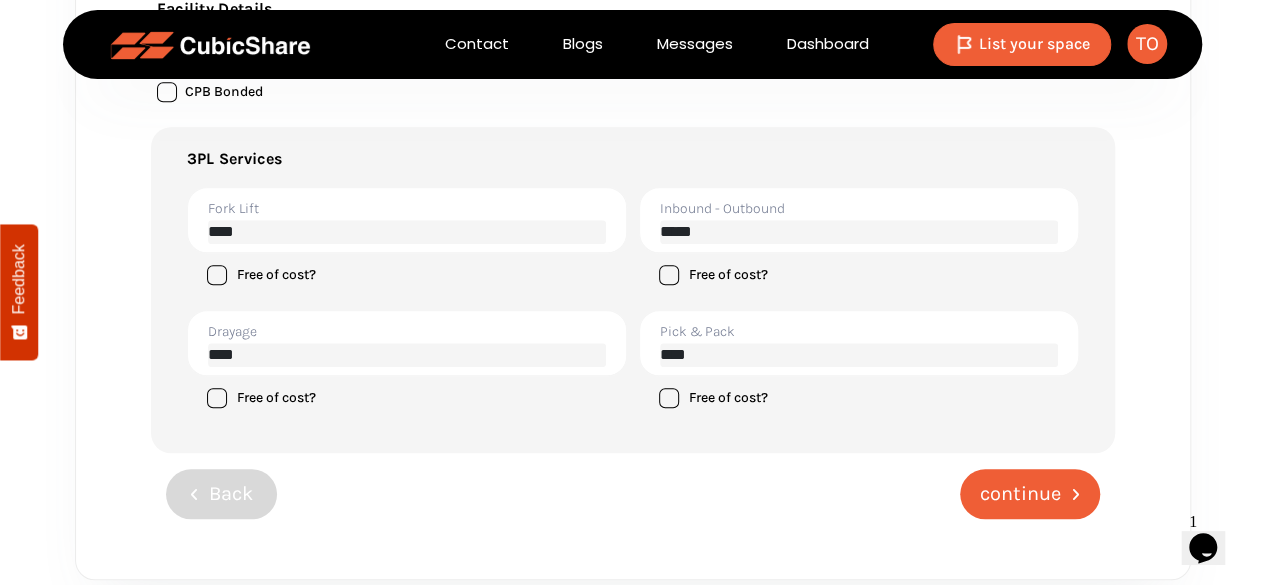 click on "****" at bounding box center [859, 355] 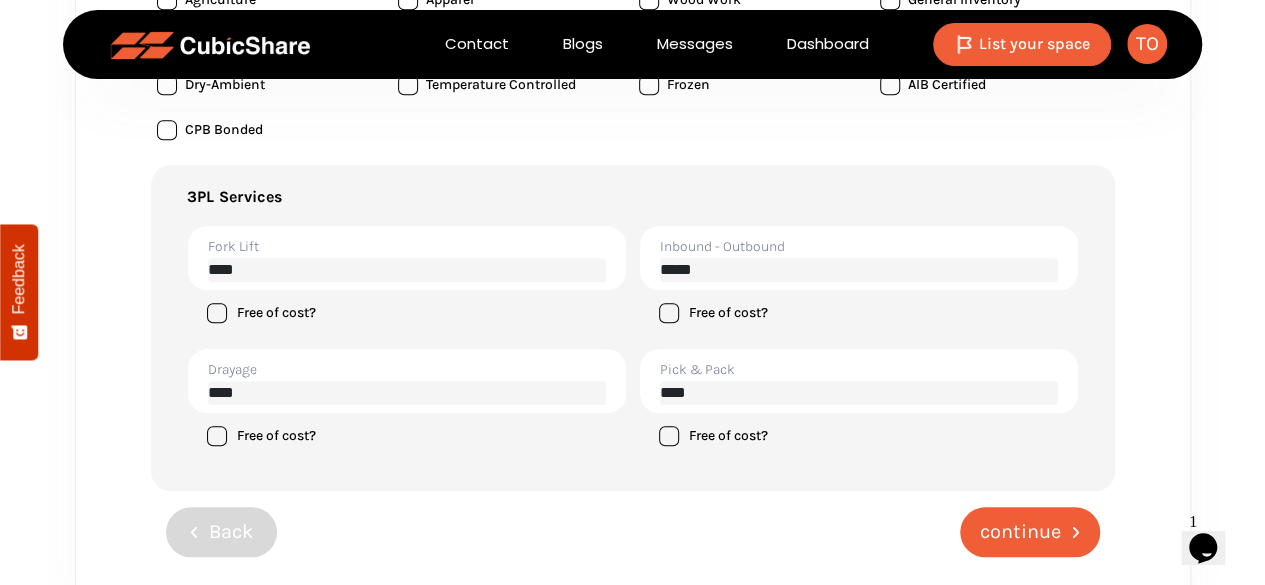 scroll, scrollTop: 900, scrollLeft: 0, axis: vertical 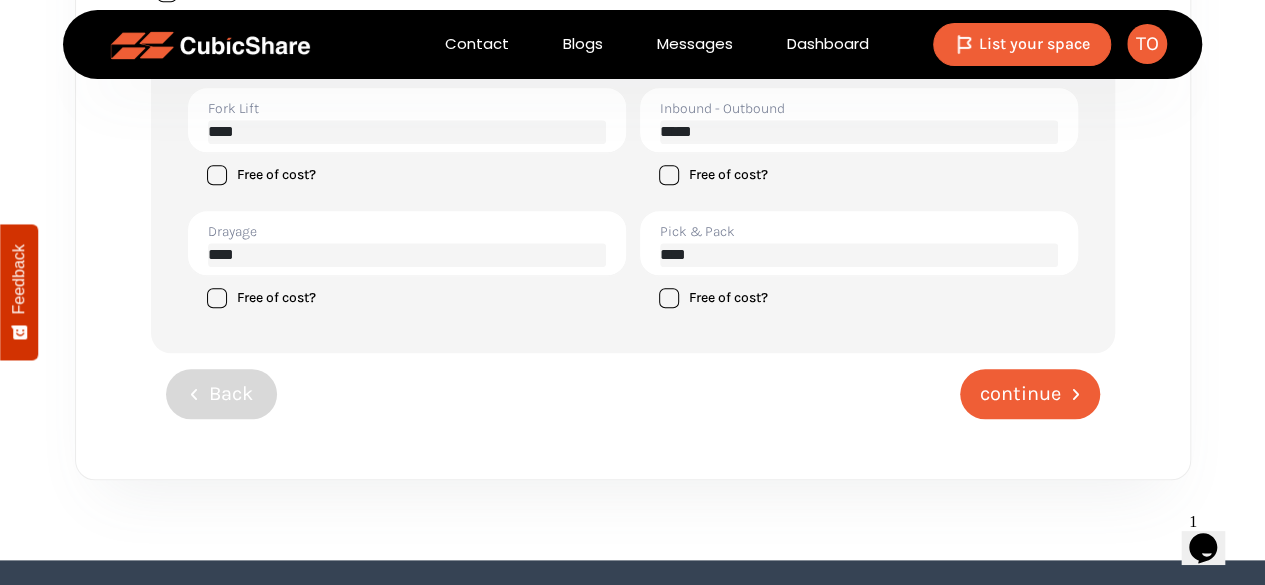 click on "continue" at bounding box center (1020, 394) 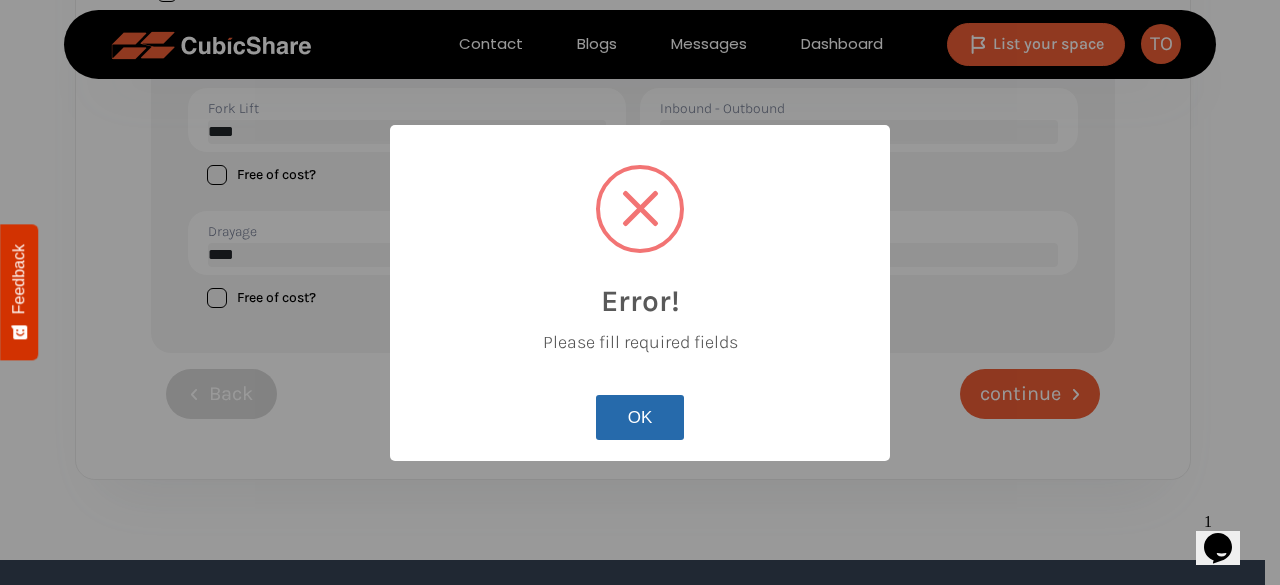 click on "OK" at bounding box center (640, 418) 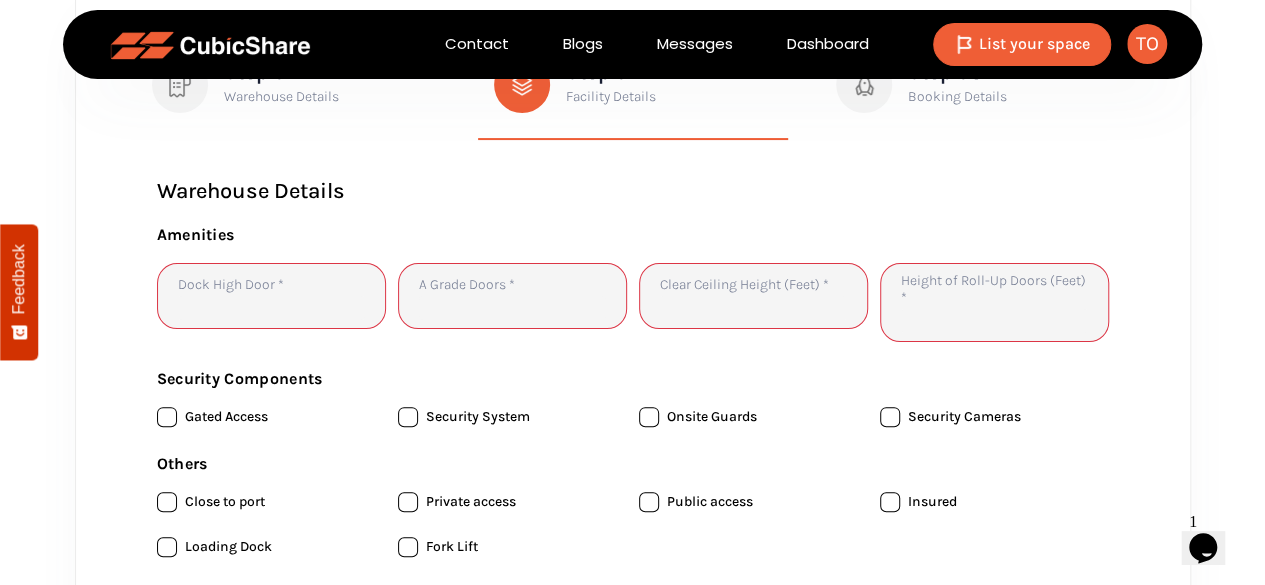scroll, scrollTop: 100, scrollLeft: 0, axis: vertical 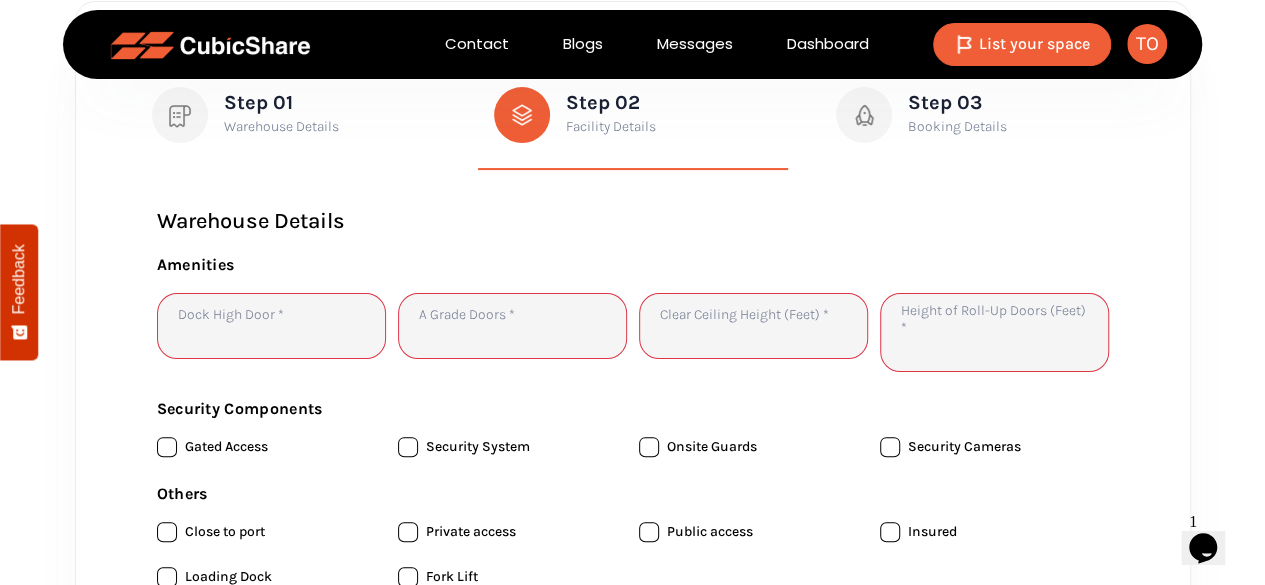 click at bounding box center (271, 338) 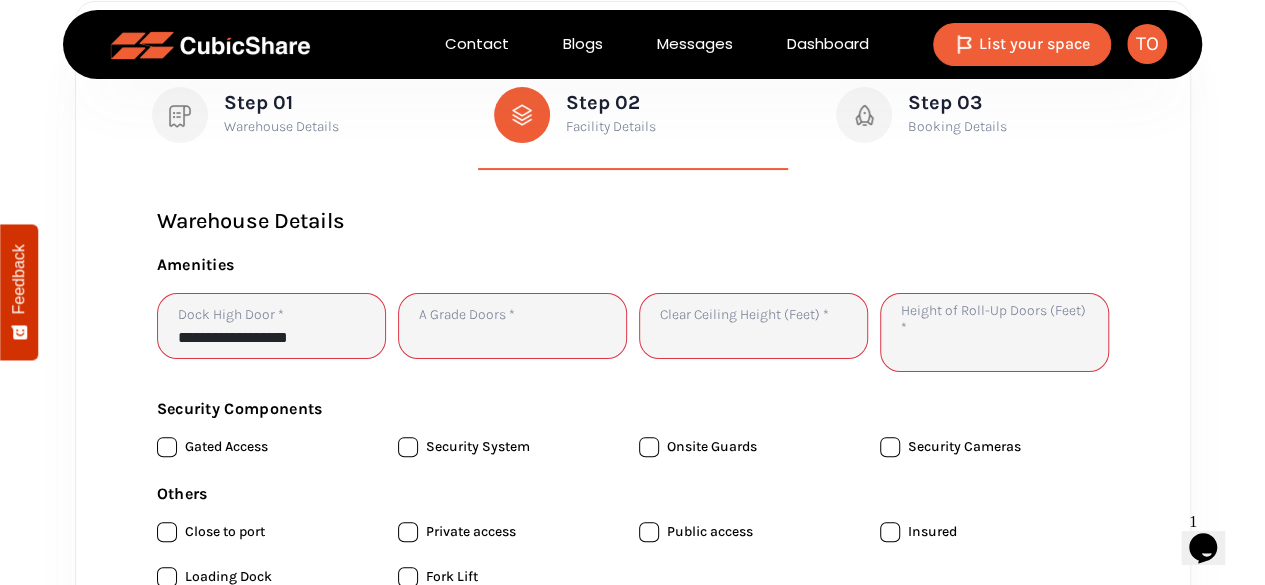 click on "**********" at bounding box center [271, 338] 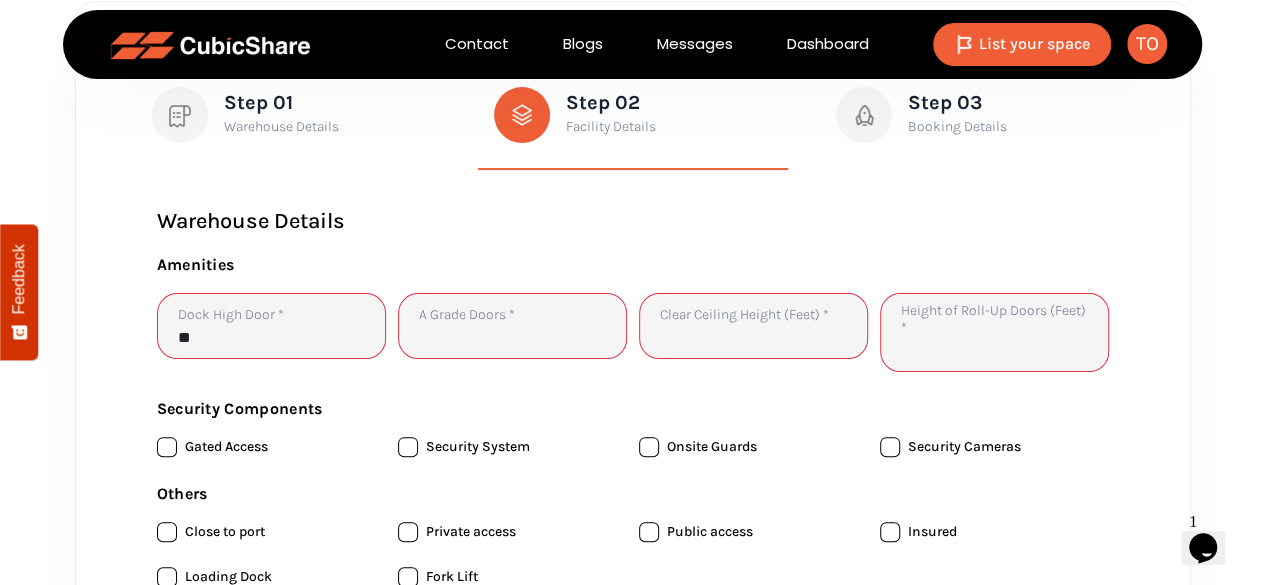 type on "*" 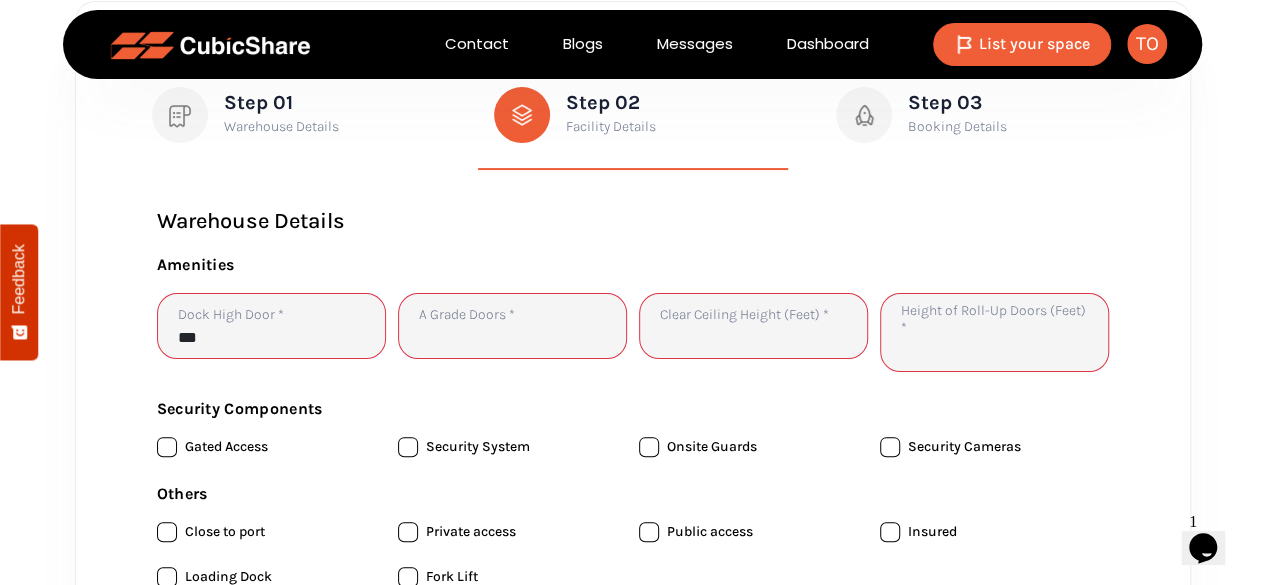 type on "***" 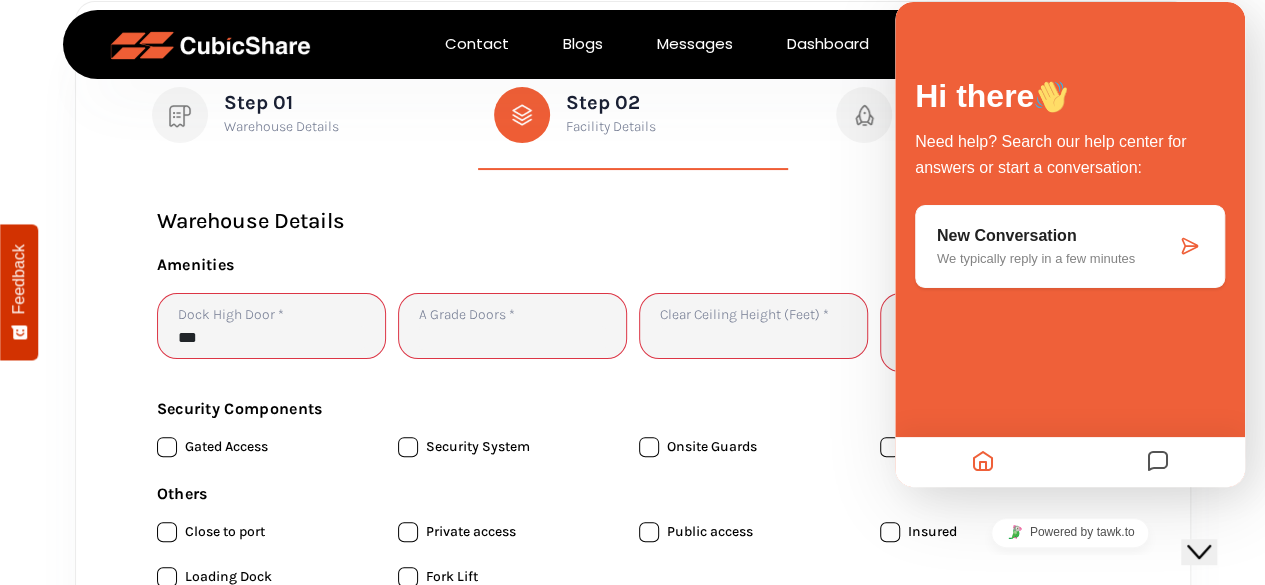 click on "Security Components
Gated Access
Security System
Onsite Guards
Security Cameras" at bounding box center [633, 439] 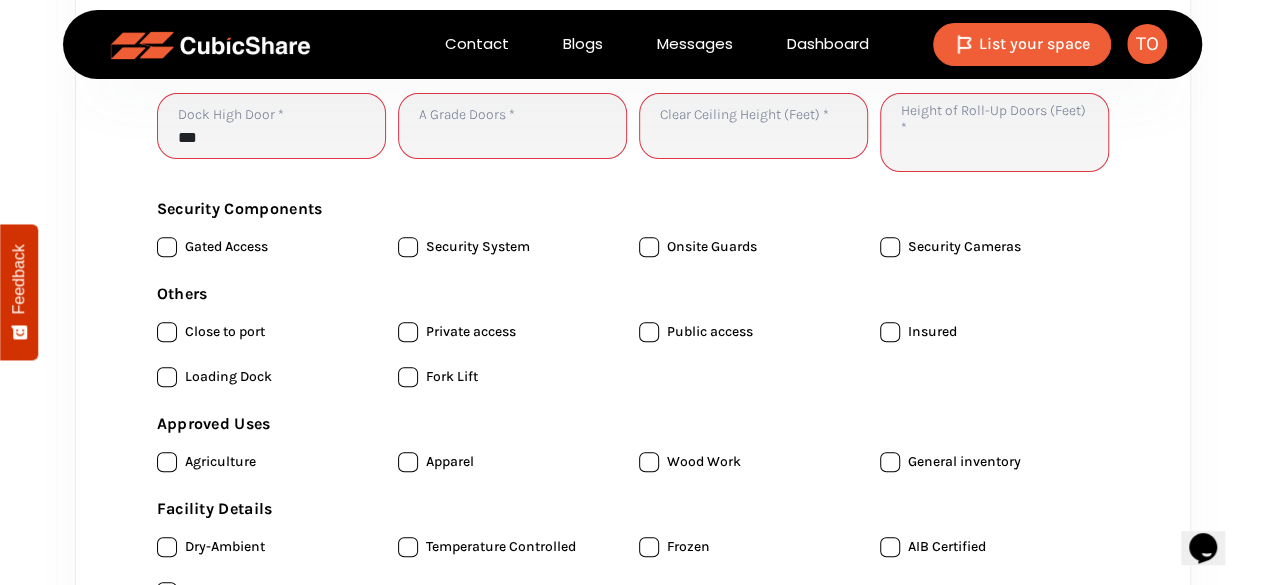 scroll, scrollTop: 0, scrollLeft: 0, axis: both 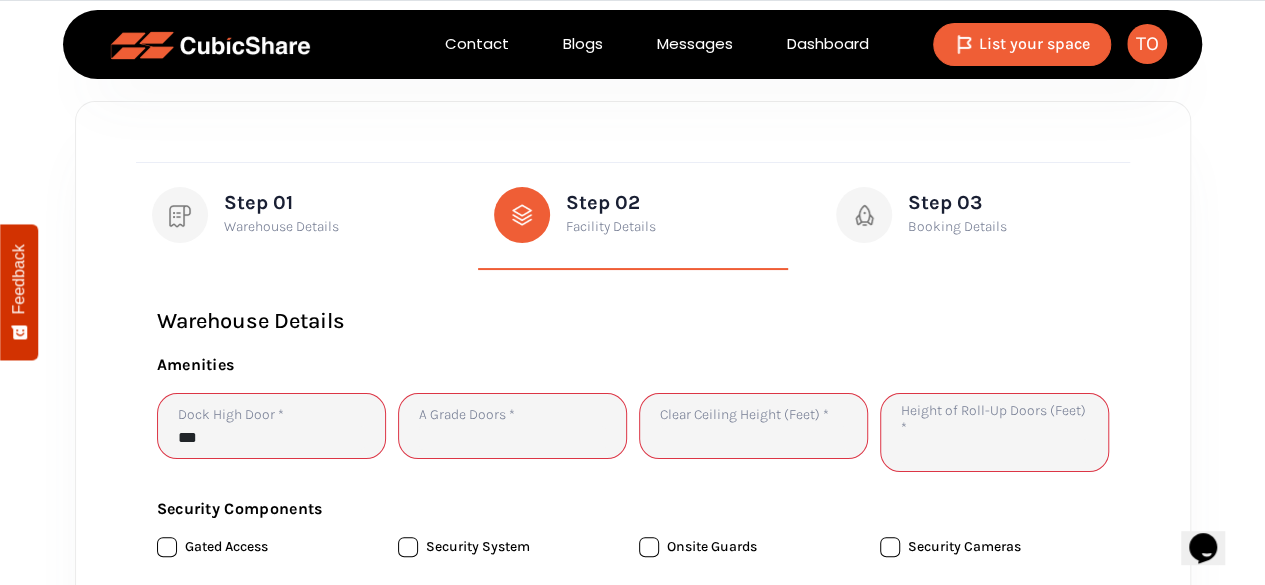 click on "To" at bounding box center (1147, 44) 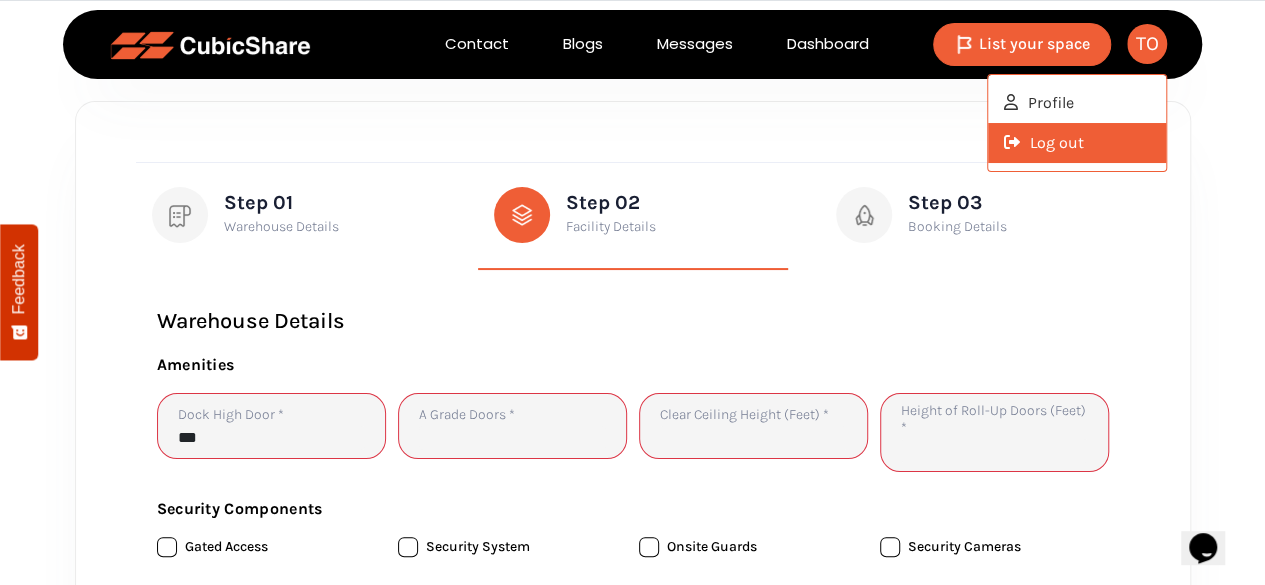 click on "Log out" at bounding box center (1077, 143) 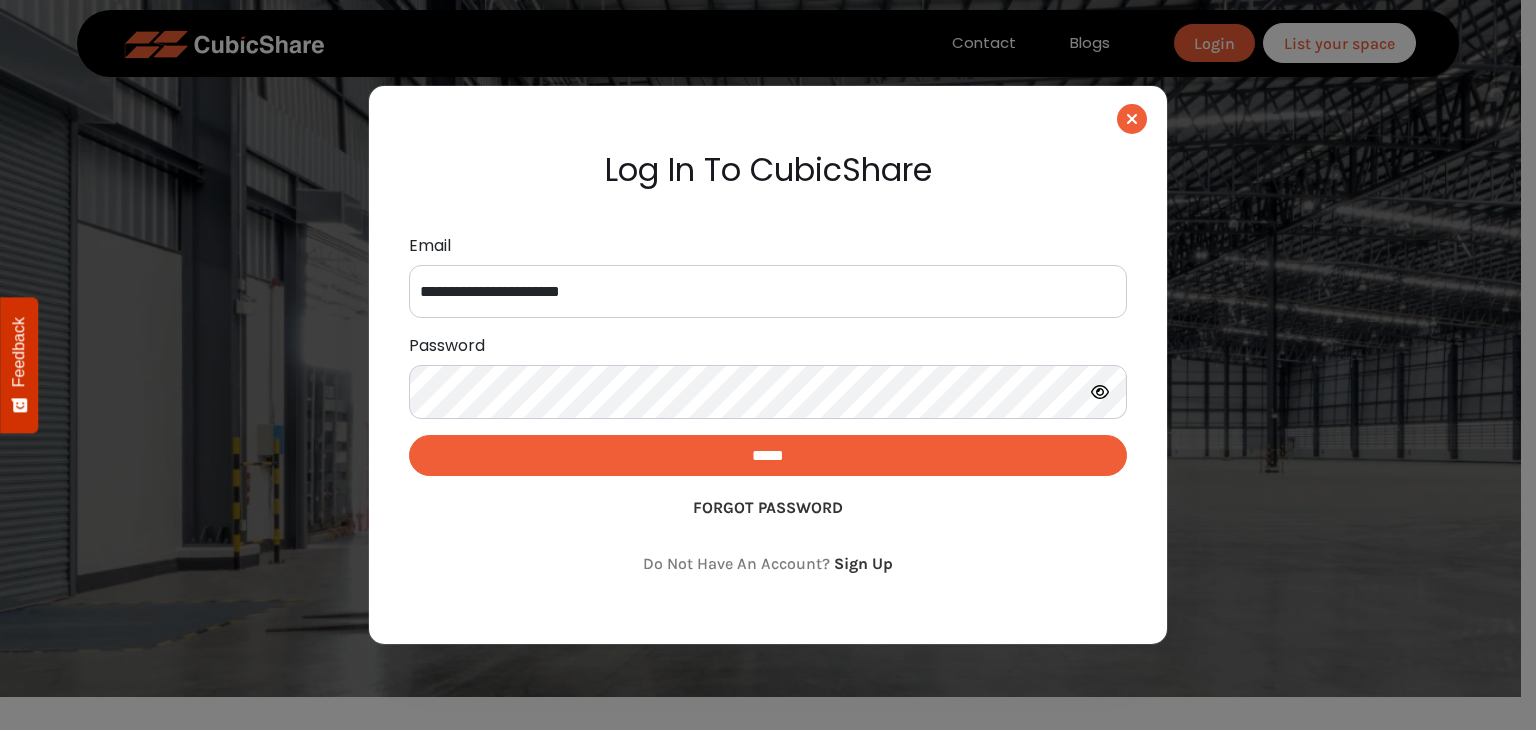 scroll, scrollTop: 1932, scrollLeft: 0, axis: vertical 